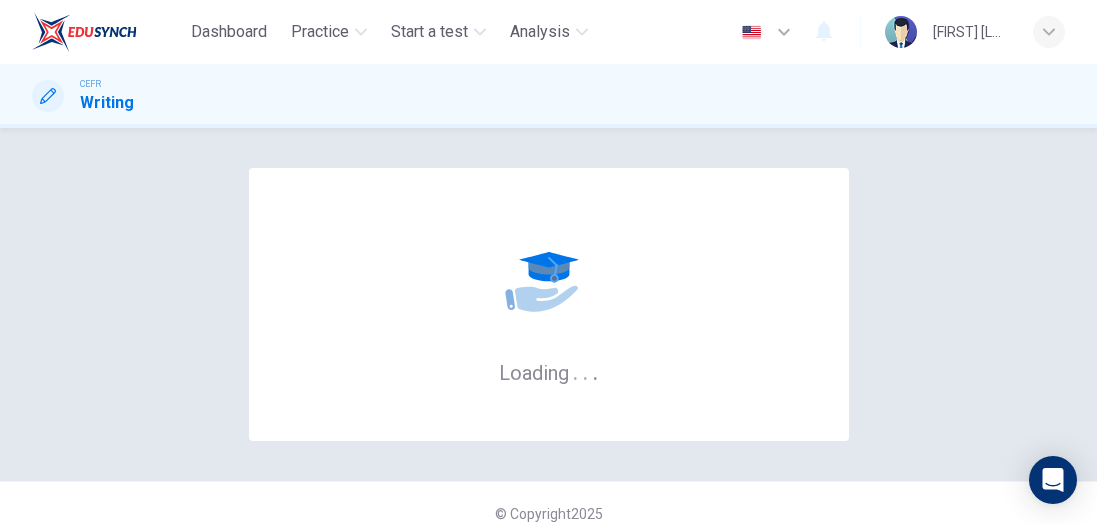 scroll, scrollTop: 0, scrollLeft: 0, axis: both 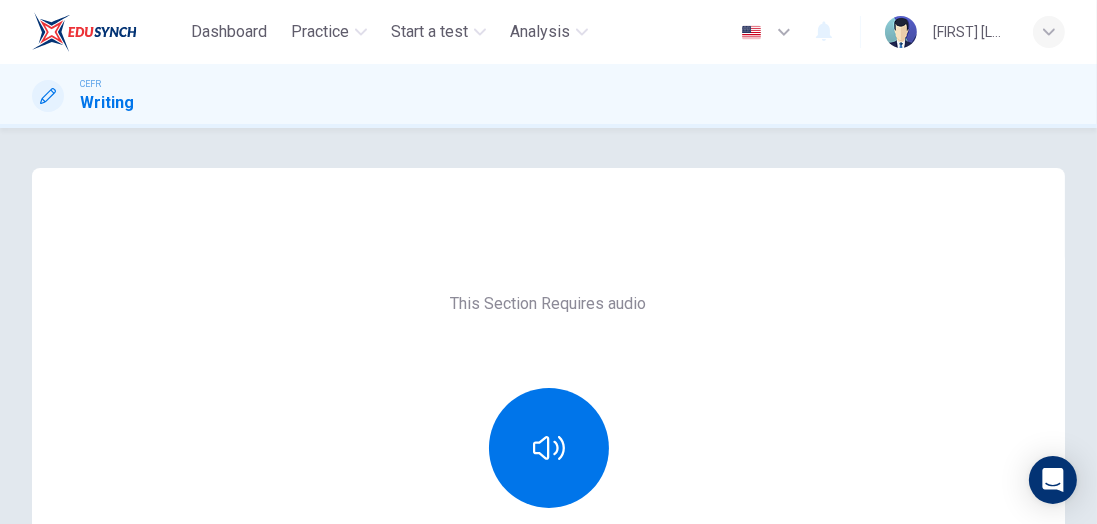 click on "Practice" at bounding box center (320, 32) 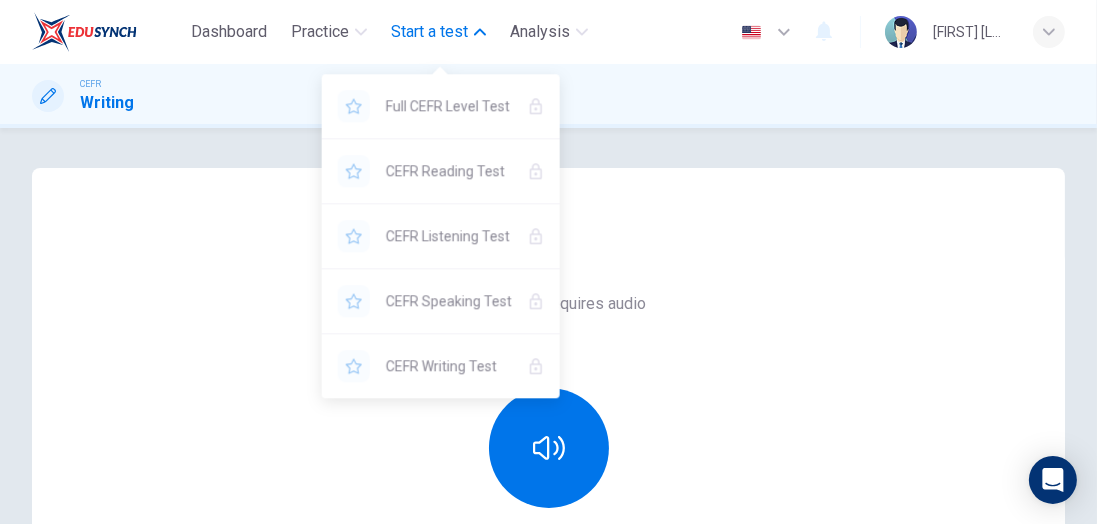 click on "Practice" at bounding box center (320, 32) 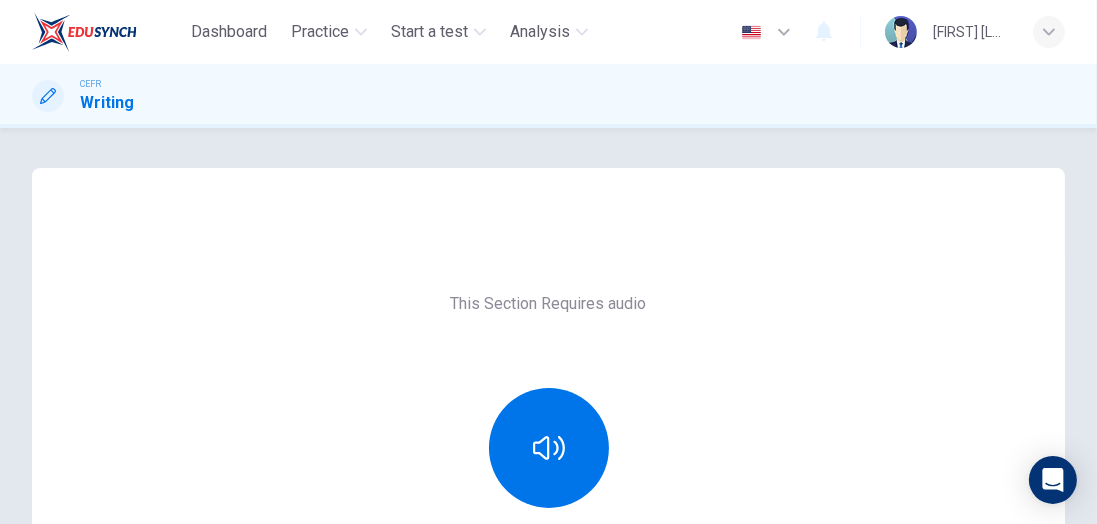 click on "This Section Requires audio Click the icon above to make sure you can hear the tone clearly. For the best performance, use   Google Chrome Sounds good!" at bounding box center [548, 516] 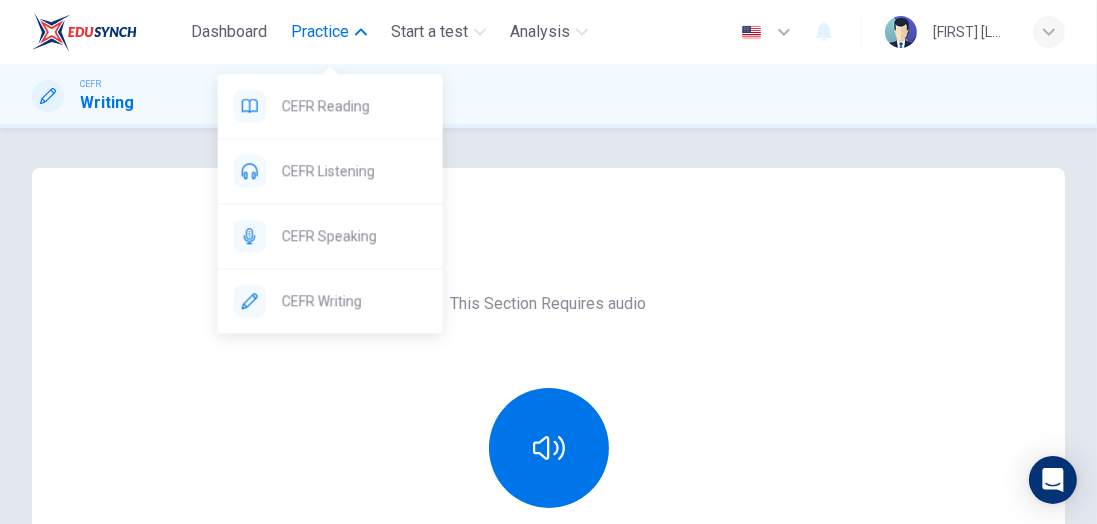 click on "CEFR Speaking" at bounding box center [354, 106] 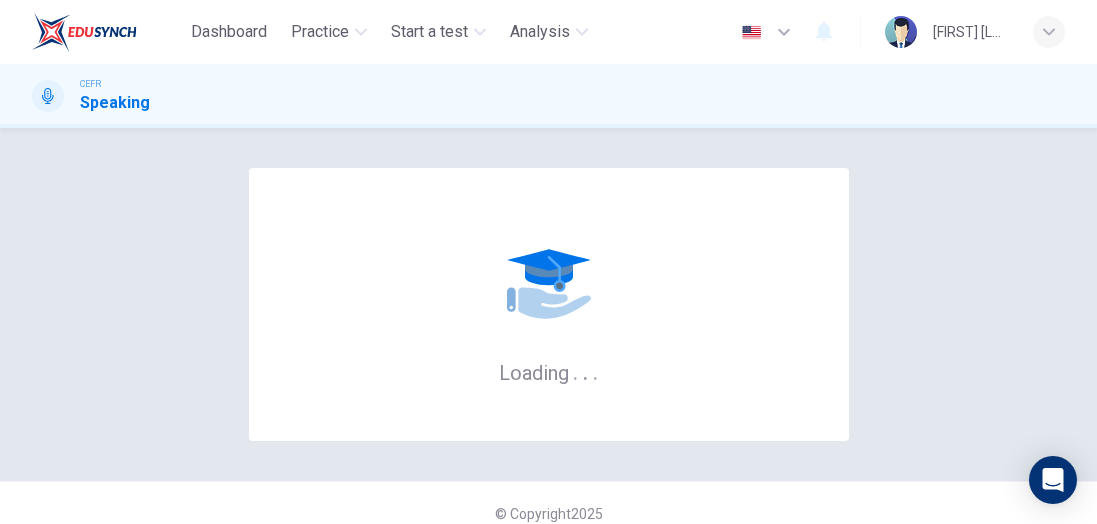 scroll, scrollTop: 0, scrollLeft: 0, axis: both 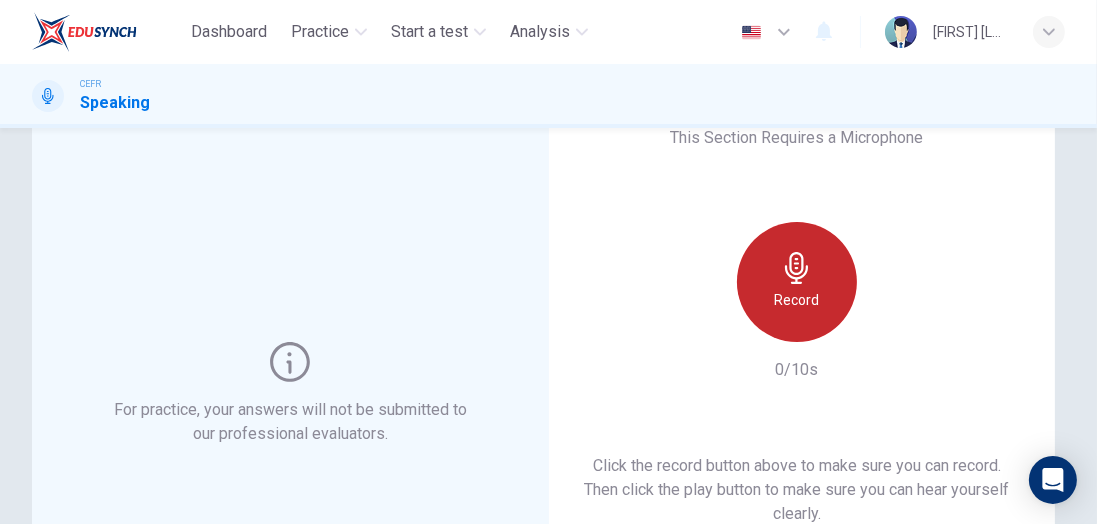 click at bounding box center (796, 268) 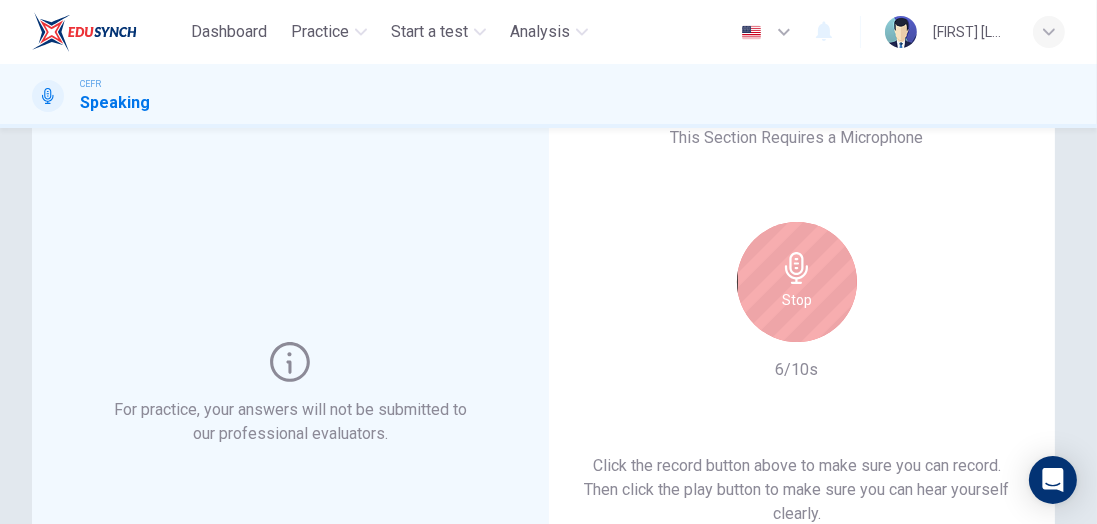 click on "Stop" at bounding box center [797, 300] 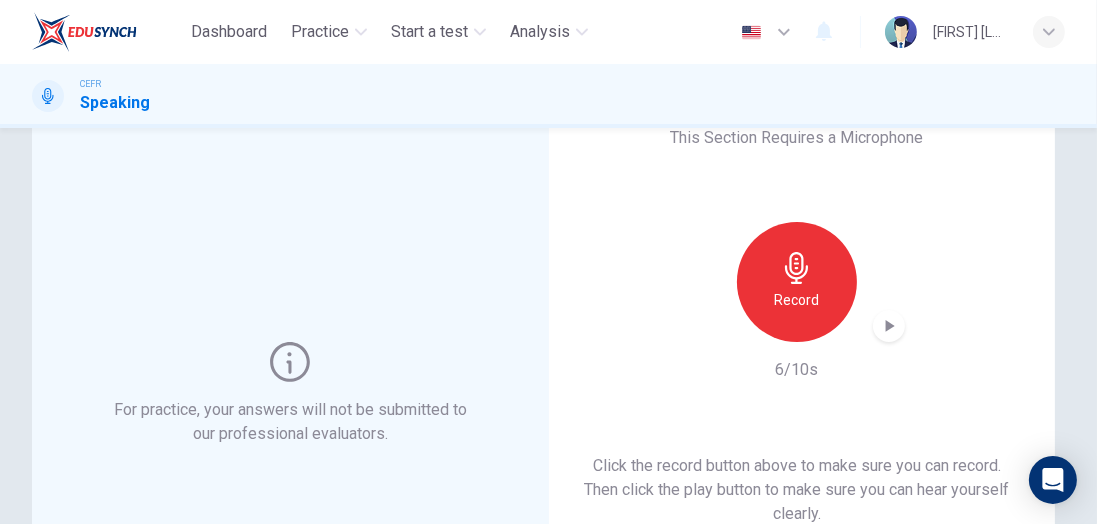 click at bounding box center (889, 326) 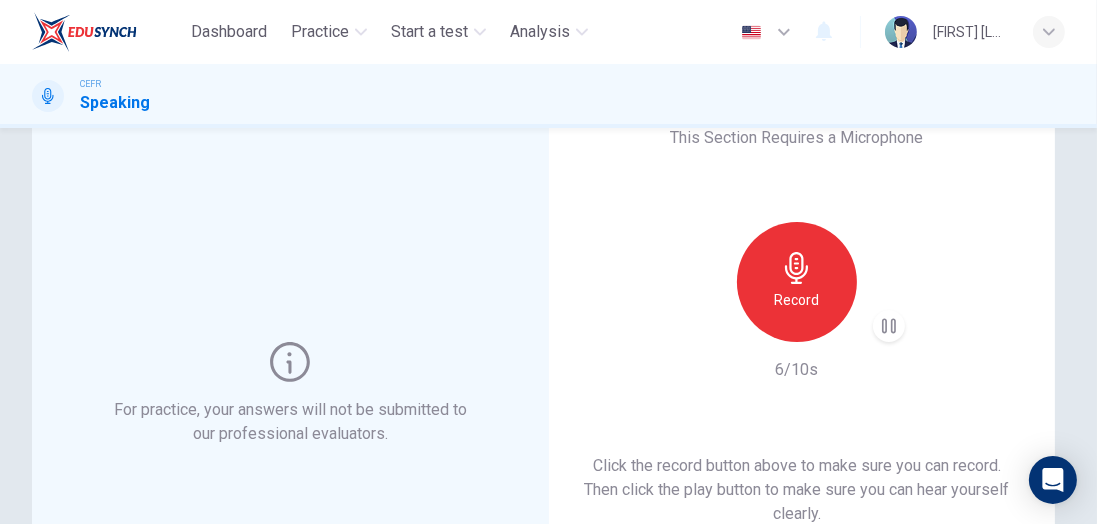 click at bounding box center (889, 326) 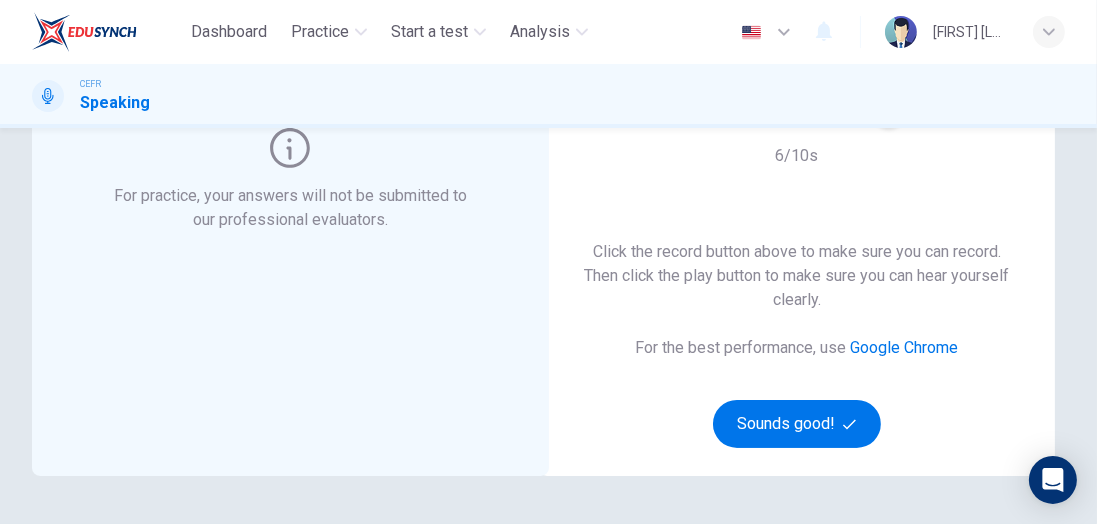 scroll, scrollTop: 288, scrollLeft: 0, axis: vertical 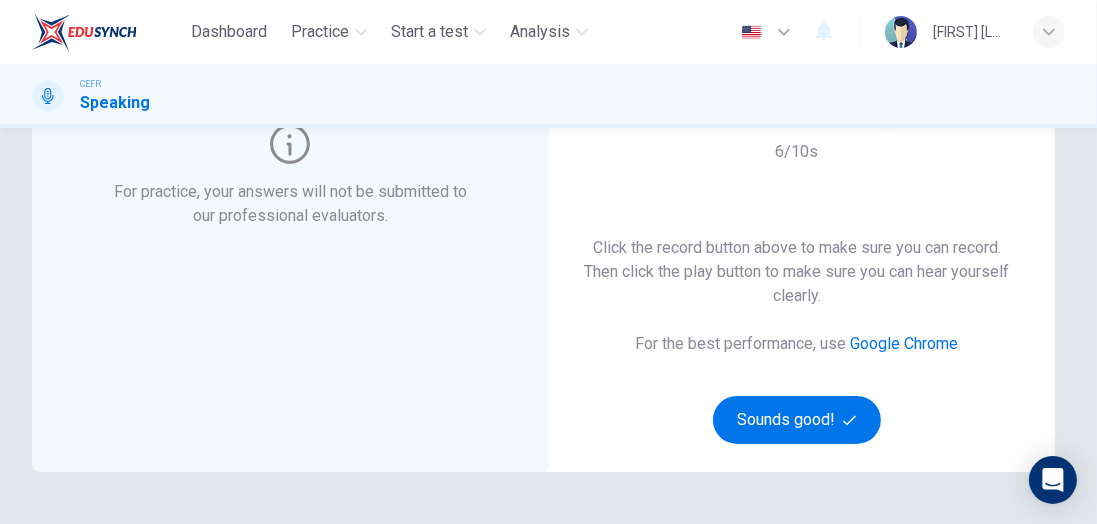 click on "Sounds good!" at bounding box center (797, 420) 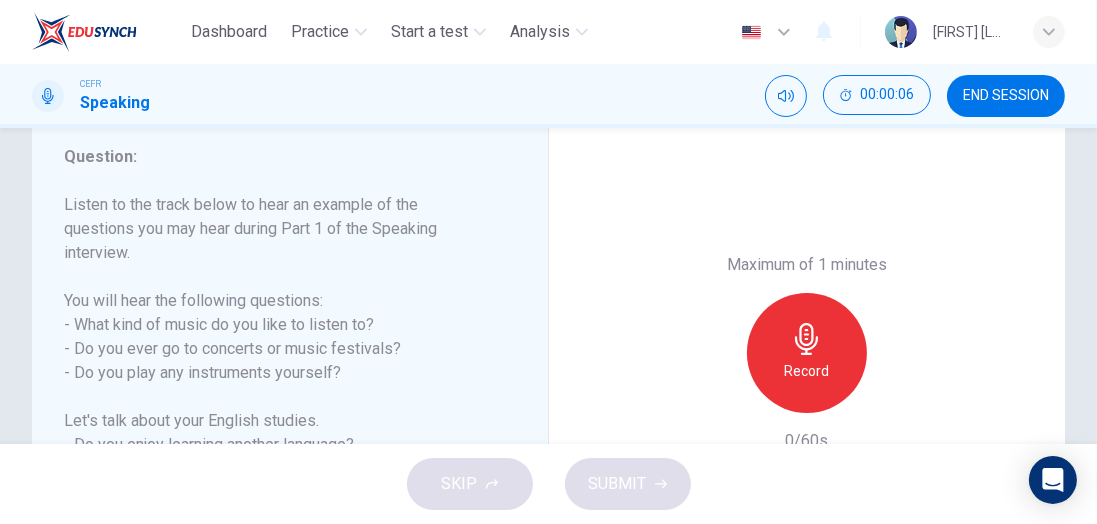scroll, scrollTop: 1, scrollLeft: 0, axis: vertical 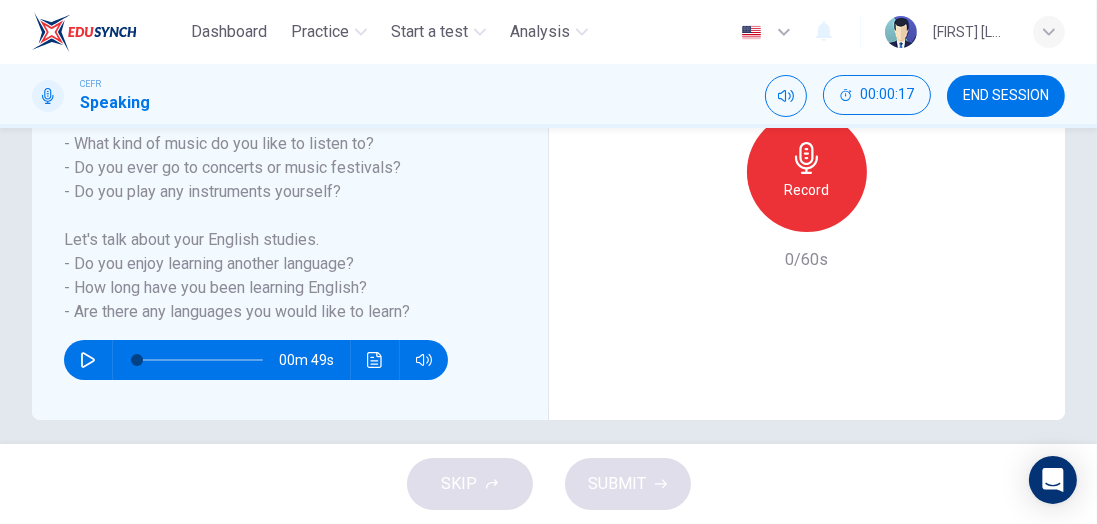 click at bounding box center [88, 360] 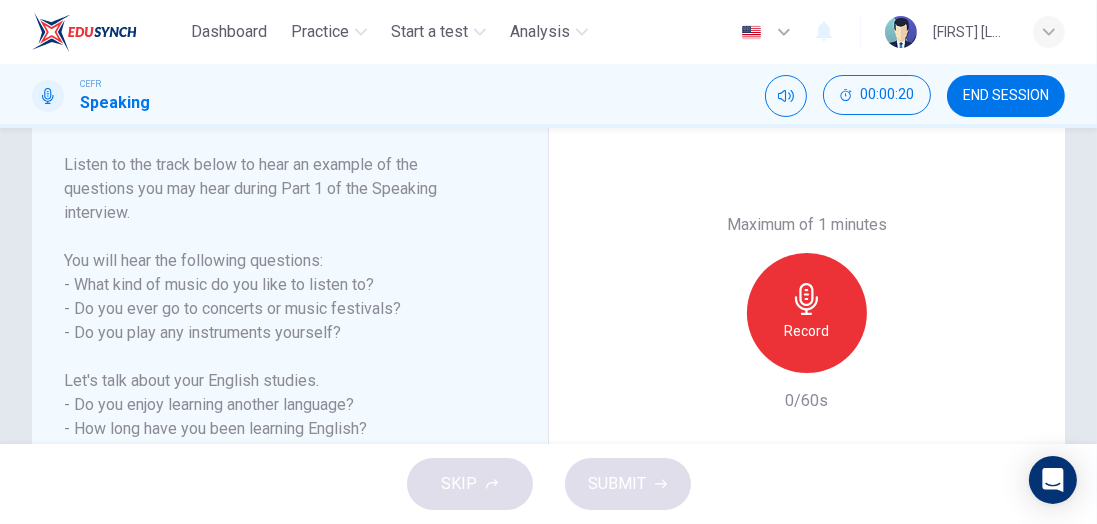 scroll, scrollTop: 328, scrollLeft: 0, axis: vertical 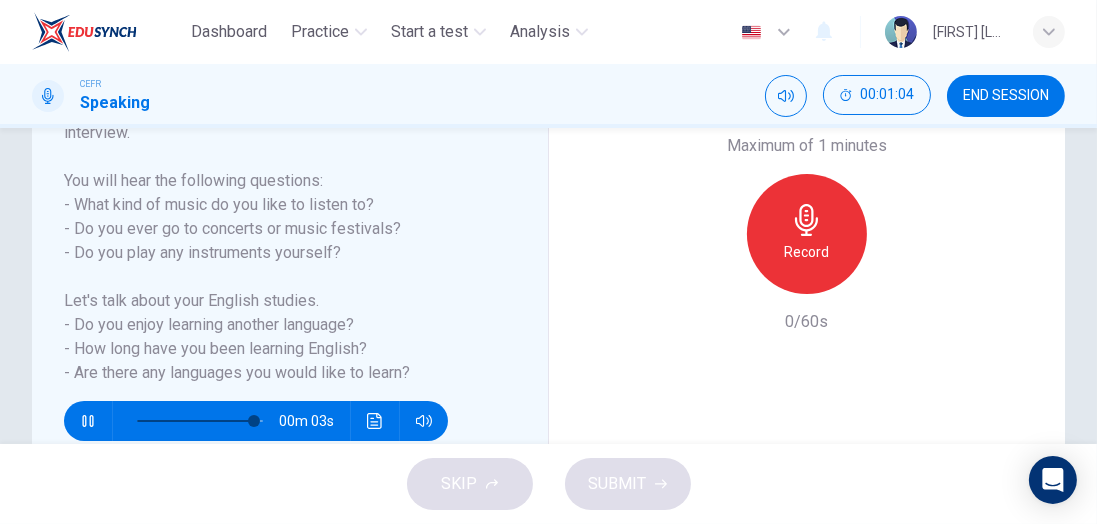 click at bounding box center [806, 220] 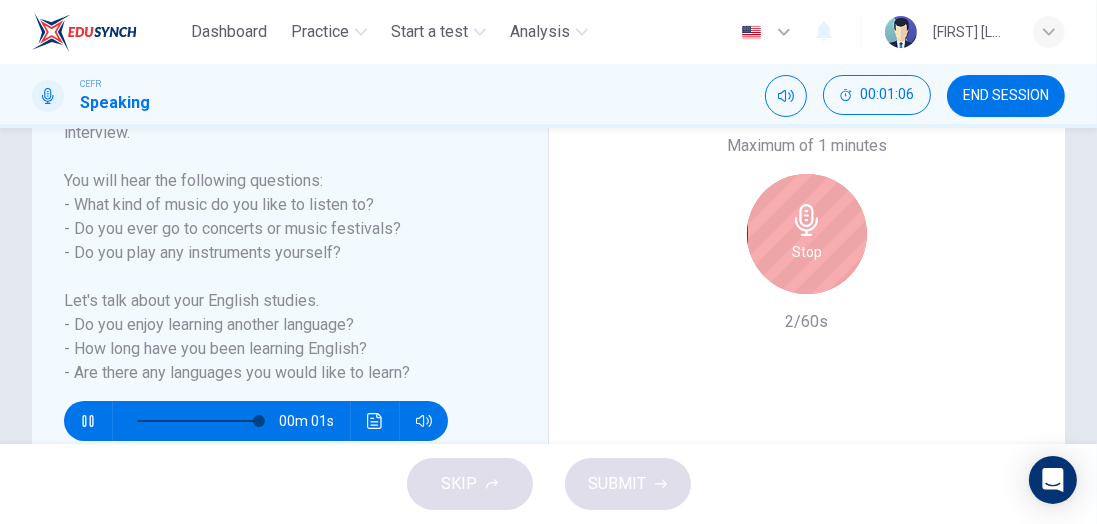 scroll, scrollTop: 0, scrollLeft: 0, axis: both 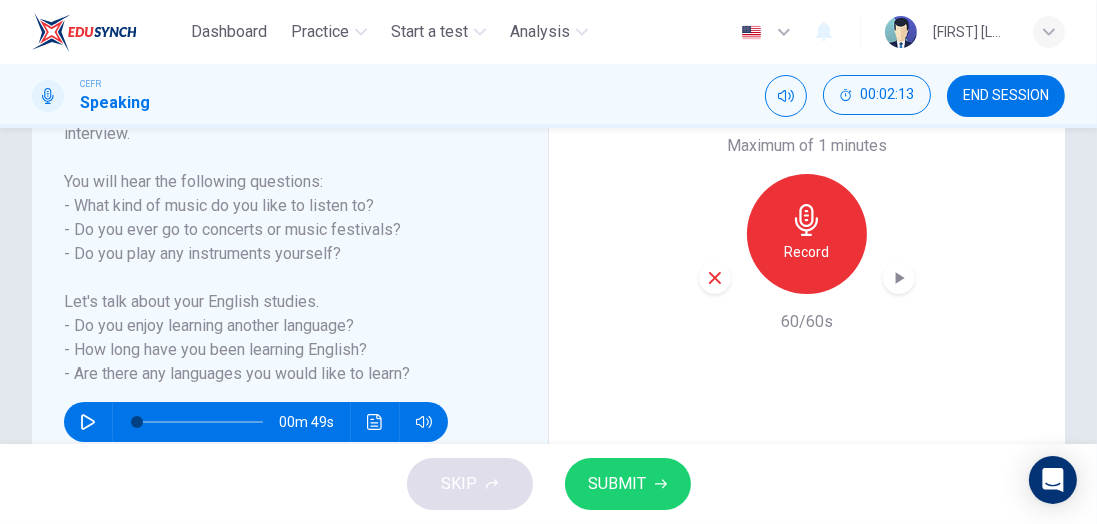 click on "SUBMIT" at bounding box center [618, 484] 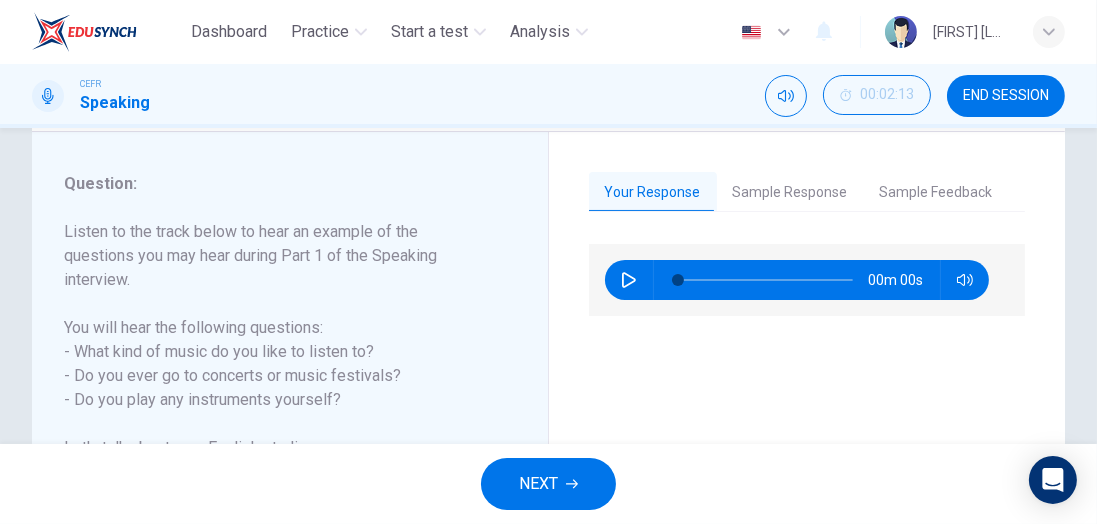 scroll, scrollTop: 262, scrollLeft: 0, axis: vertical 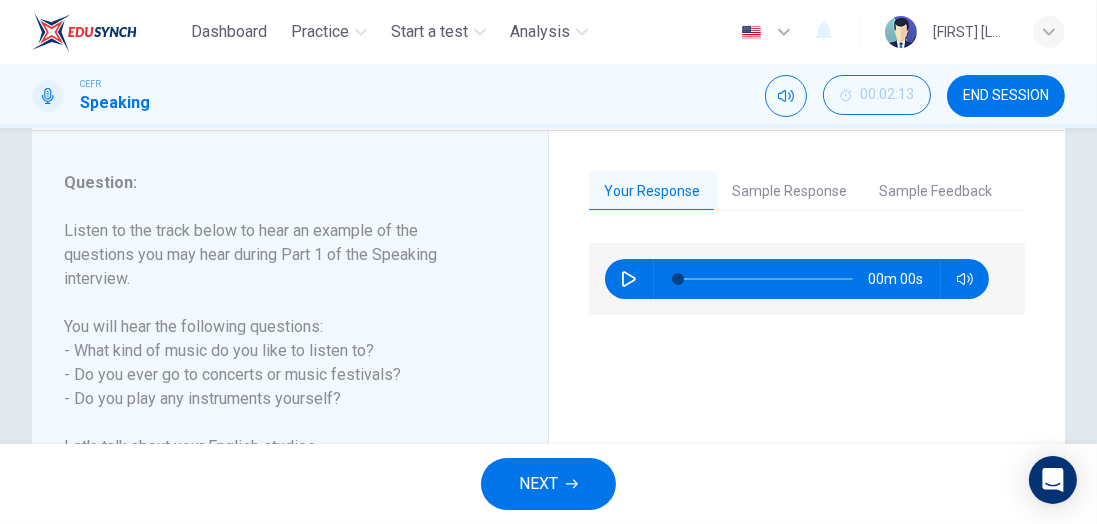 click at bounding box center [629, 279] 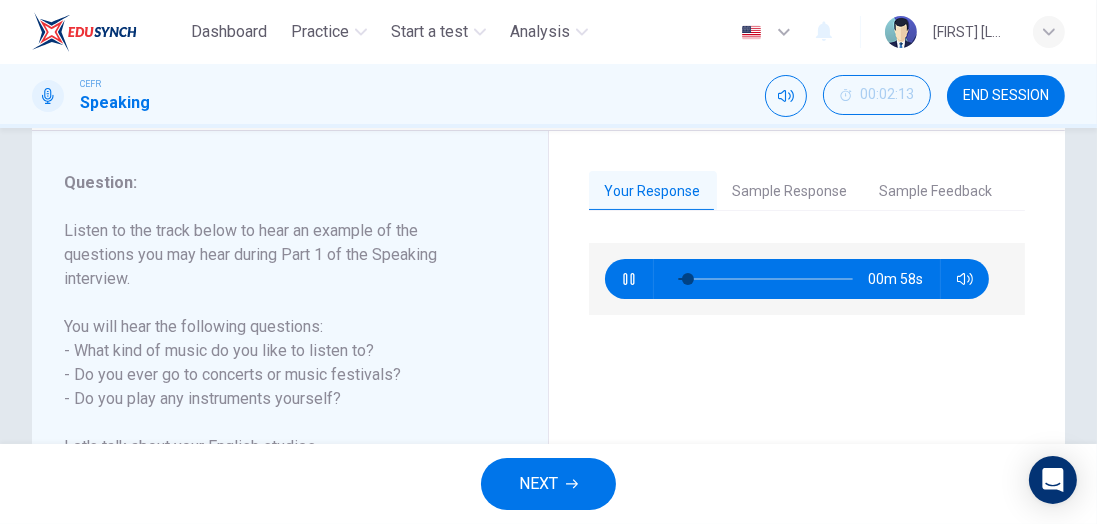 click on "Sample Response" at bounding box center (790, 192) 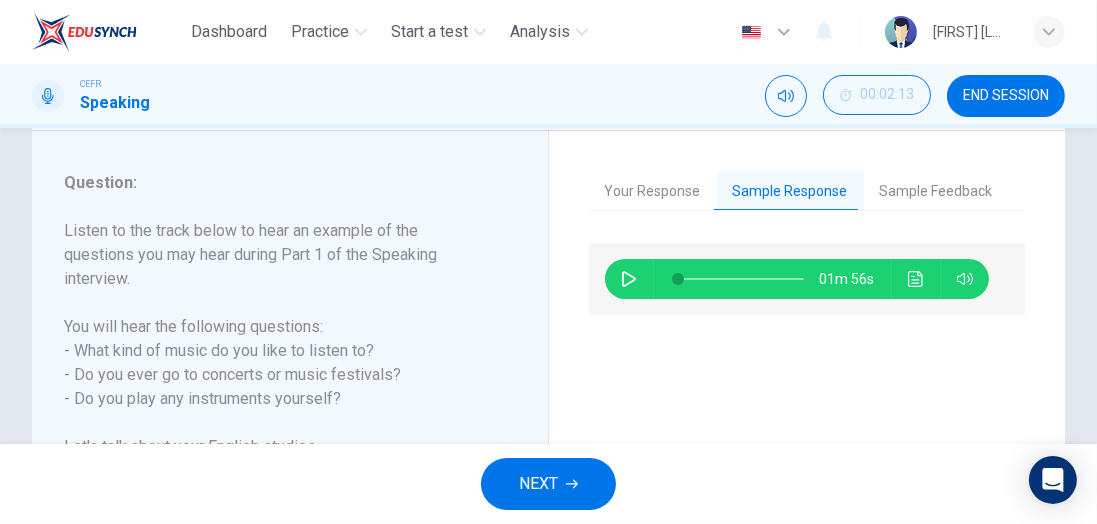click at bounding box center [629, 279] 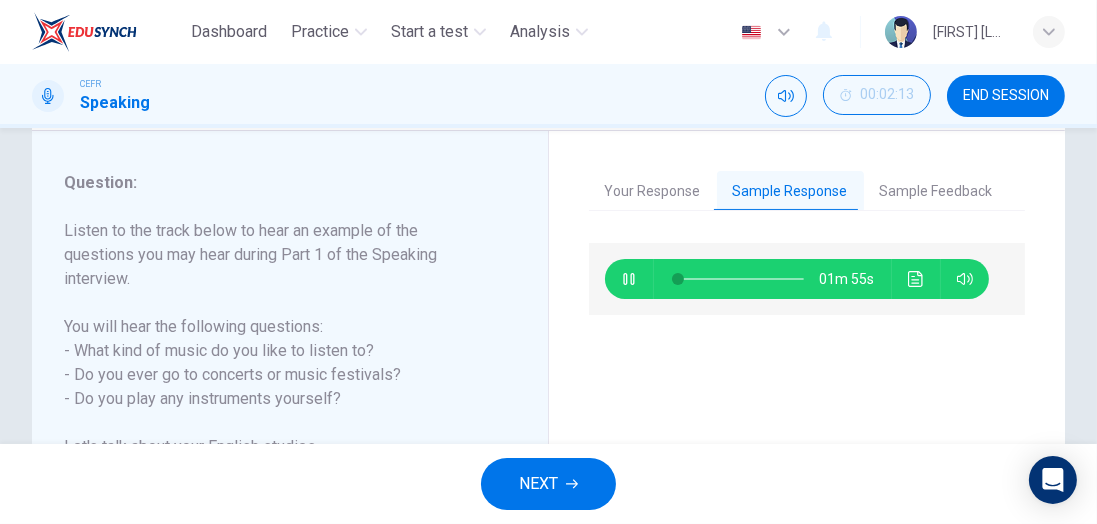 click on "Your Response" at bounding box center [653, 192] 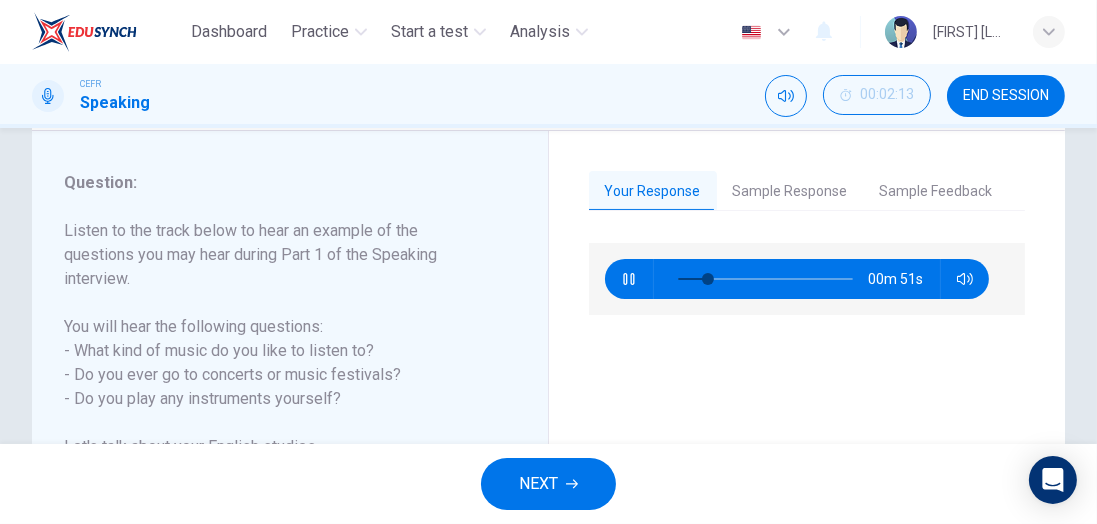 click at bounding box center (629, 279) 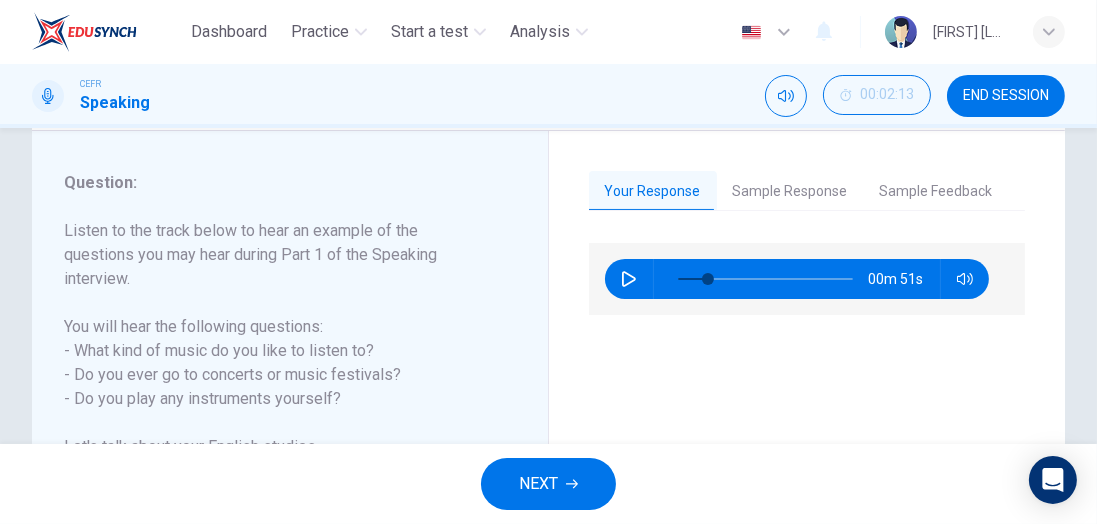 click on "Sample Response" at bounding box center [790, 192] 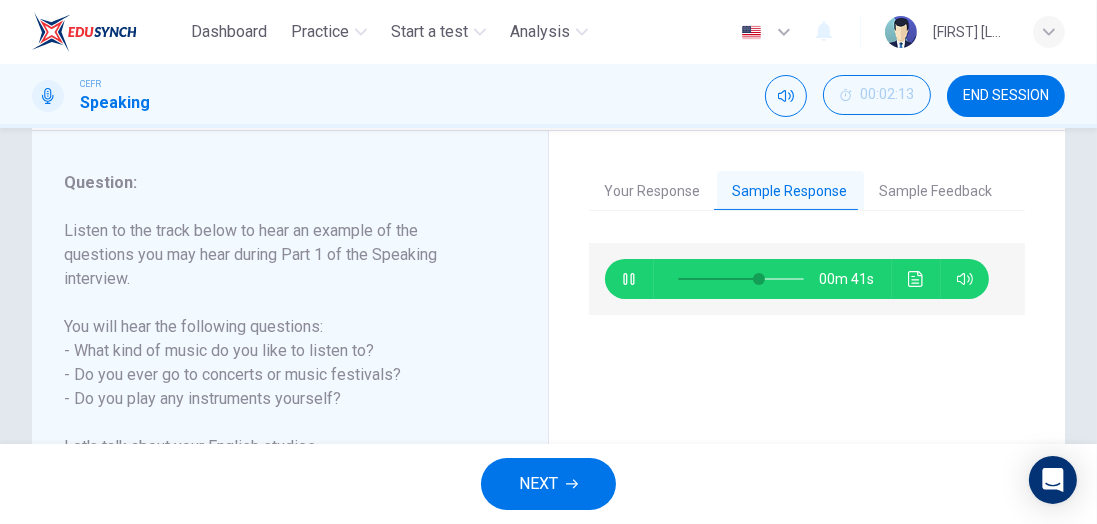 scroll, scrollTop: 1, scrollLeft: 0, axis: vertical 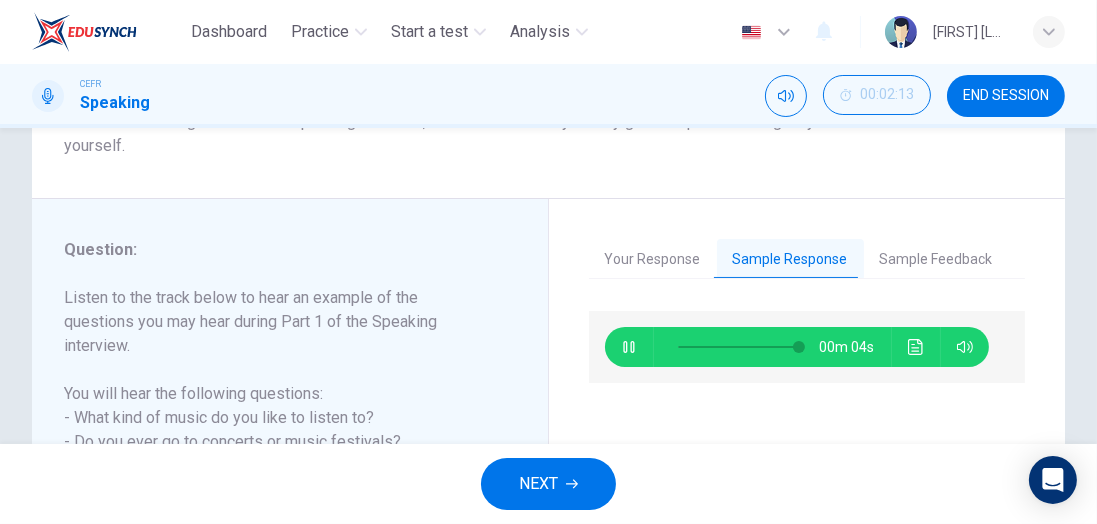 click on "Sample Feedback" at bounding box center [936, 260] 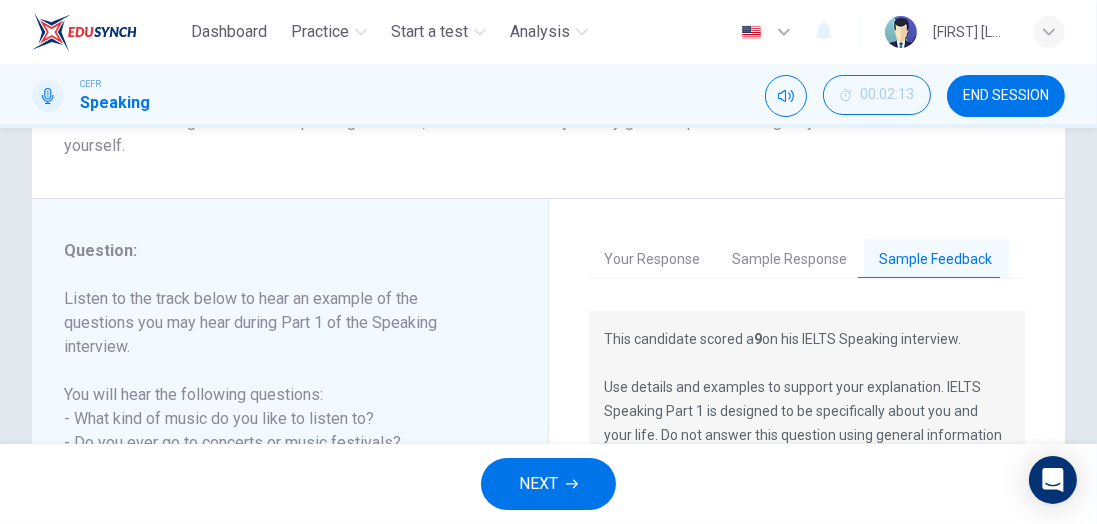 scroll, scrollTop: 0, scrollLeft: 0, axis: both 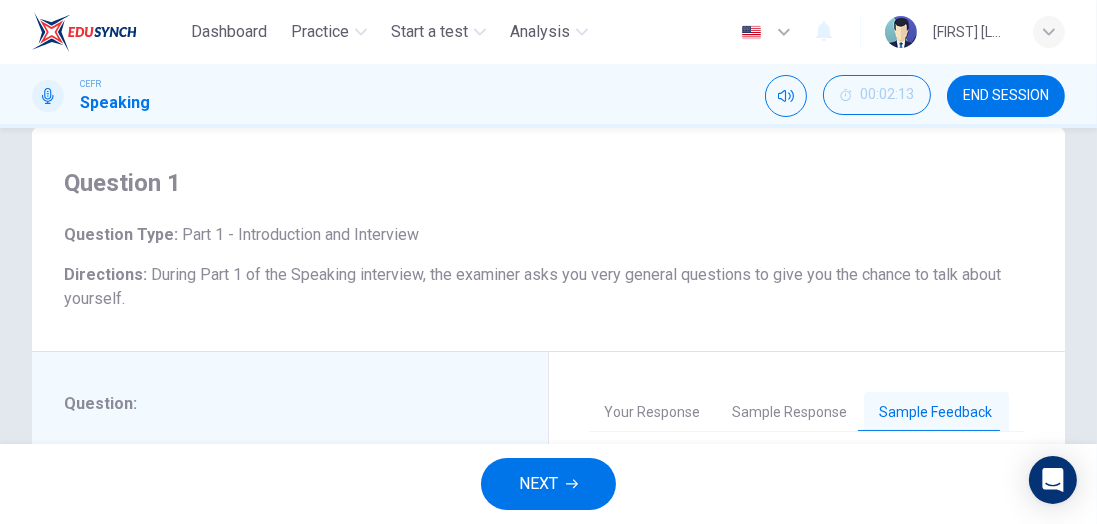 click on "NEXT" at bounding box center (538, 484) 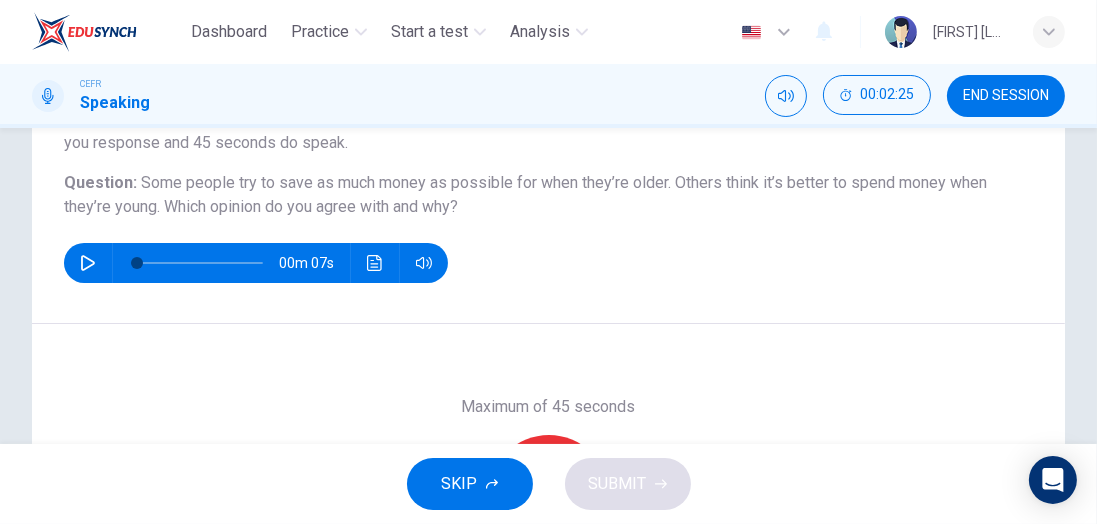 scroll, scrollTop: 196, scrollLeft: 0, axis: vertical 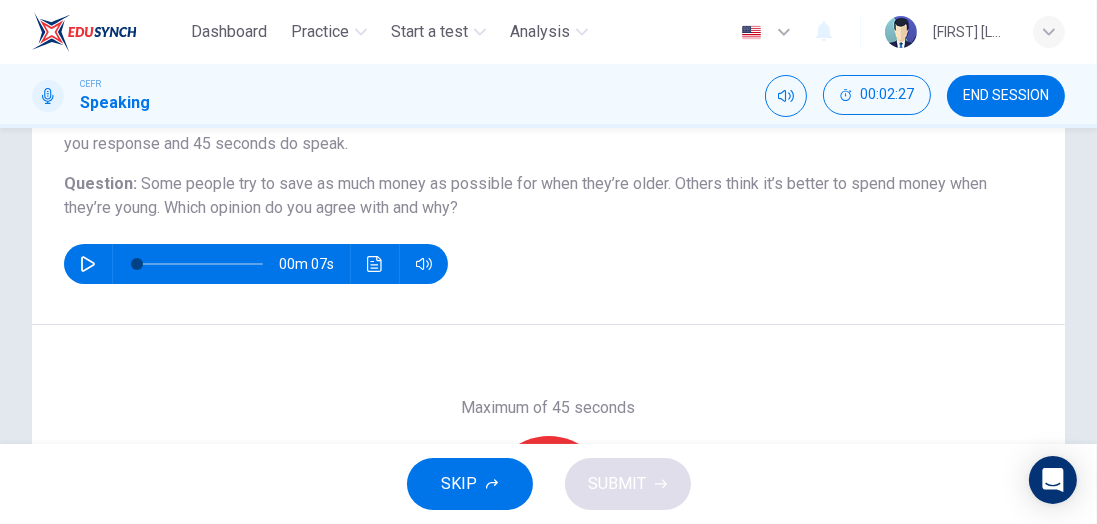 click at bounding box center [88, 264] 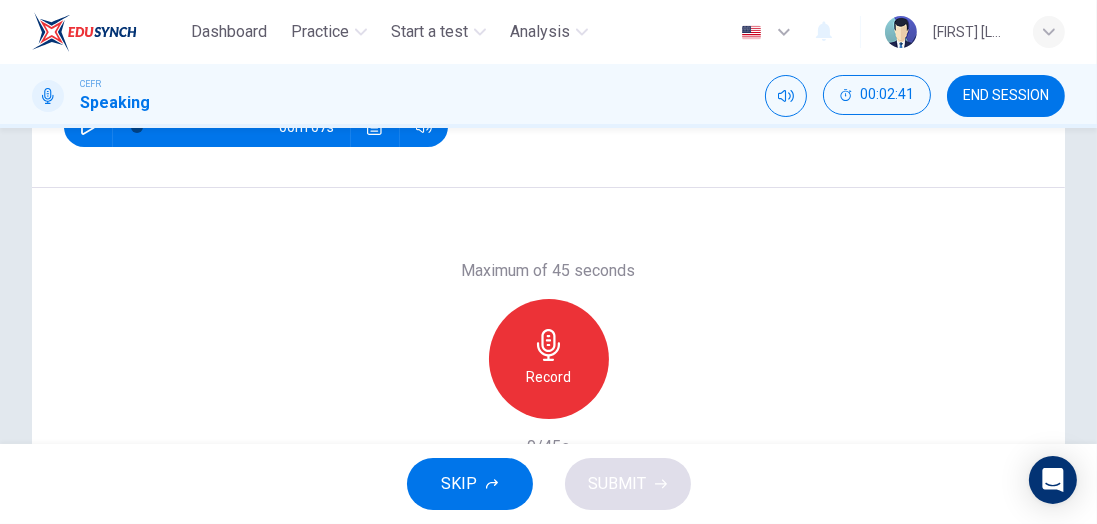 scroll, scrollTop: 336, scrollLeft: 0, axis: vertical 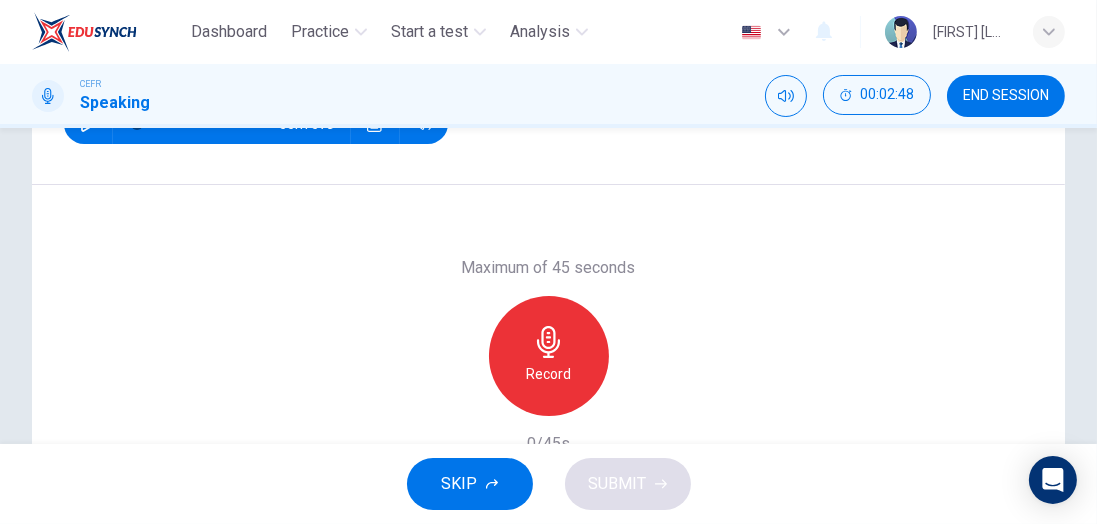 click on "Record" at bounding box center [548, 374] 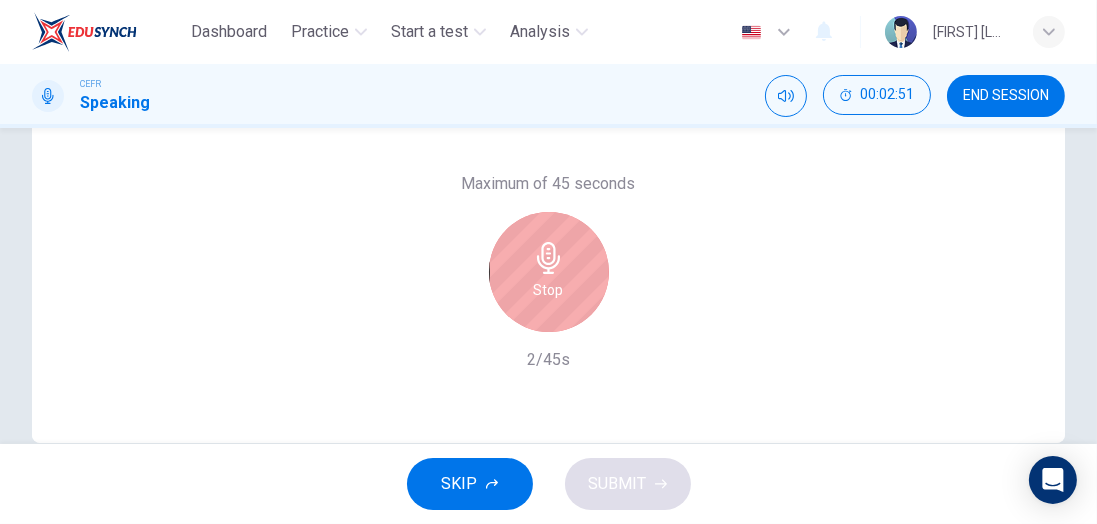 scroll, scrollTop: 421, scrollLeft: 0, axis: vertical 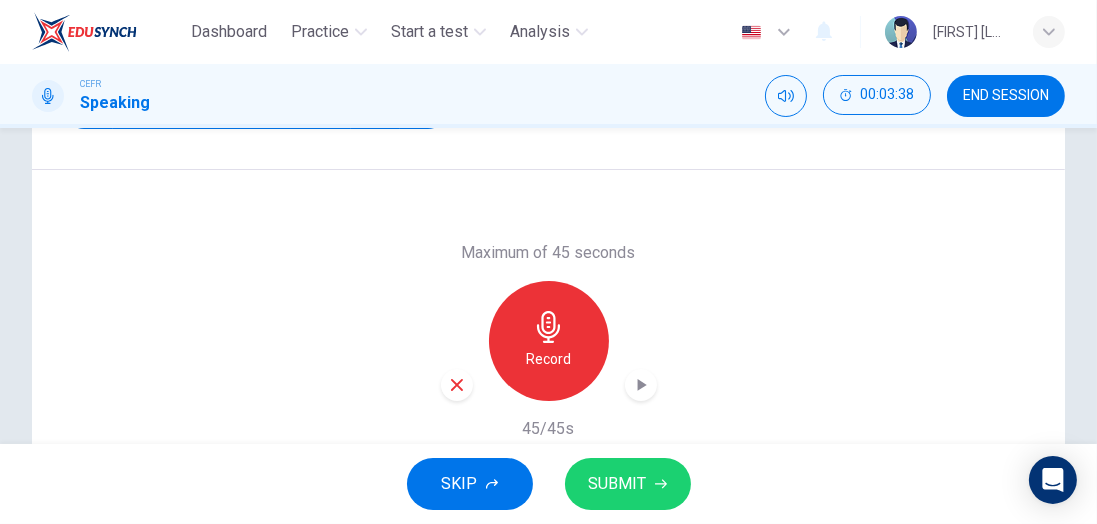 click on "SUBMIT" at bounding box center (618, 484) 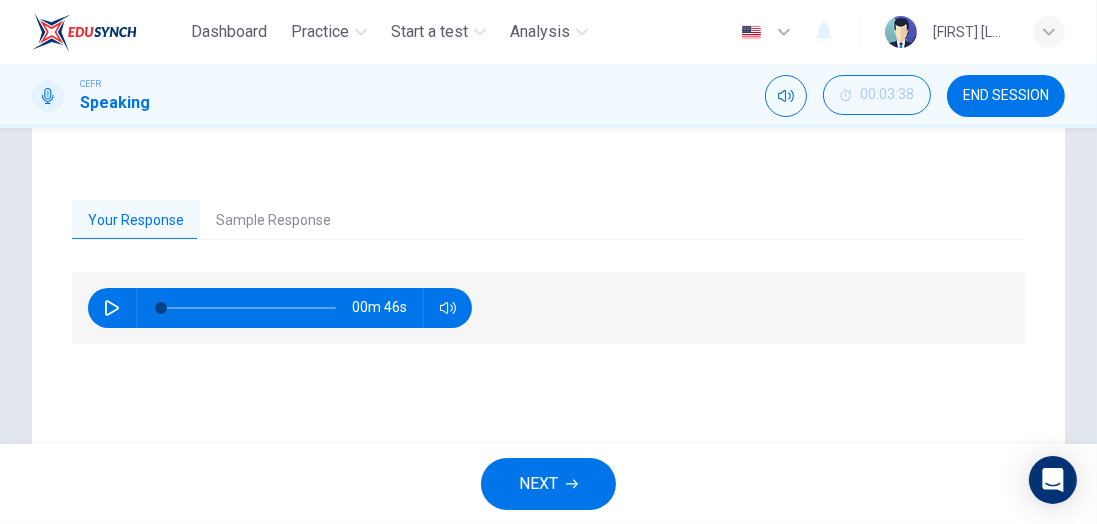scroll, scrollTop: 397, scrollLeft: 0, axis: vertical 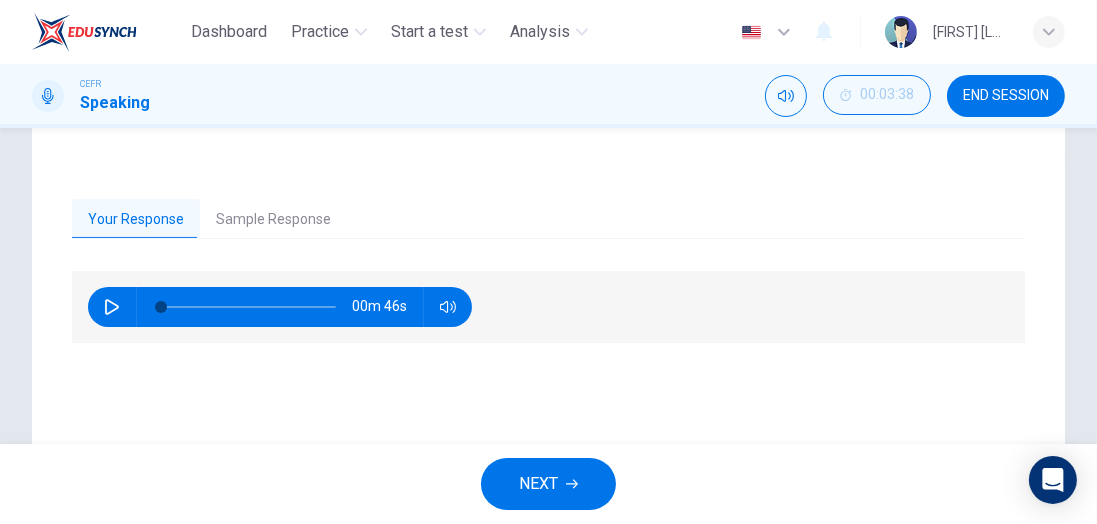 click on "Sample Response" at bounding box center (273, 220) 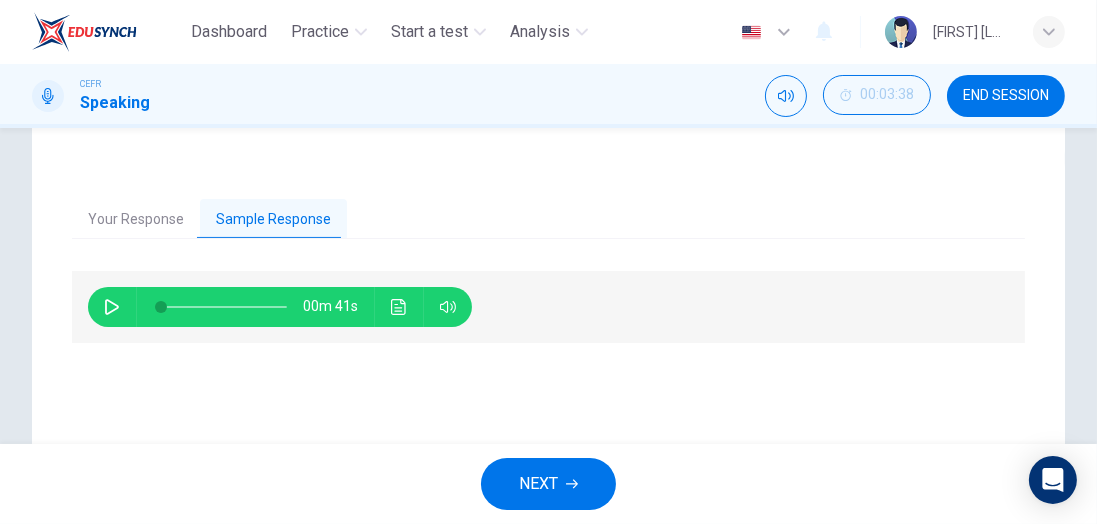 click on "Your Response" at bounding box center [136, 220] 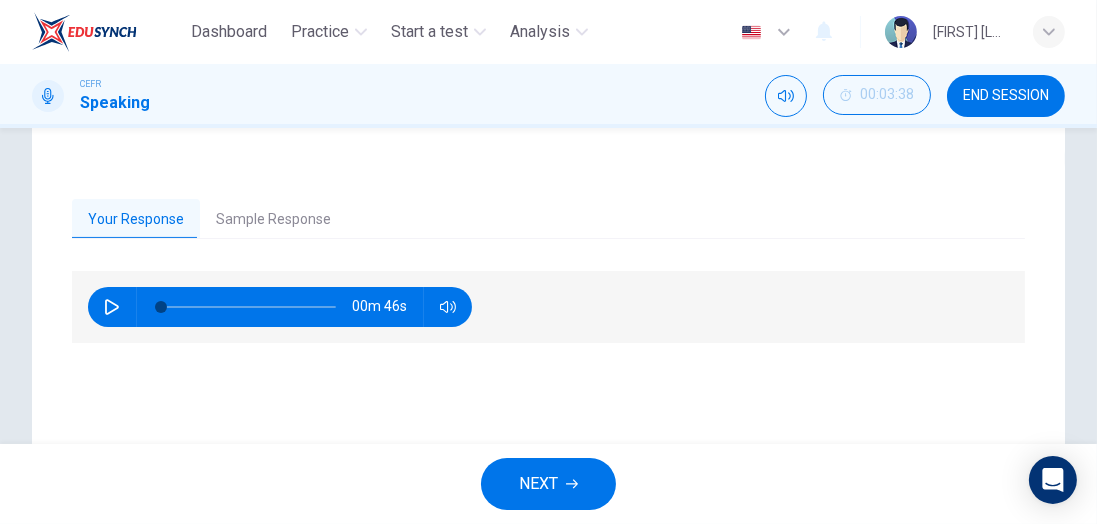 click on "Sample Response" at bounding box center [273, 220] 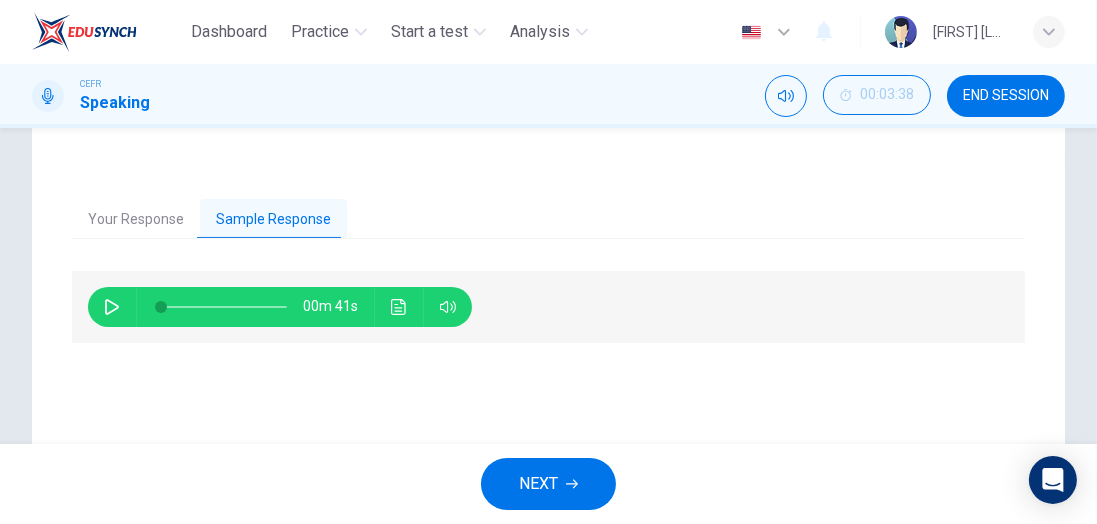 click at bounding box center [112, 307] 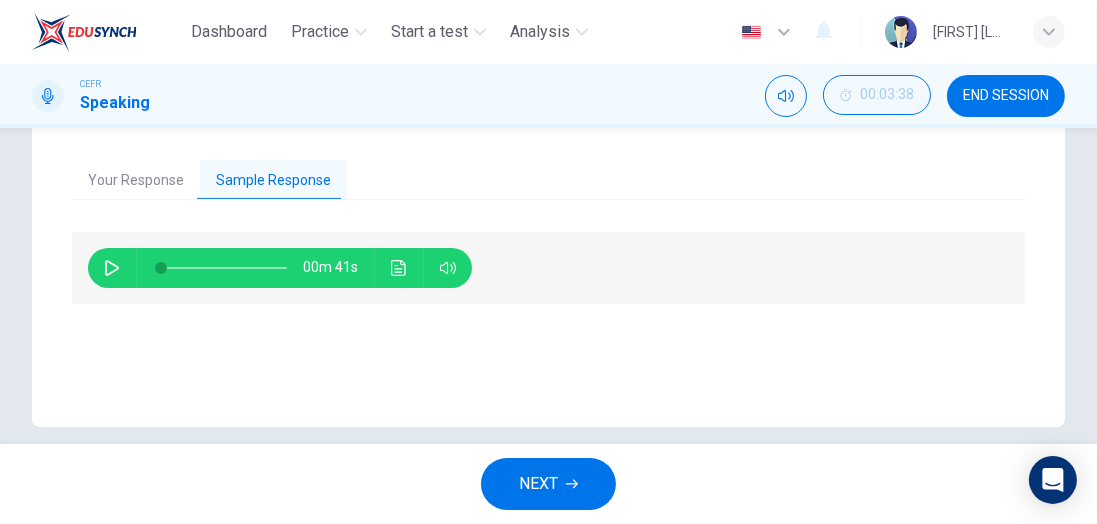 scroll, scrollTop: 458, scrollLeft: 0, axis: vertical 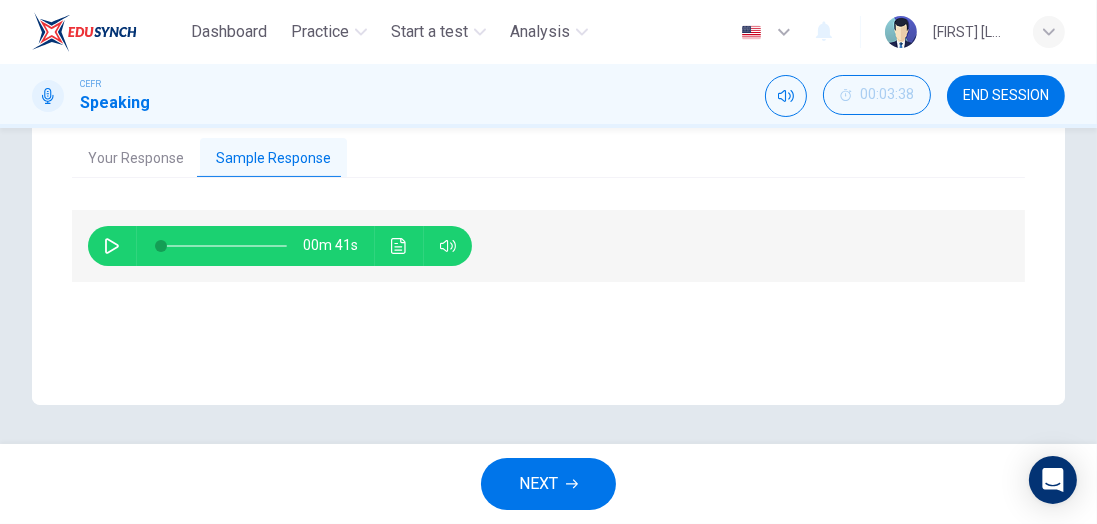 click at bounding box center [572, 484] 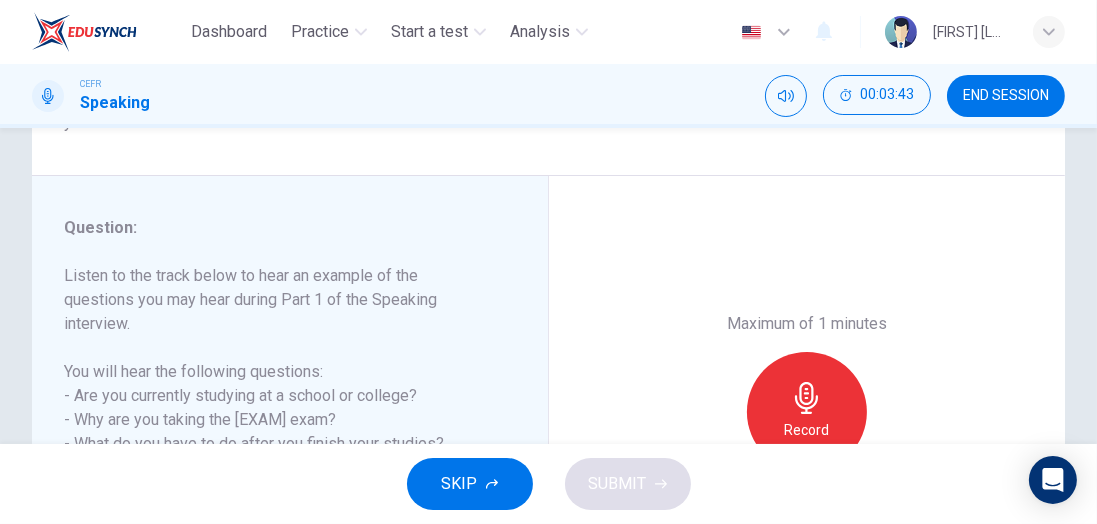 scroll, scrollTop: 218, scrollLeft: 0, axis: vertical 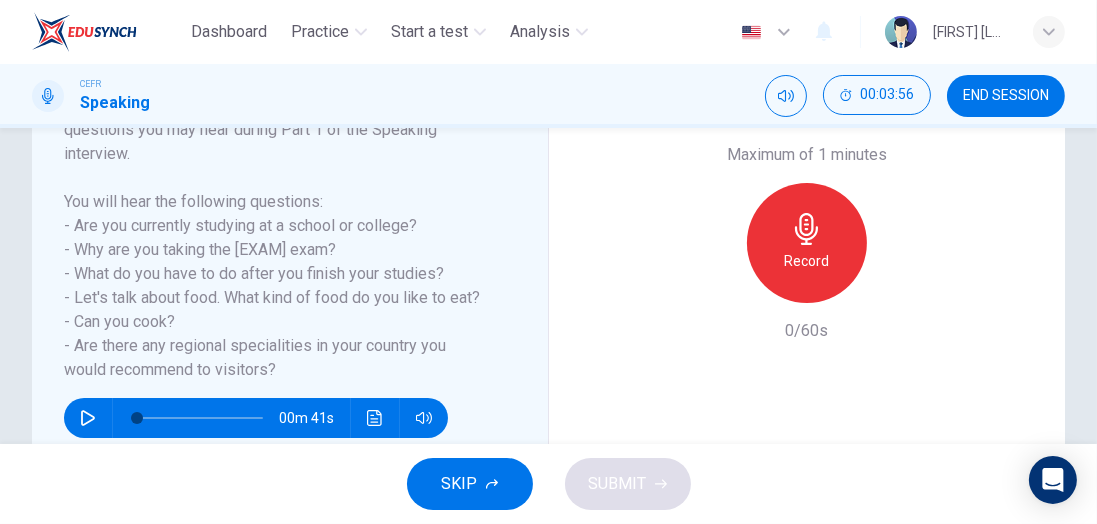 click at bounding box center [807, 229] 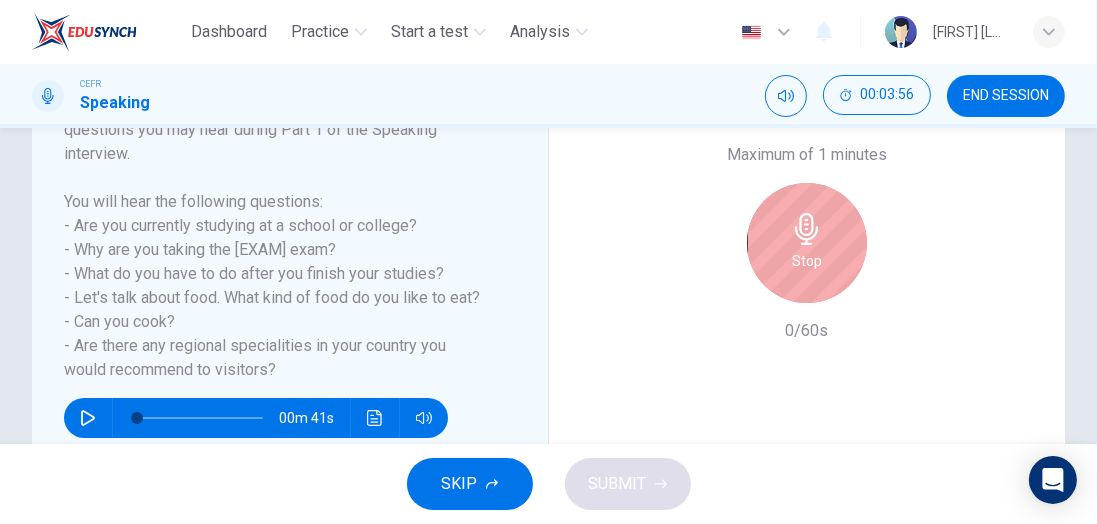 click at bounding box center [88, 418] 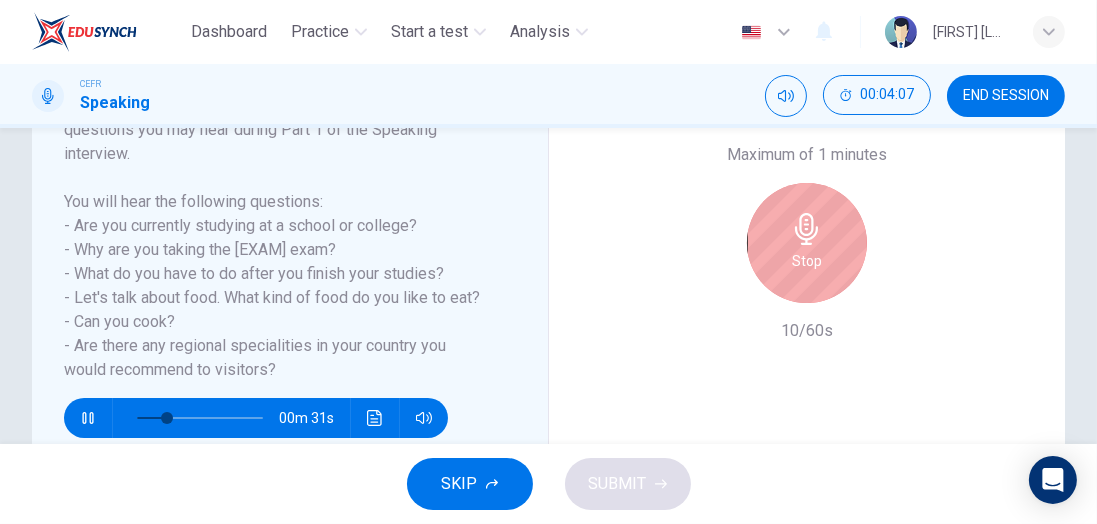 click at bounding box center [88, 418] 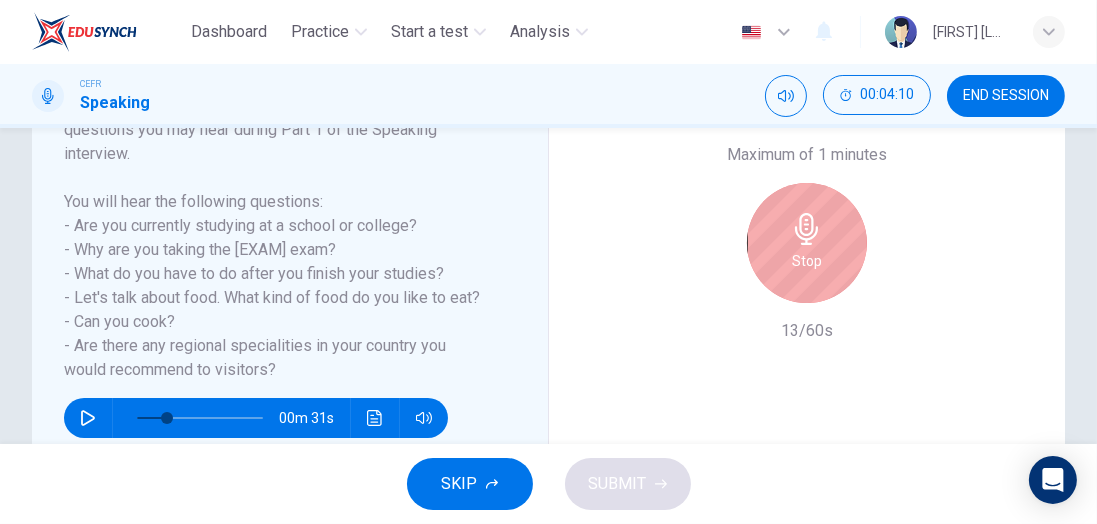 click at bounding box center [807, 229] 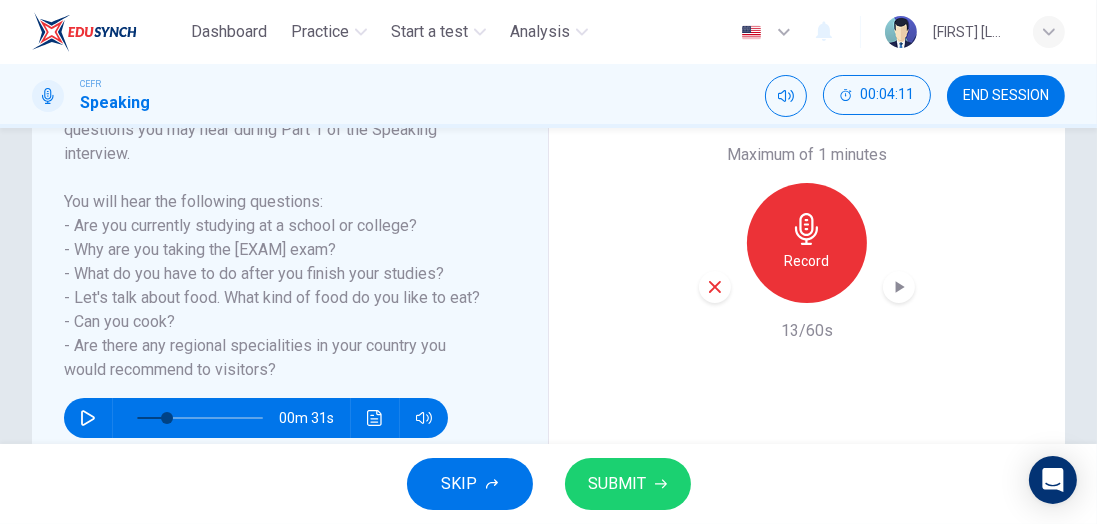 click at bounding box center (715, 287) 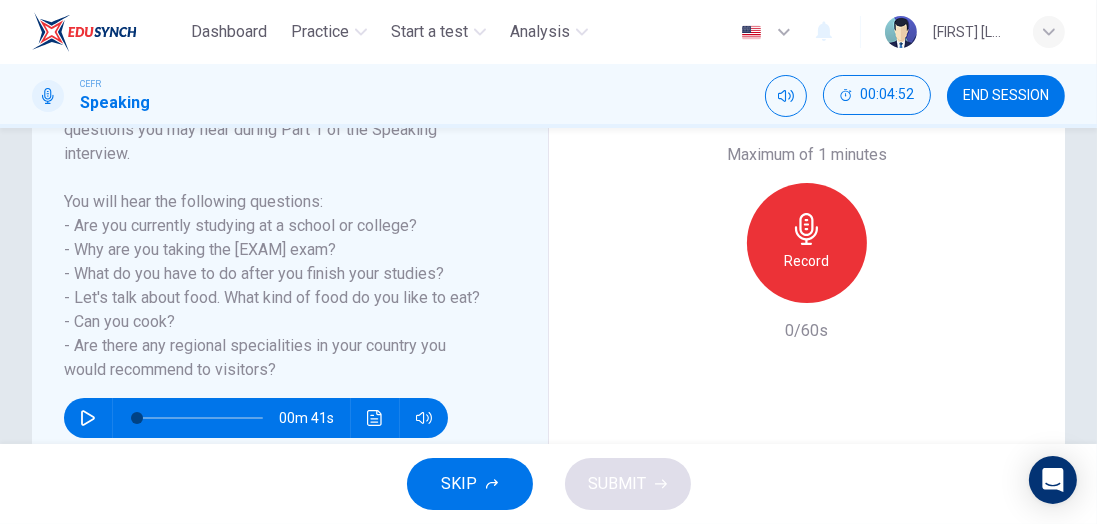 click at bounding box center [88, 418] 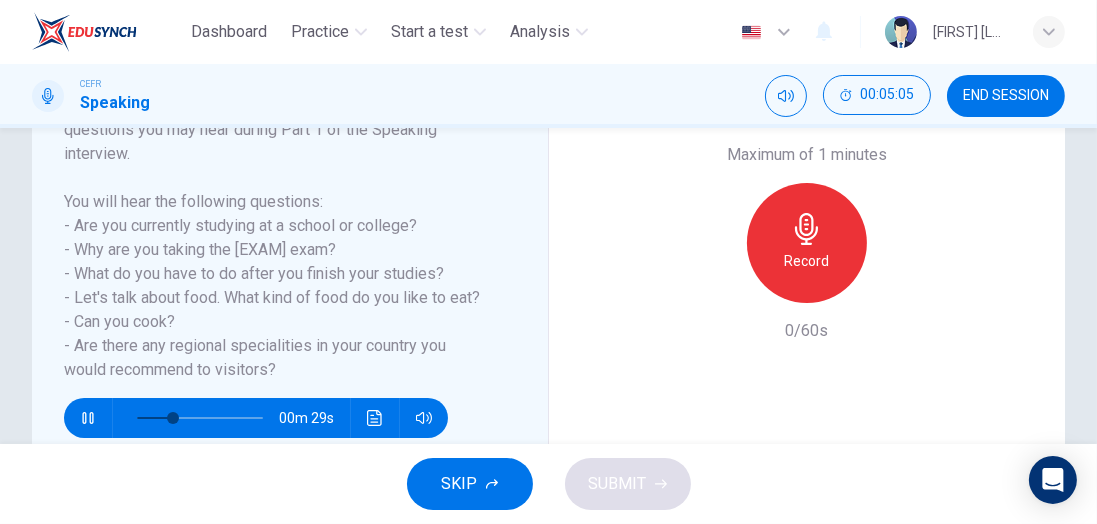 click at bounding box center (807, 229) 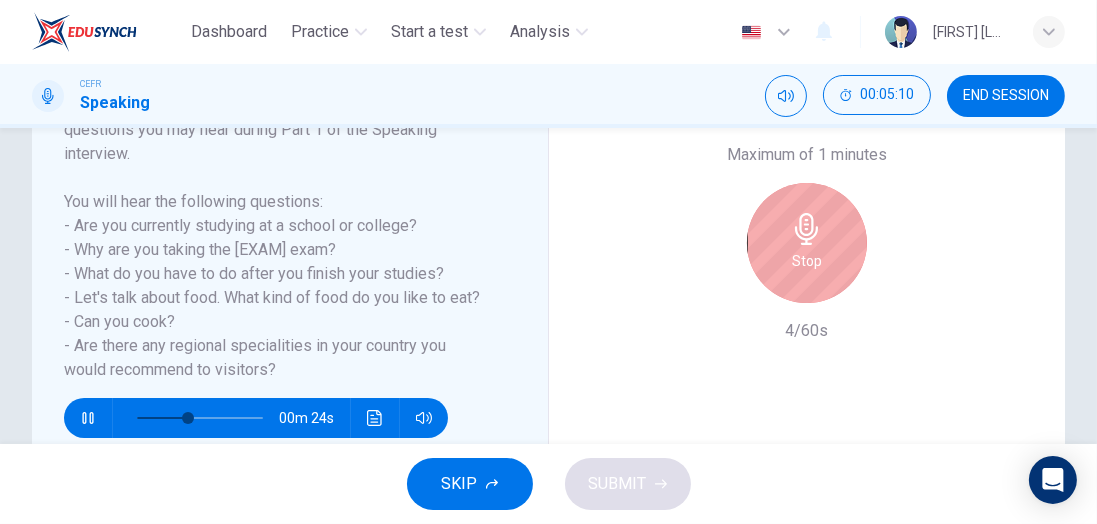 click at bounding box center (88, 418) 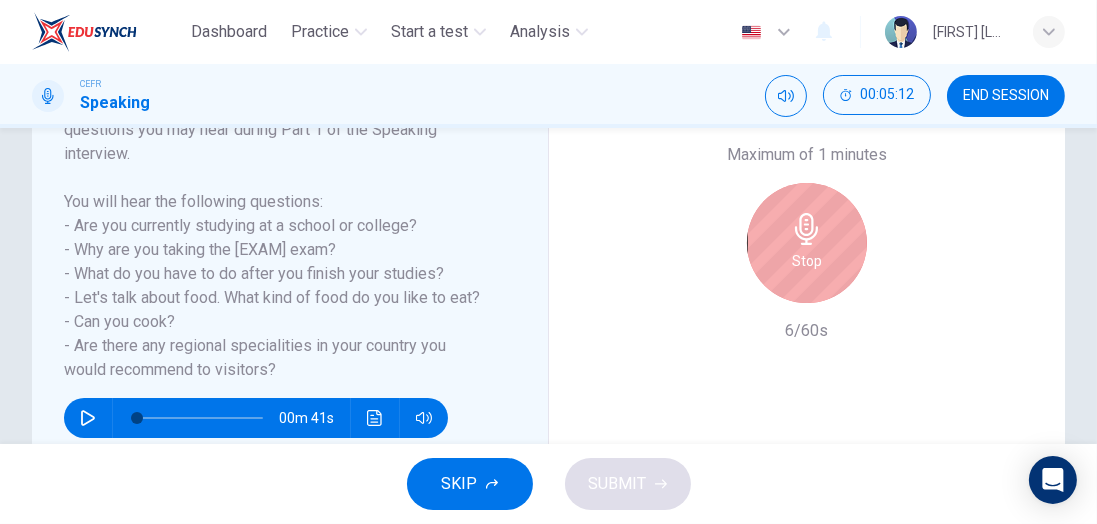 click on "Stop" at bounding box center [807, 261] 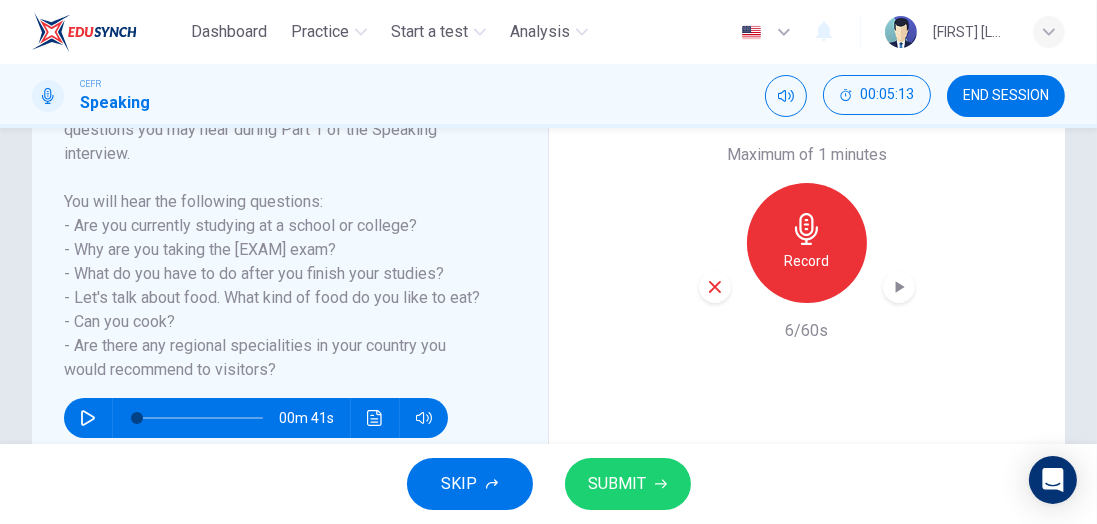 click at bounding box center [715, 287] 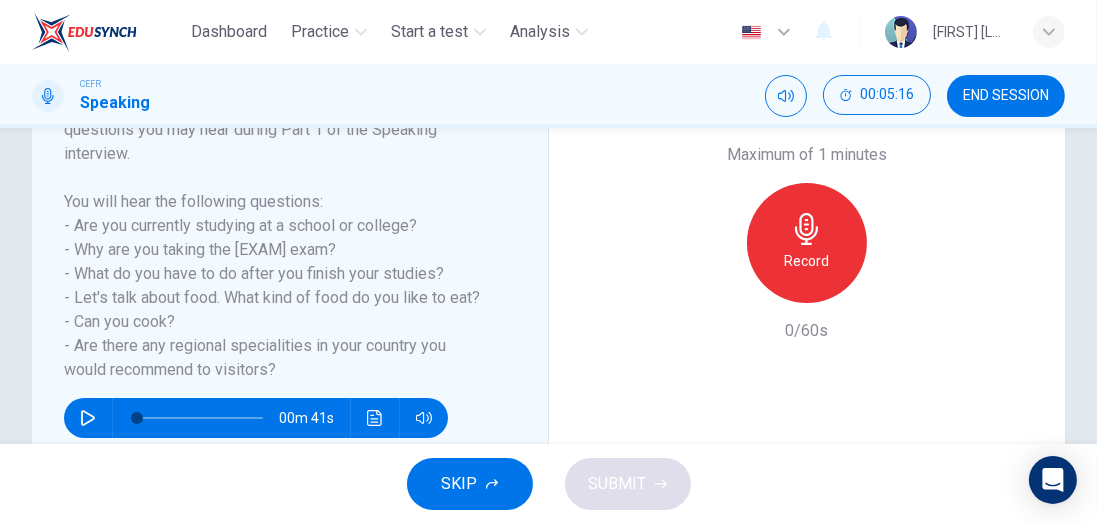 click at bounding box center [807, 229] 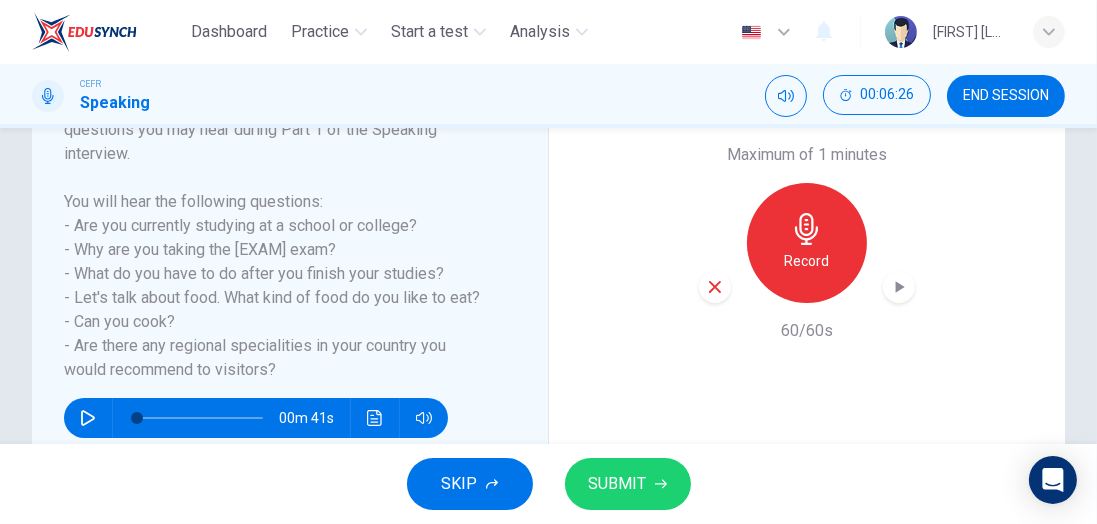 click at bounding box center [715, 287] 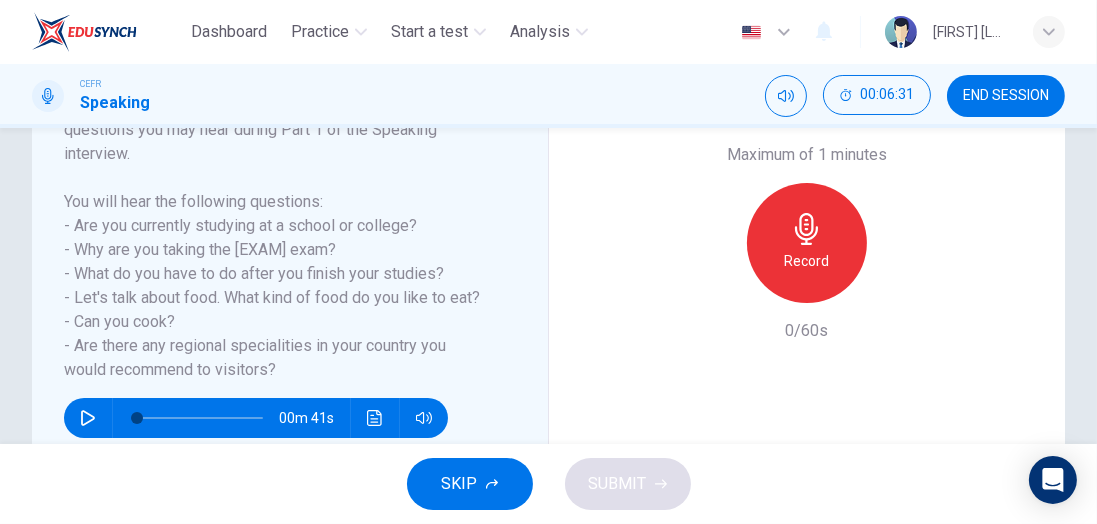 click at bounding box center (807, 229) 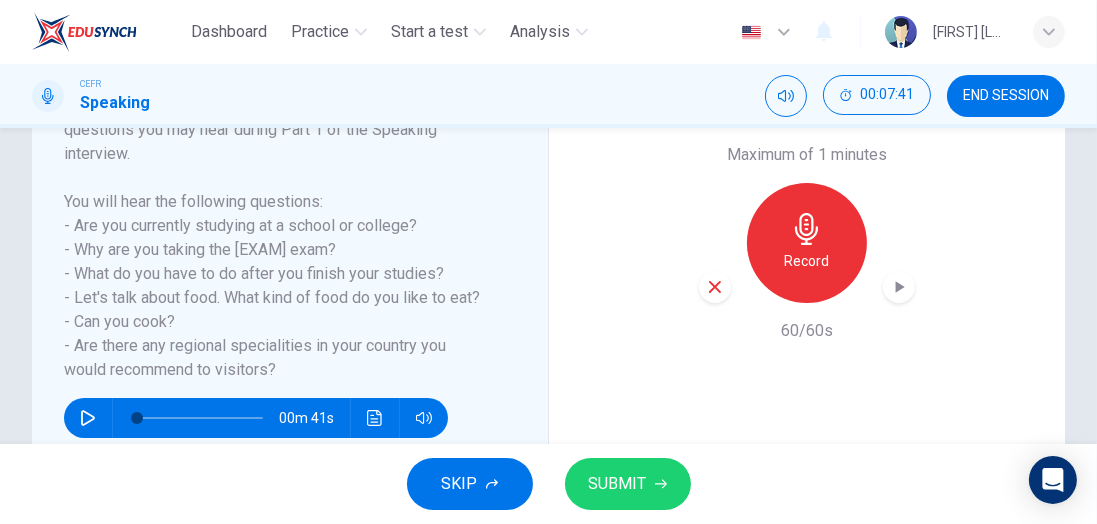 click on "SUBMIT" at bounding box center [618, 484] 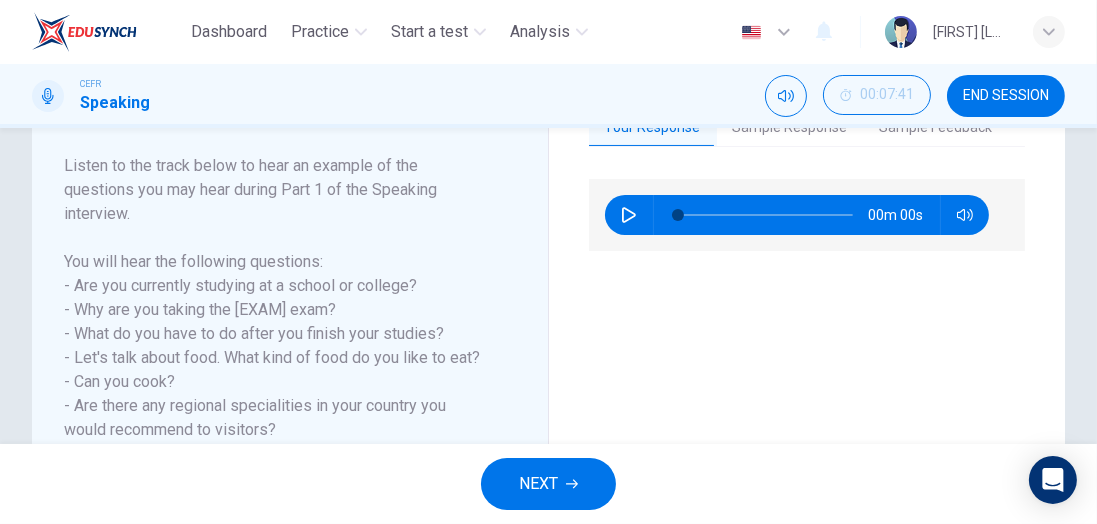 scroll, scrollTop: 301, scrollLeft: 0, axis: vertical 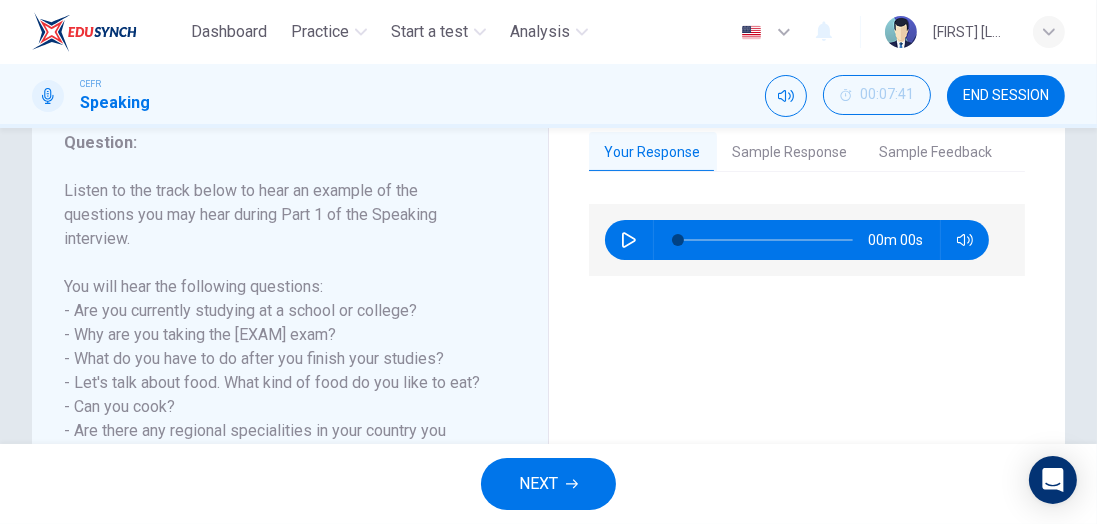 click on "Sample Response" at bounding box center (790, 153) 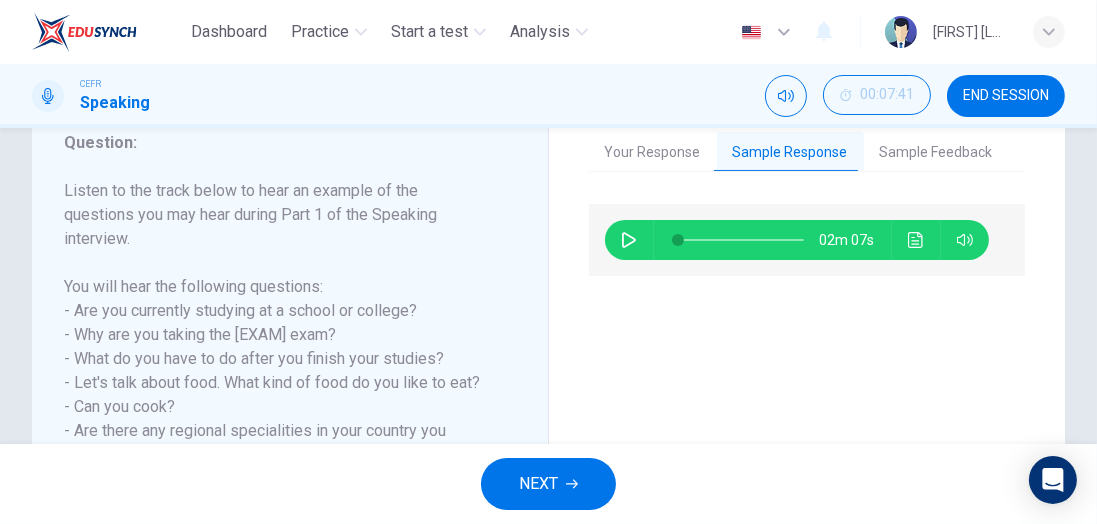 click at bounding box center (629, 240) 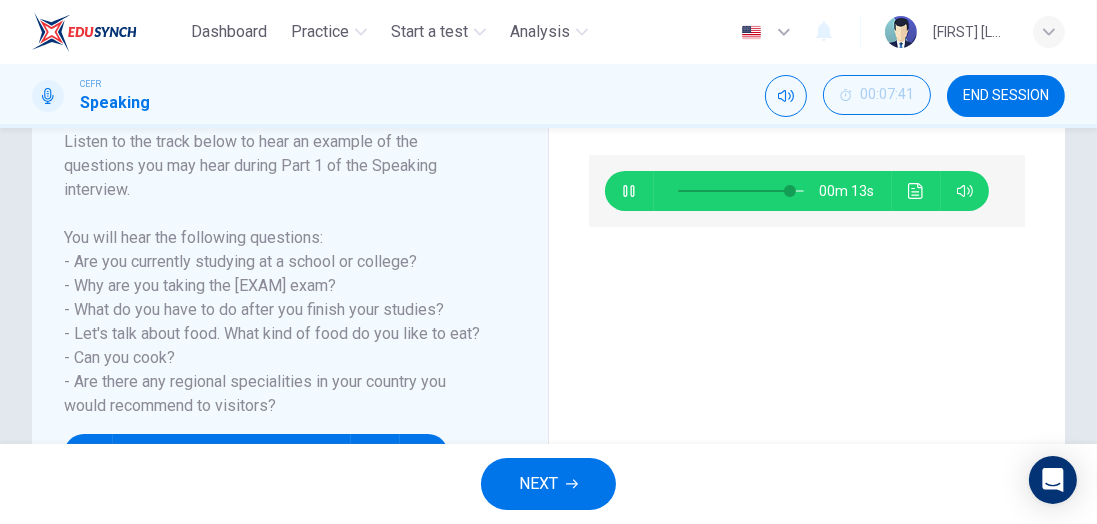 scroll, scrollTop: 352, scrollLeft: 0, axis: vertical 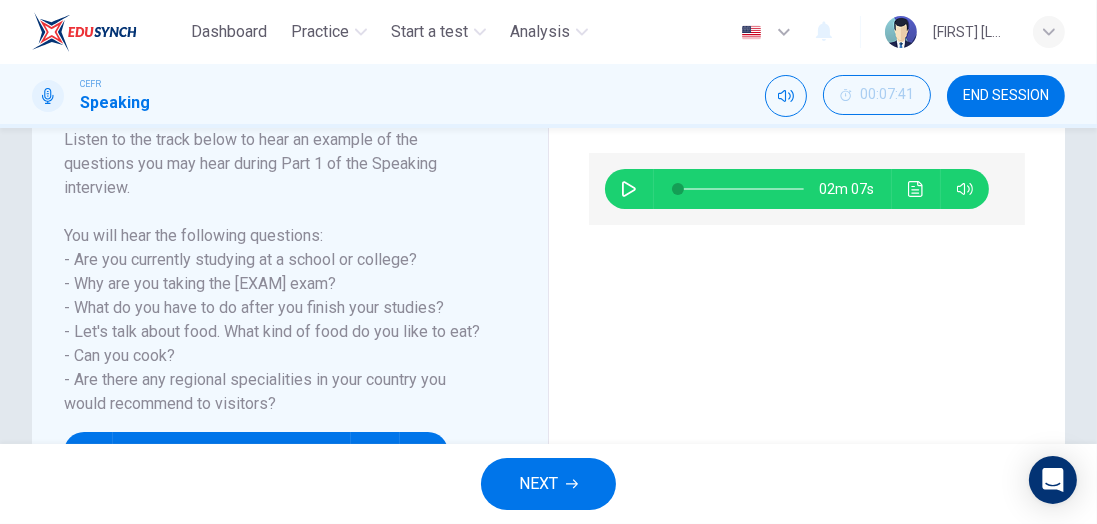 click at bounding box center [572, 484] 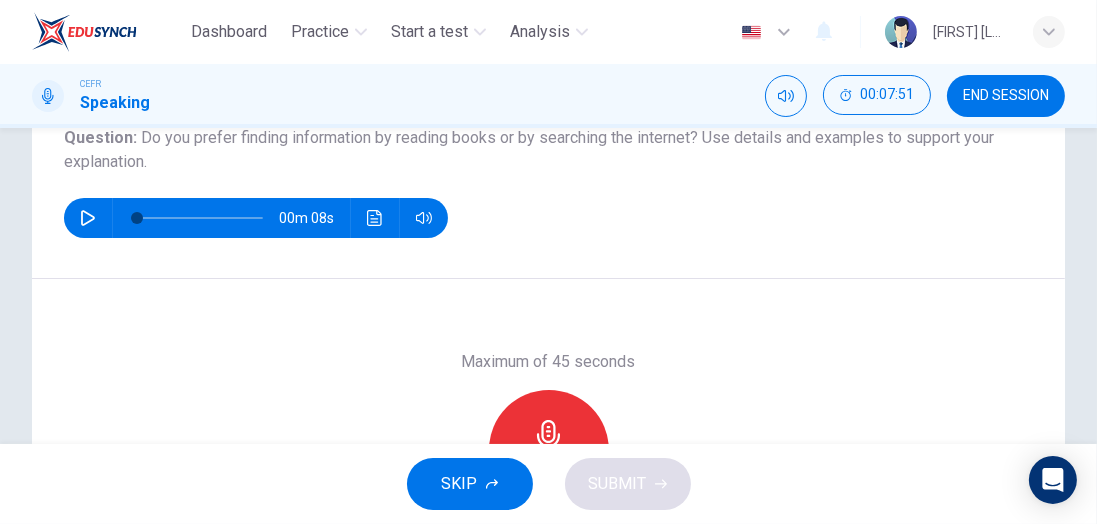 scroll, scrollTop: 246, scrollLeft: 0, axis: vertical 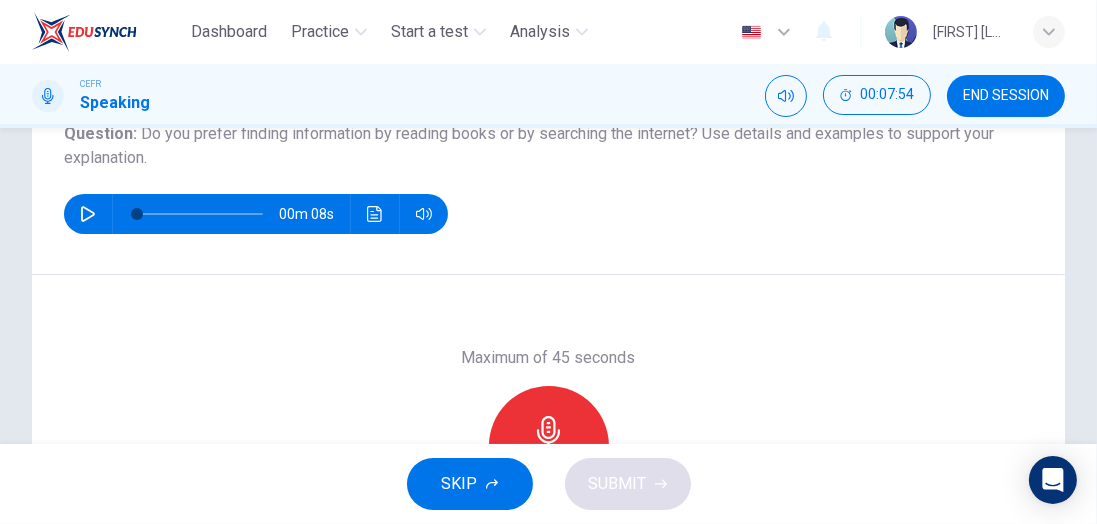 click at bounding box center (549, 432) 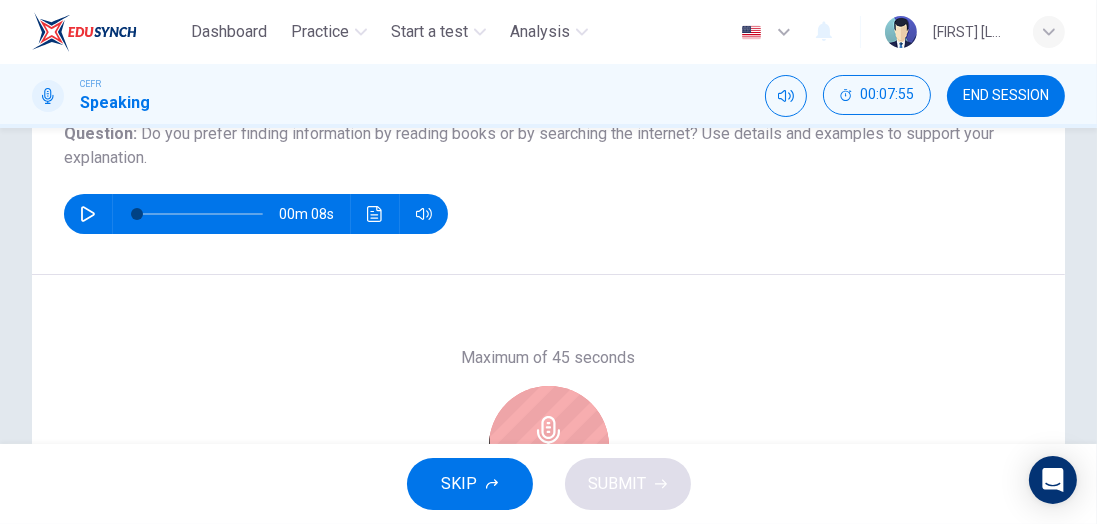 click at bounding box center (549, 432) 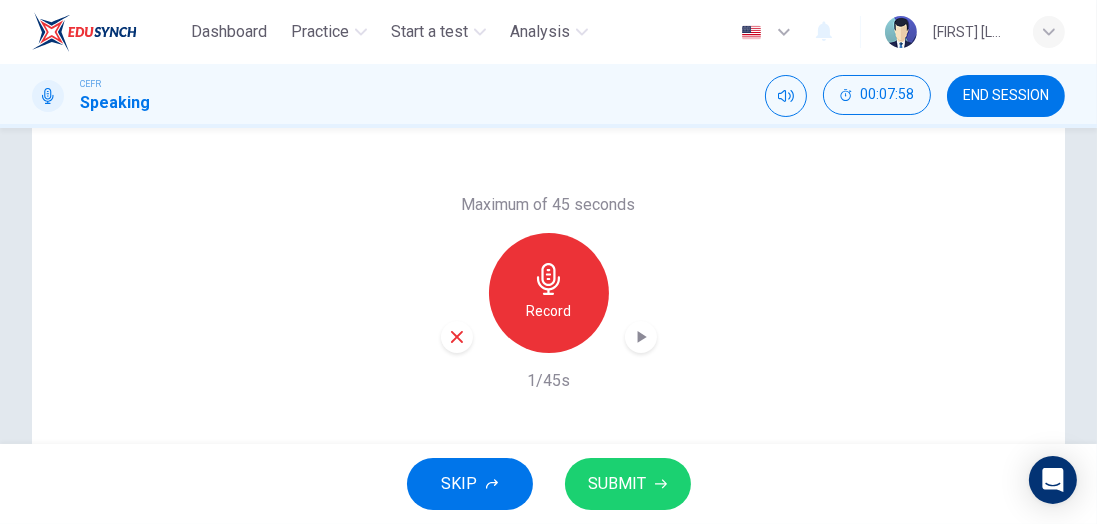 scroll, scrollTop: 400, scrollLeft: 0, axis: vertical 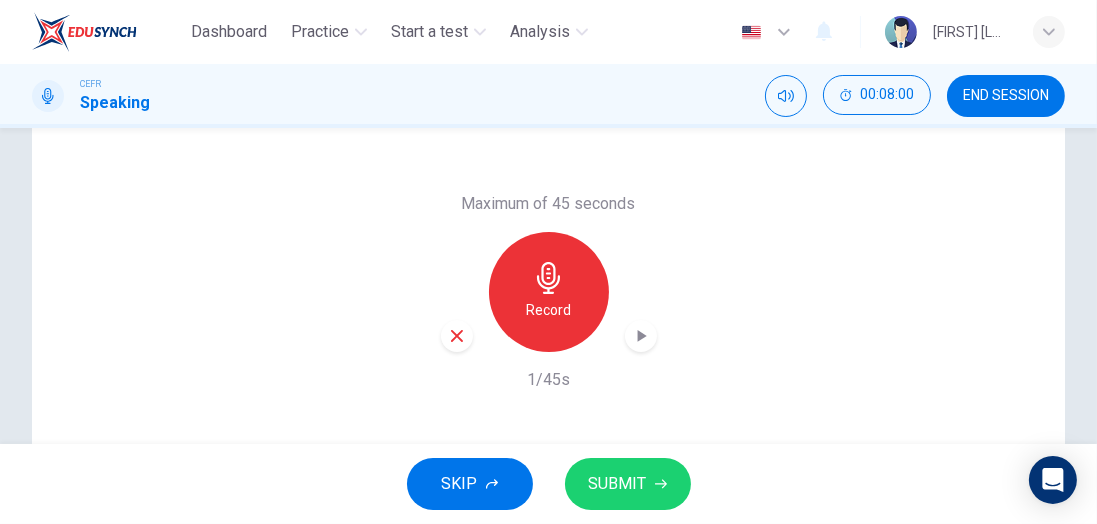 click at bounding box center [641, 336] 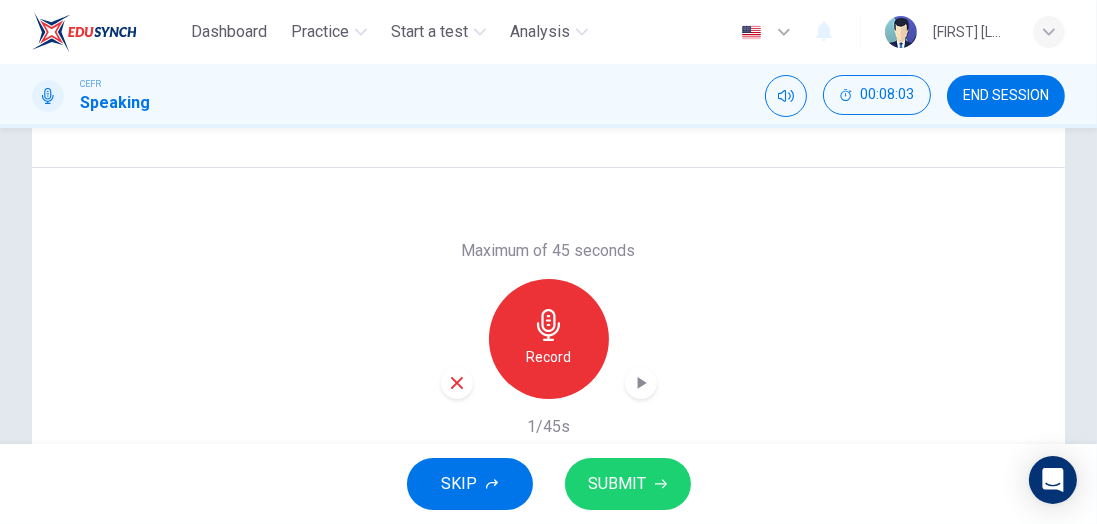 scroll, scrollTop: 353, scrollLeft: 0, axis: vertical 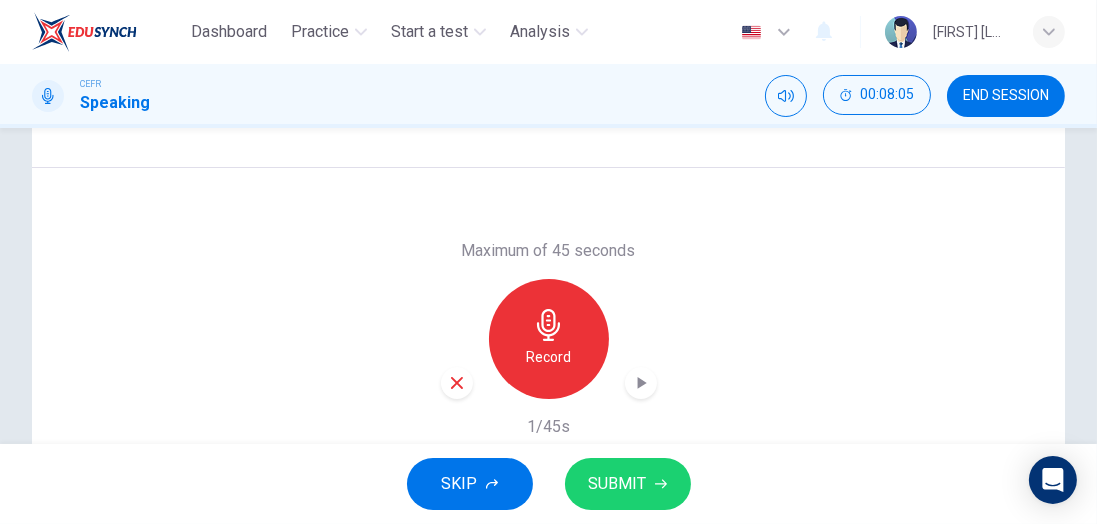 click at bounding box center [457, 383] 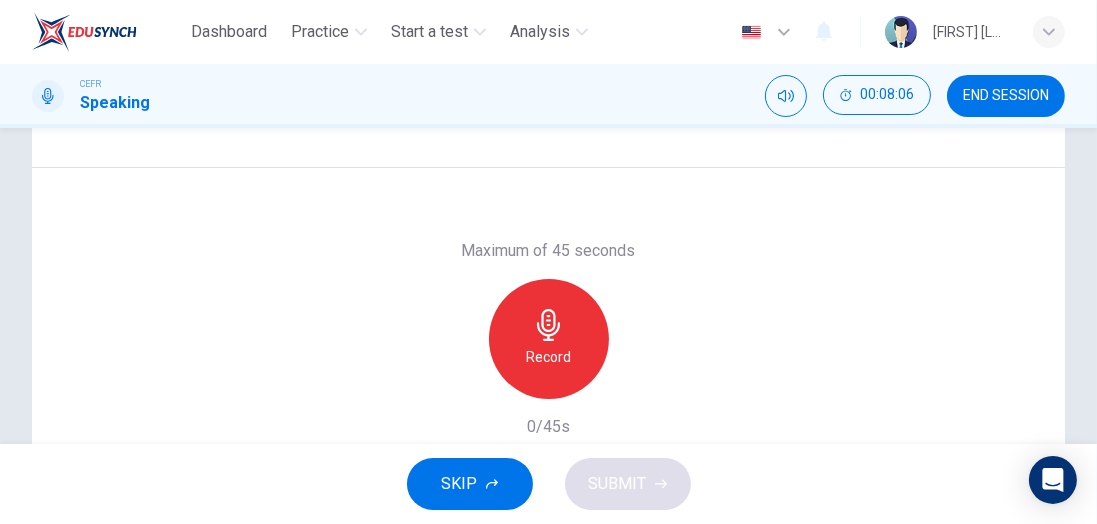 click at bounding box center [548, 325] 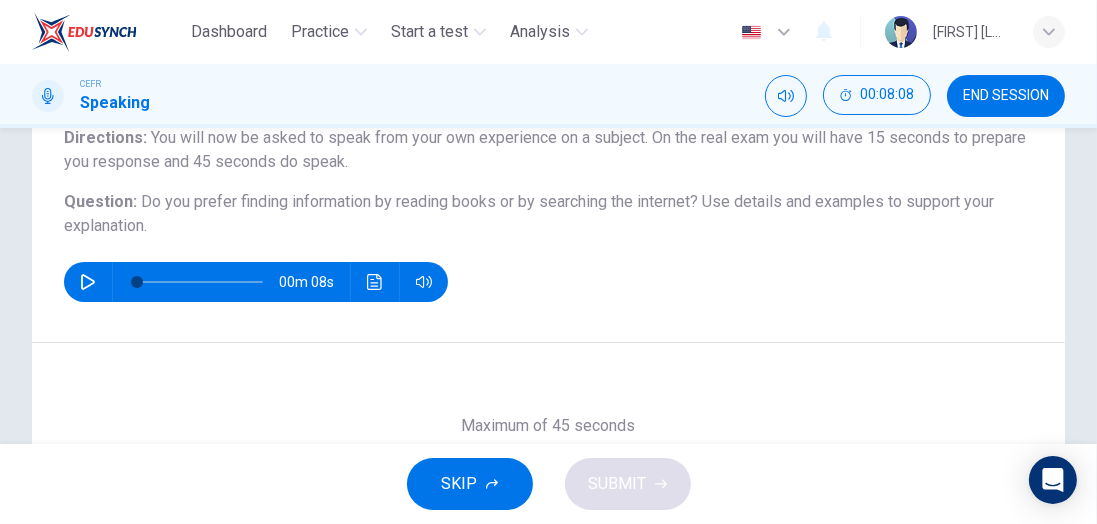 scroll, scrollTop: 178, scrollLeft: 0, axis: vertical 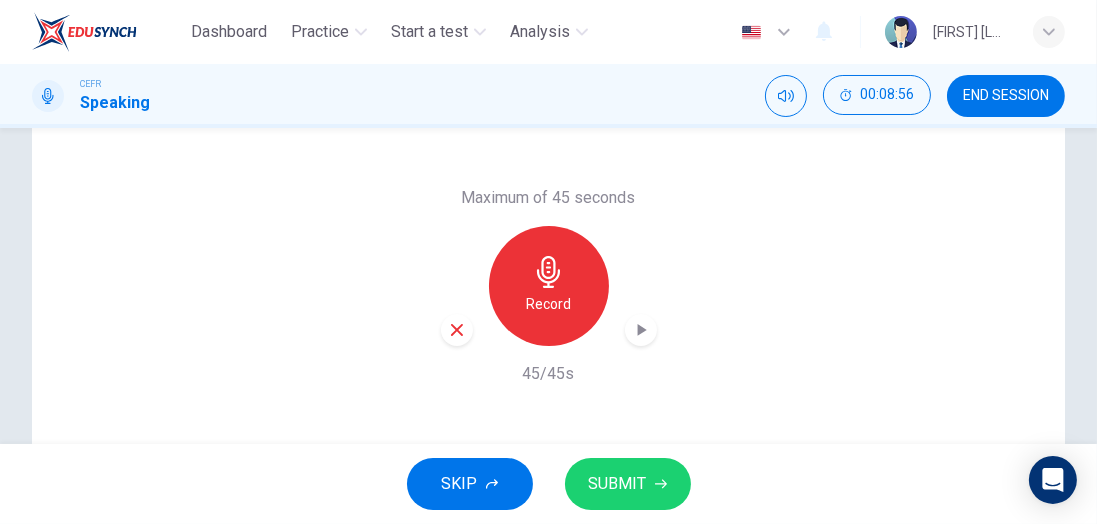 click on "SUBMIT" at bounding box center (618, 484) 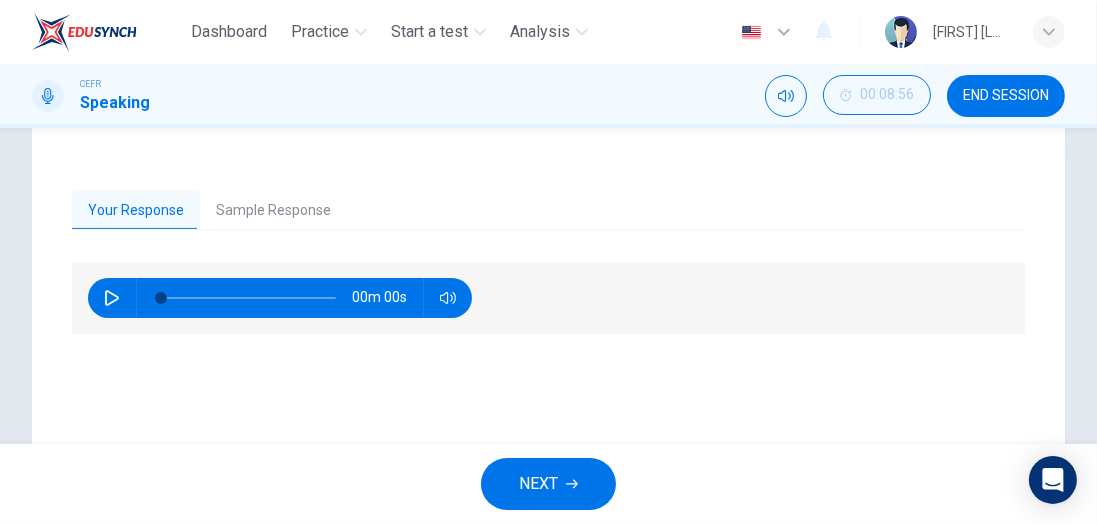 click on "Sample Response" at bounding box center (273, 211) 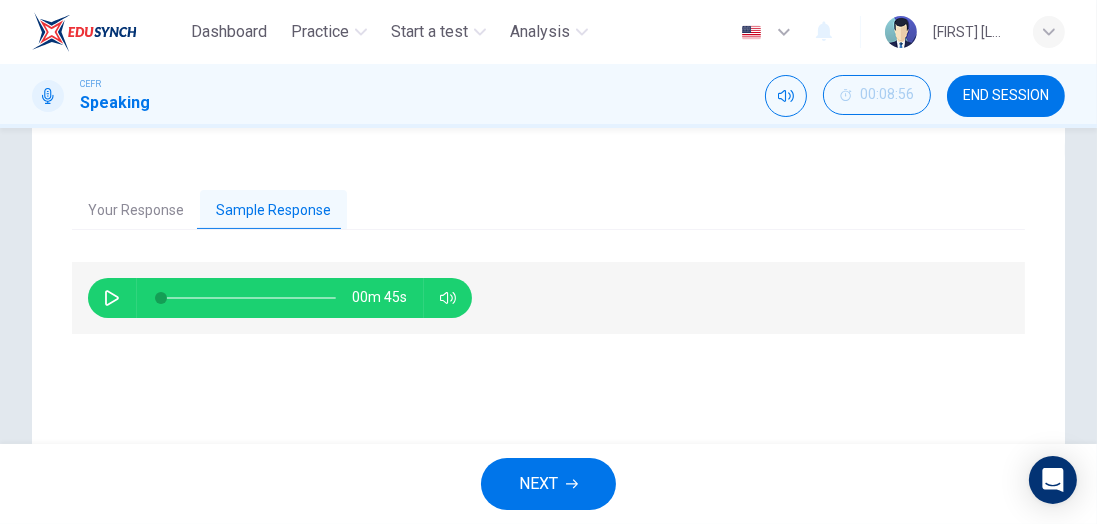 click at bounding box center [112, 298] 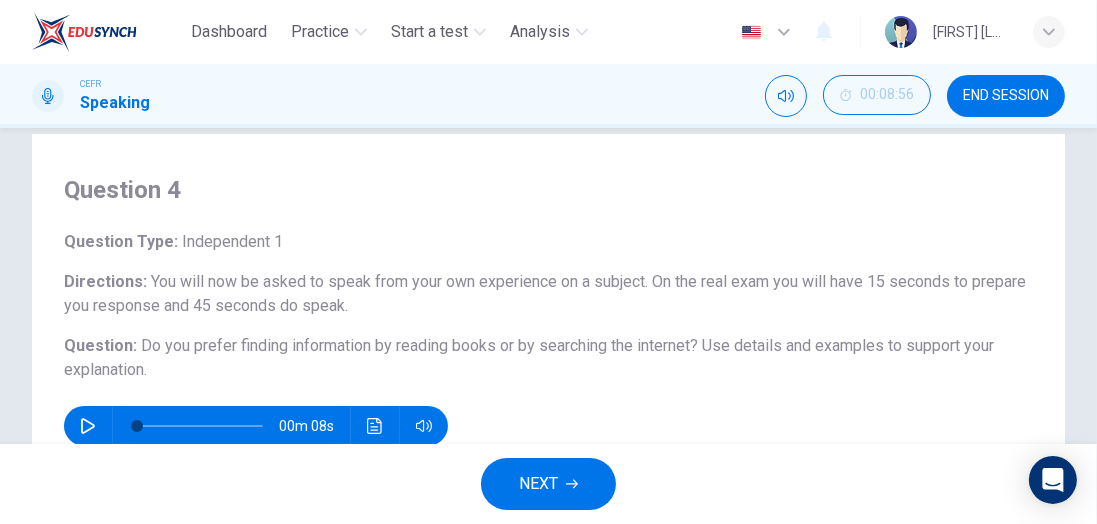 scroll, scrollTop: 30, scrollLeft: 0, axis: vertical 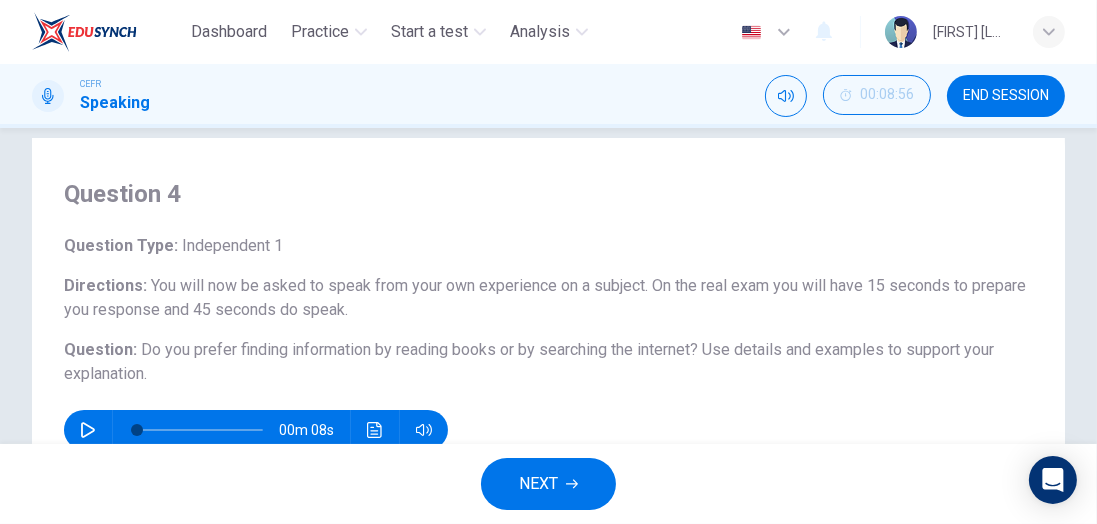 click on "END SESSION" at bounding box center [1006, 96] 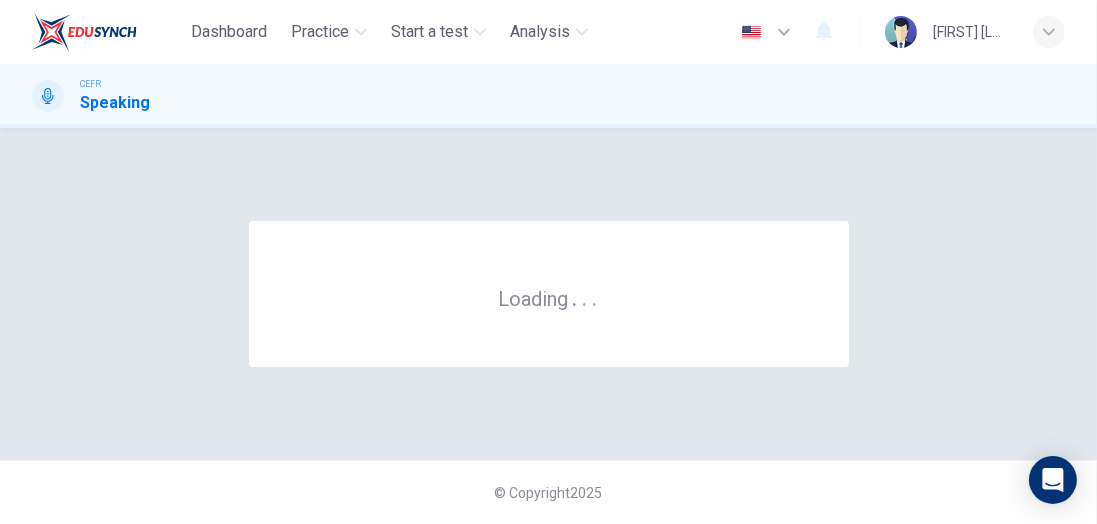 scroll, scrollTop: 0, scrollLeft: 0, axis: both 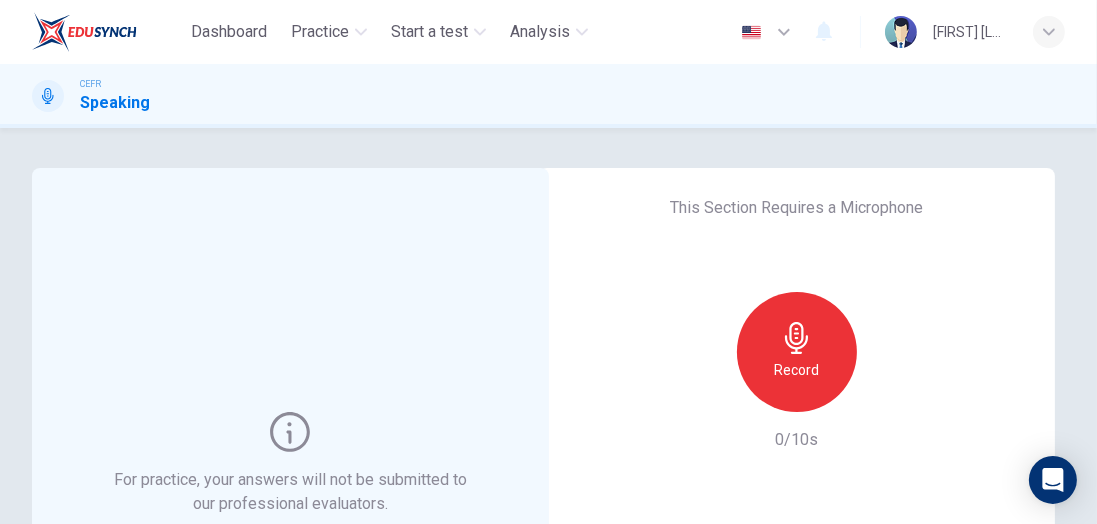 click on "Record" at bounding box center (796, 370) 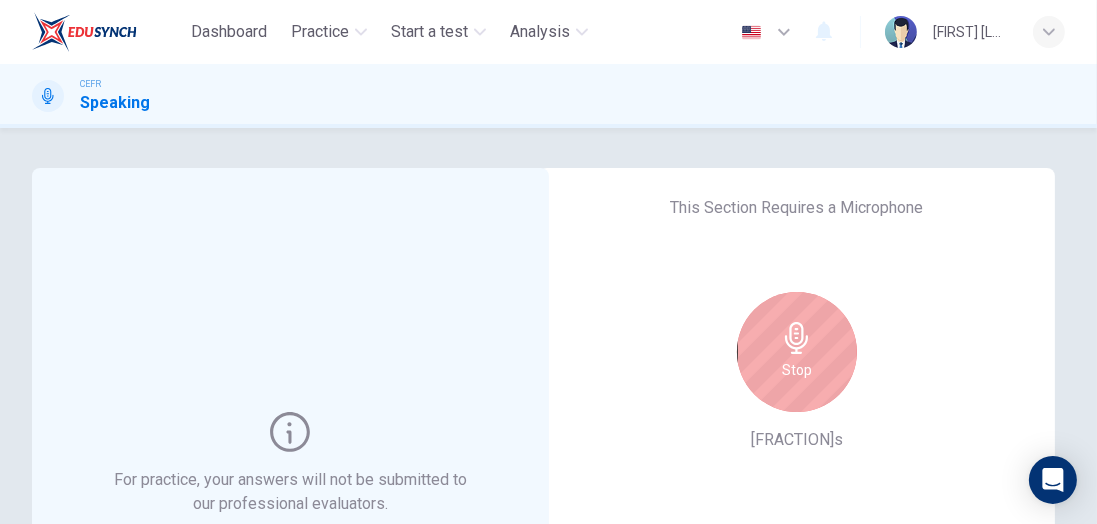 click on "Stop" at bounding box center [797, 370] 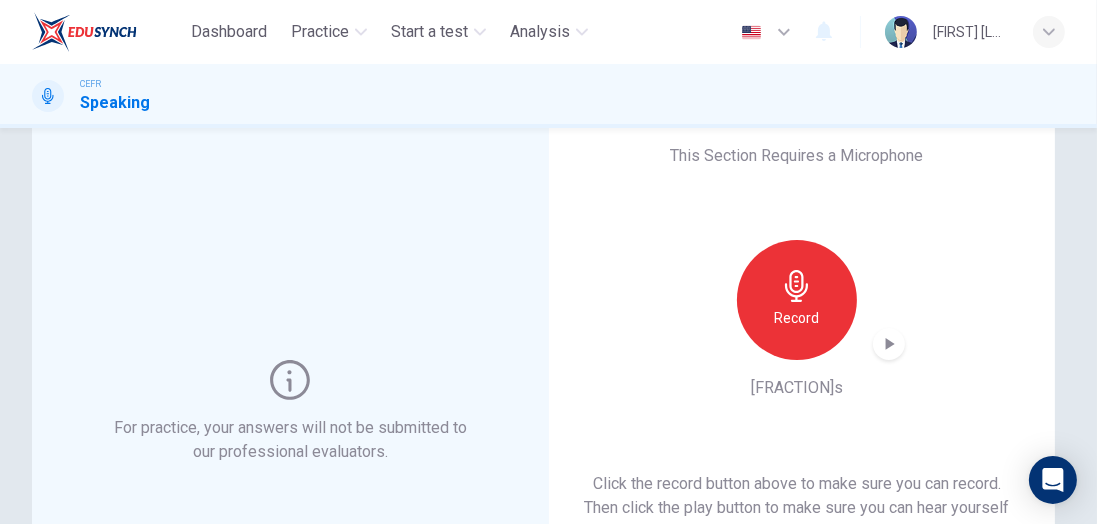 scroll, scrollTop: 80, scrollLeft: 0, axis: vertical 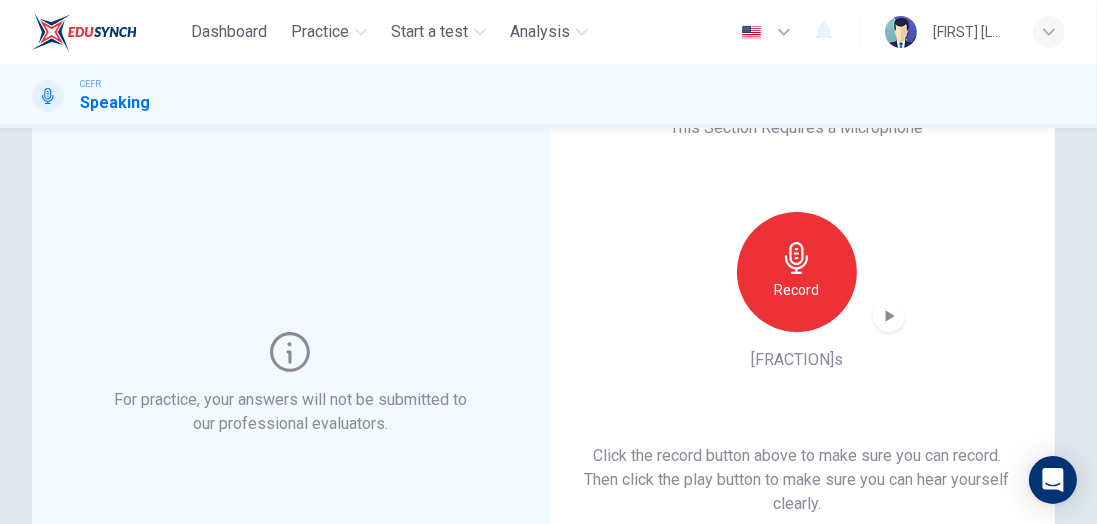 click at bounding box center [889, 316] 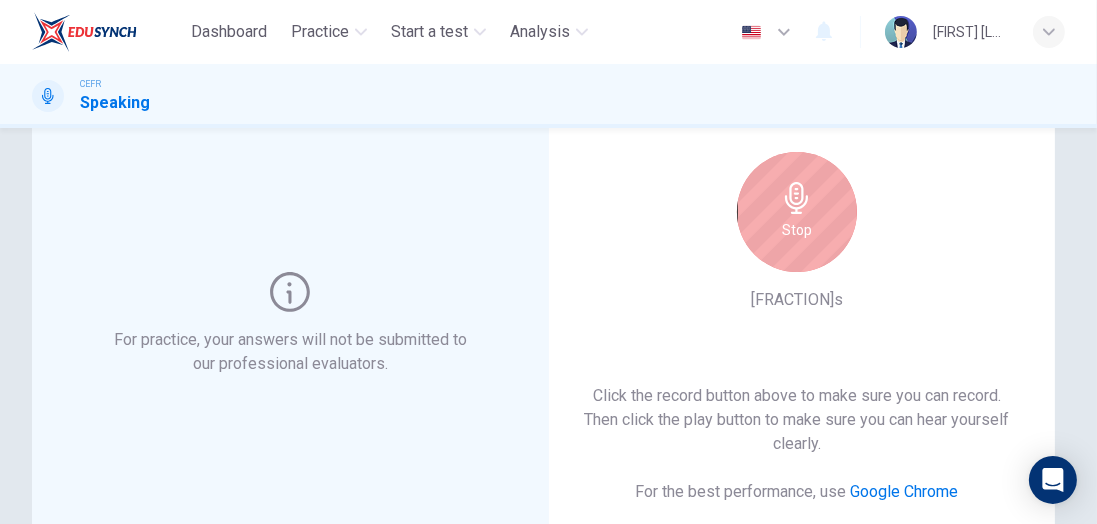 scroll, scrollTop: 139, scrollLeft: 0, axis: vertical 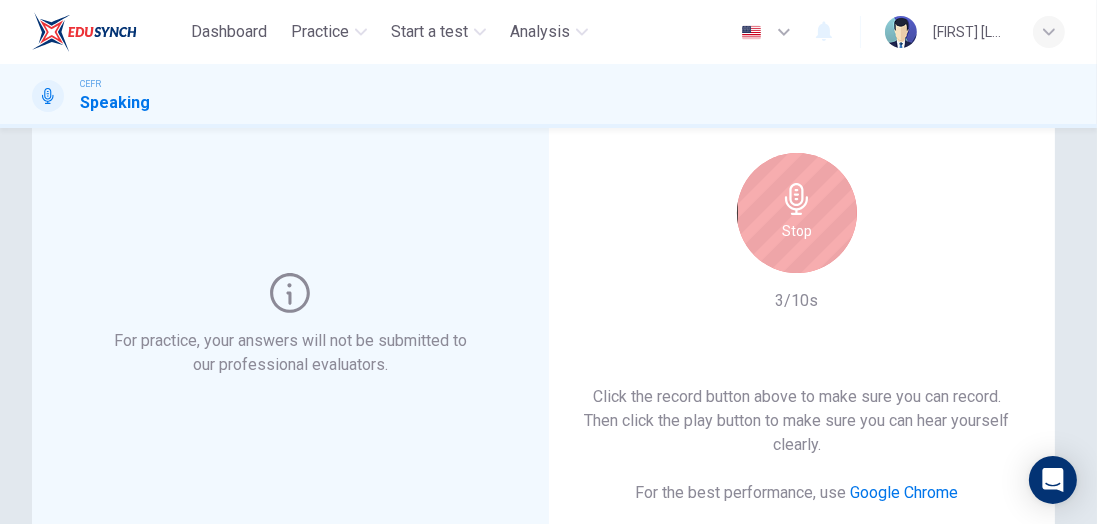 click on "Stop" at bounding box center [797, 231] 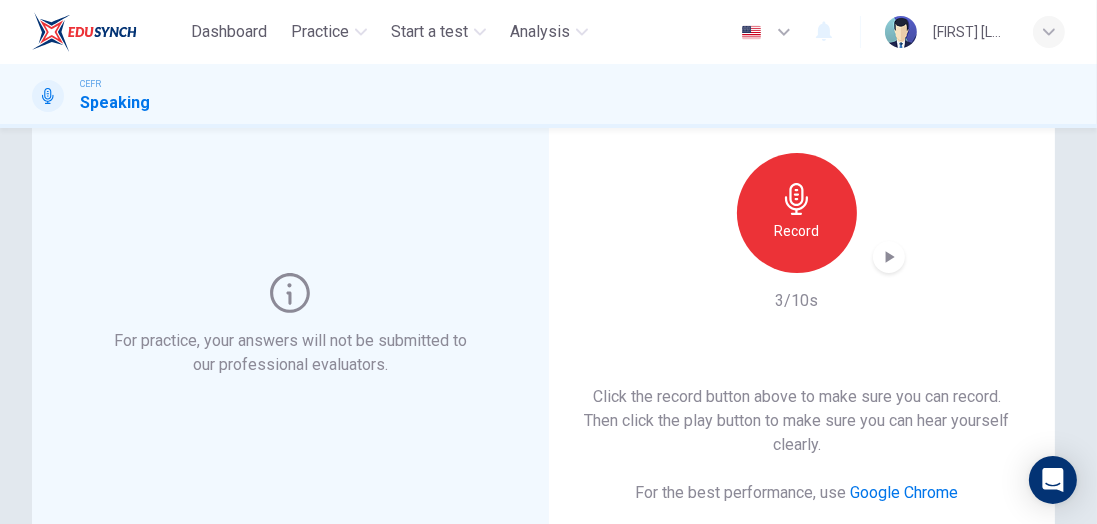click on "Record" at bounding box center [796, 231] 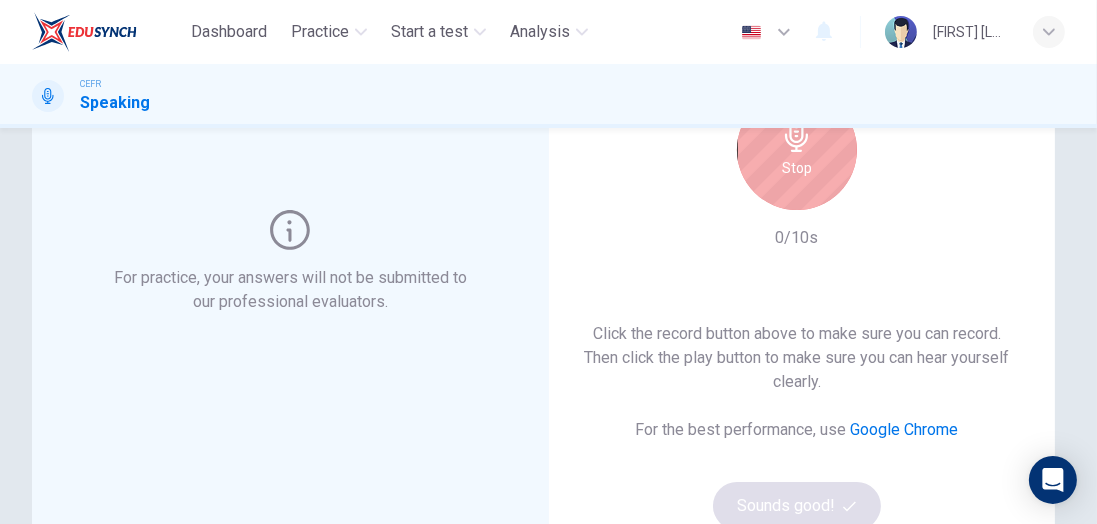 scroll, scrollTop: 220, scrollLeft: 0, axis: vertical 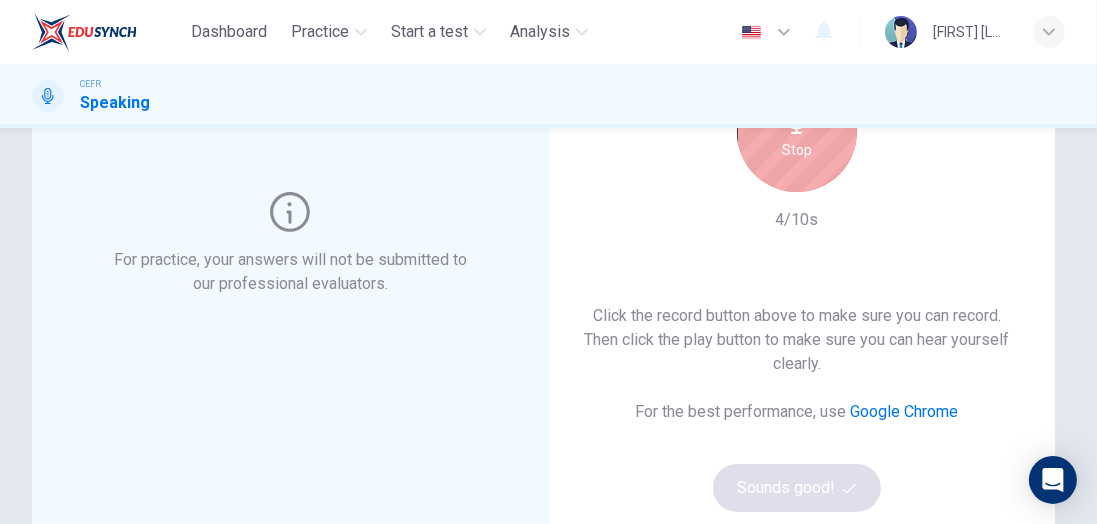 click on "Stop" at bounding box center [797, 150] 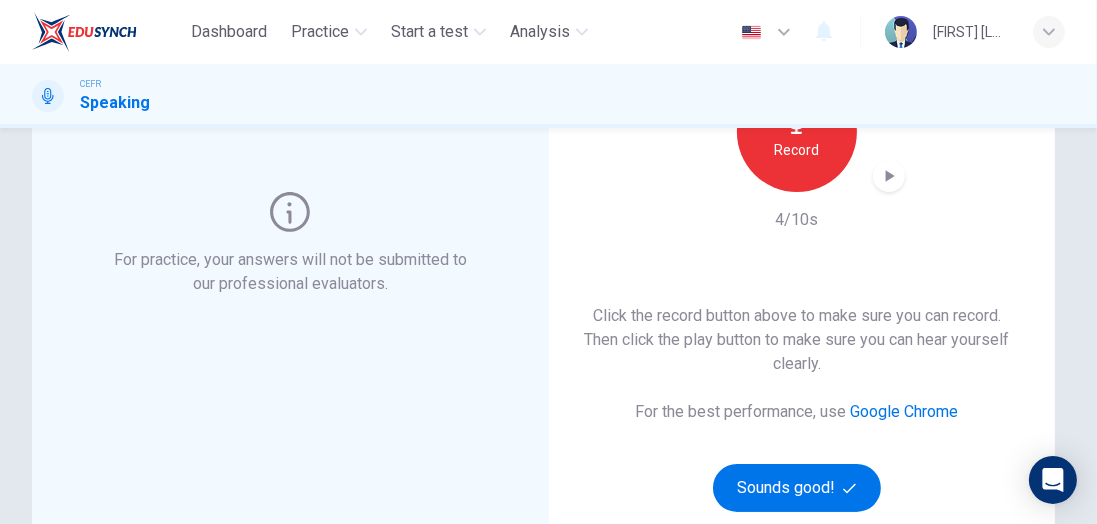 click on "Sounds good!" at bounding box center [797, 488] 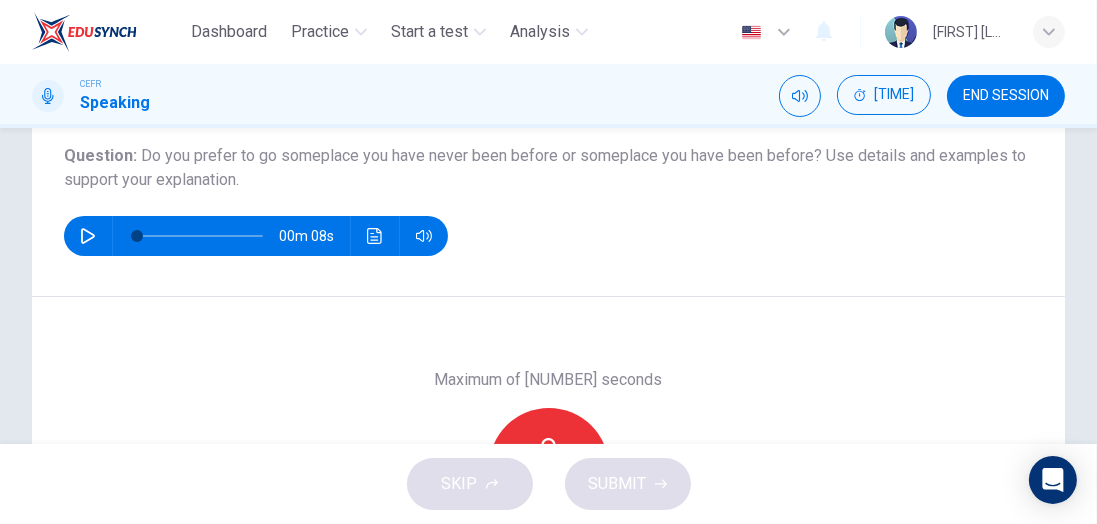 scroll, scrollTop: 245, scrollLeft: 0, axis: vertical 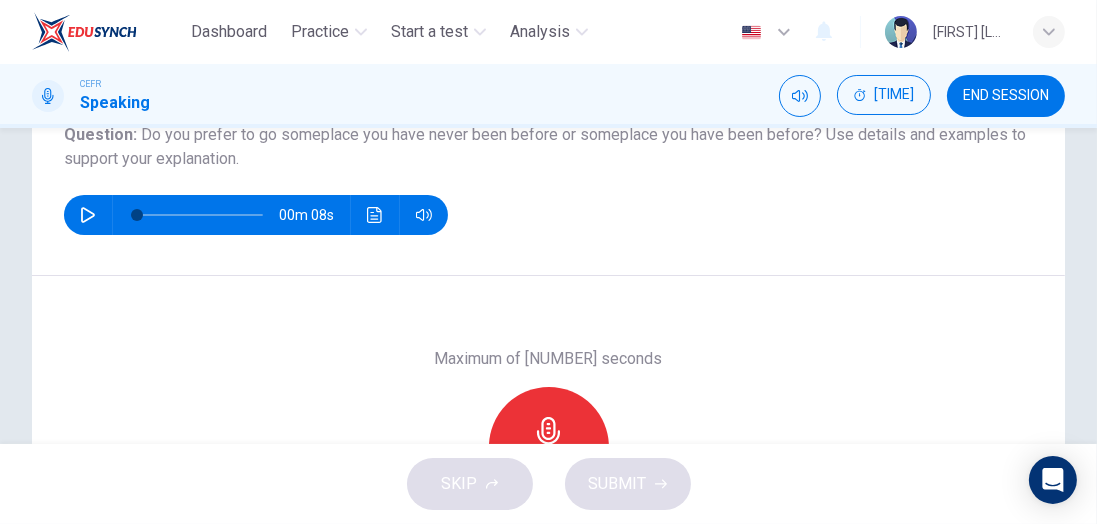 click at bounding box center [548, 433] 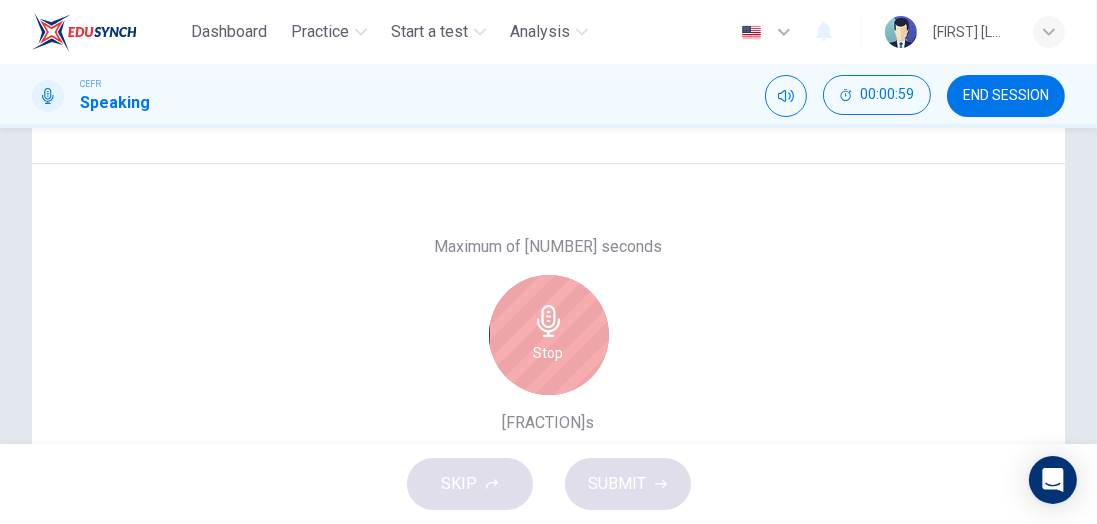 scroll, scrollTop: 370, scrollLeft: 0, axis: vertical 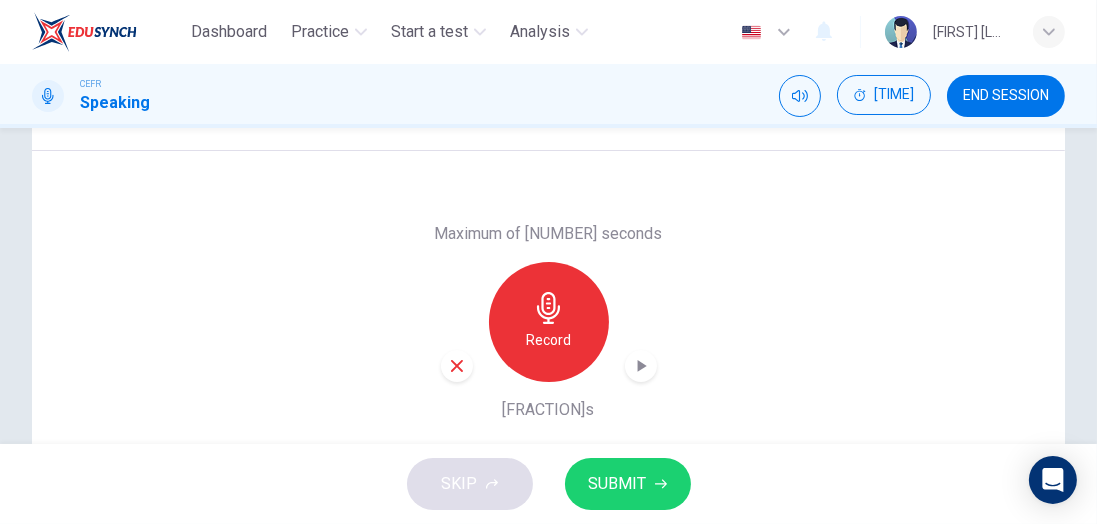 click on "SUBMIT" at bounding box center (618, 484) 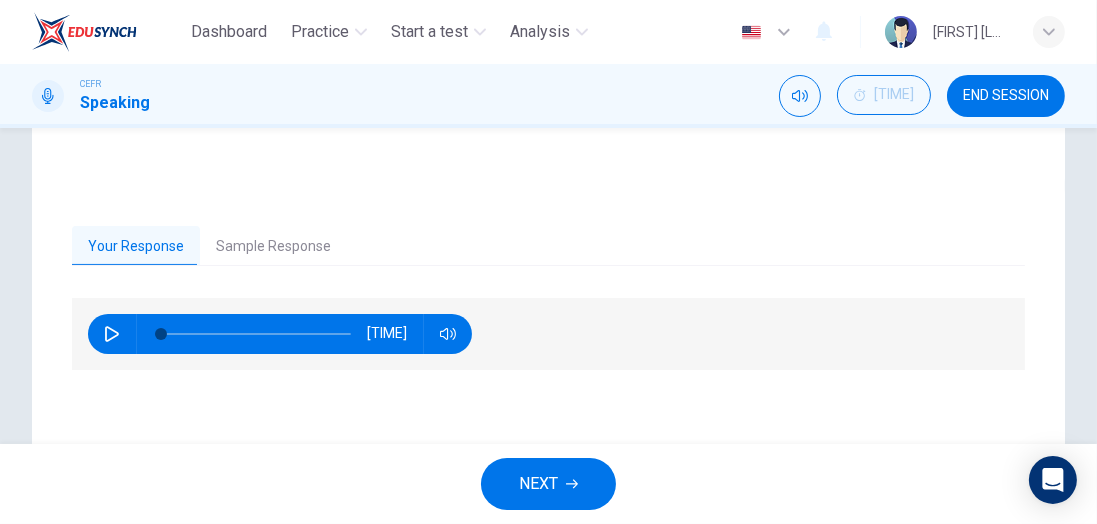 click on "Sample Response" at bounding box center [273, 247] 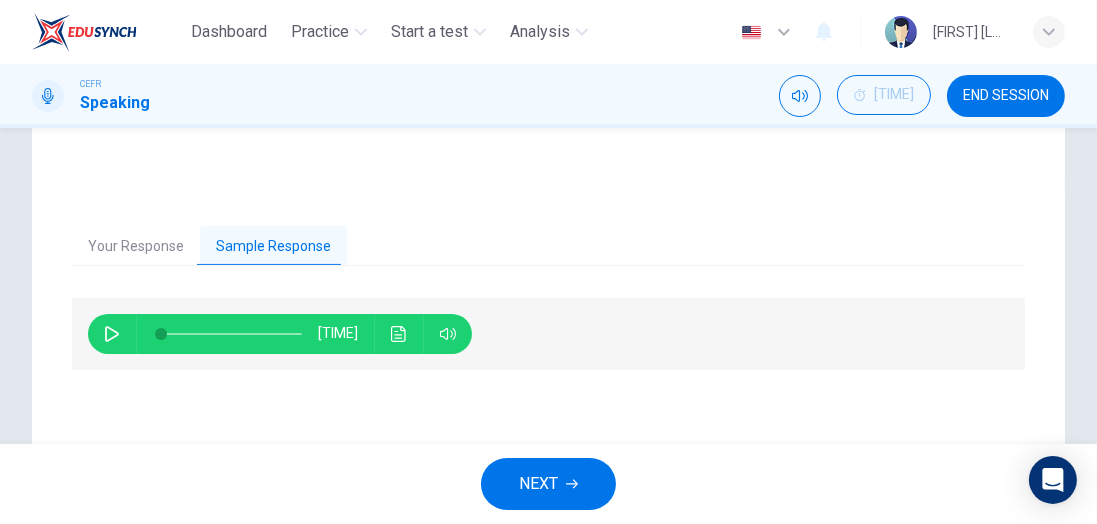 click at bounding box center (112, 334) 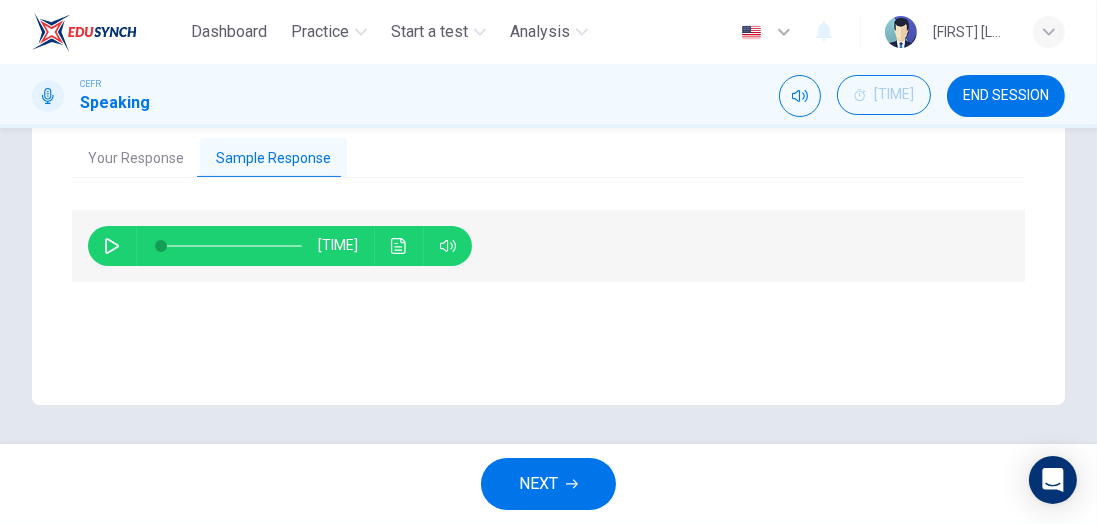click at bounding box center [572, 484] 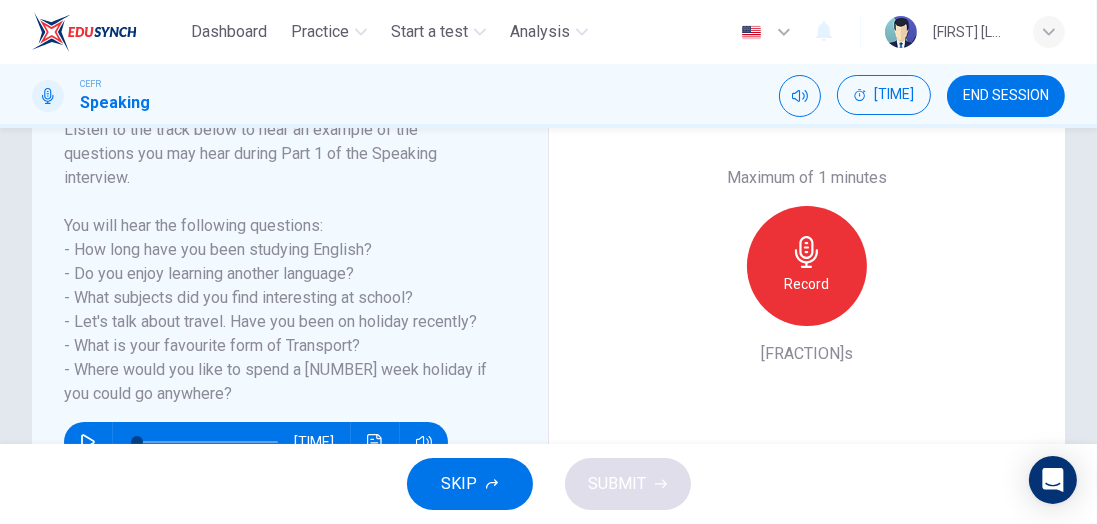 scroll, scrollTop: 360, scrollLeft: 0, axis: vertical 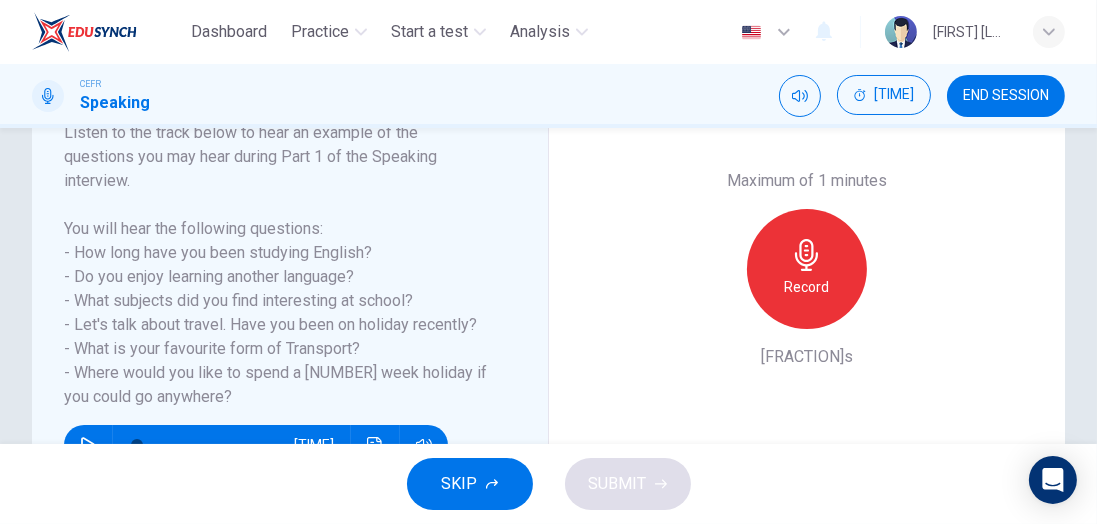 click on "Record" at bounding box center (806, 287) 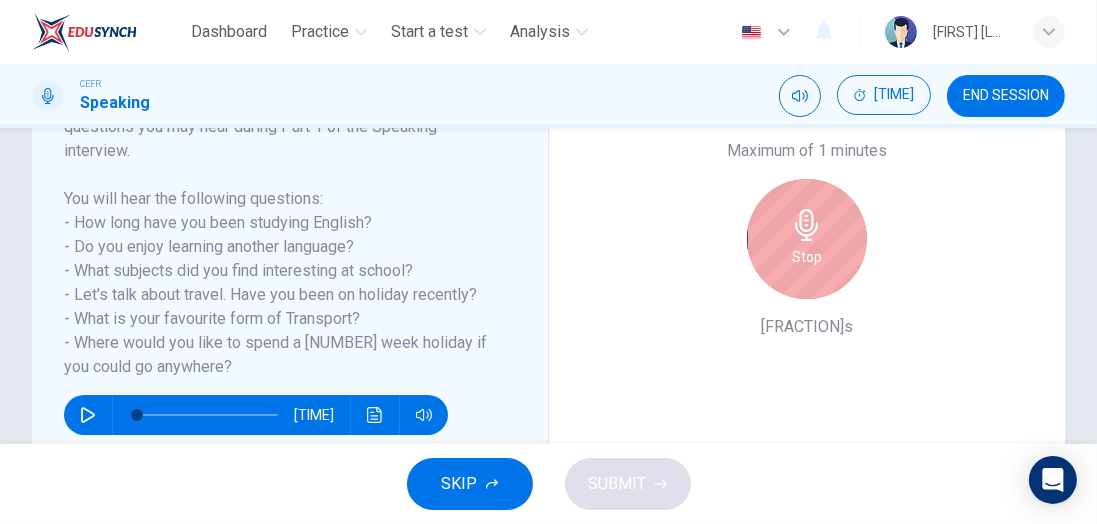 scroll, scrollTop: 397, scrollLeft: 0, axis: vertical 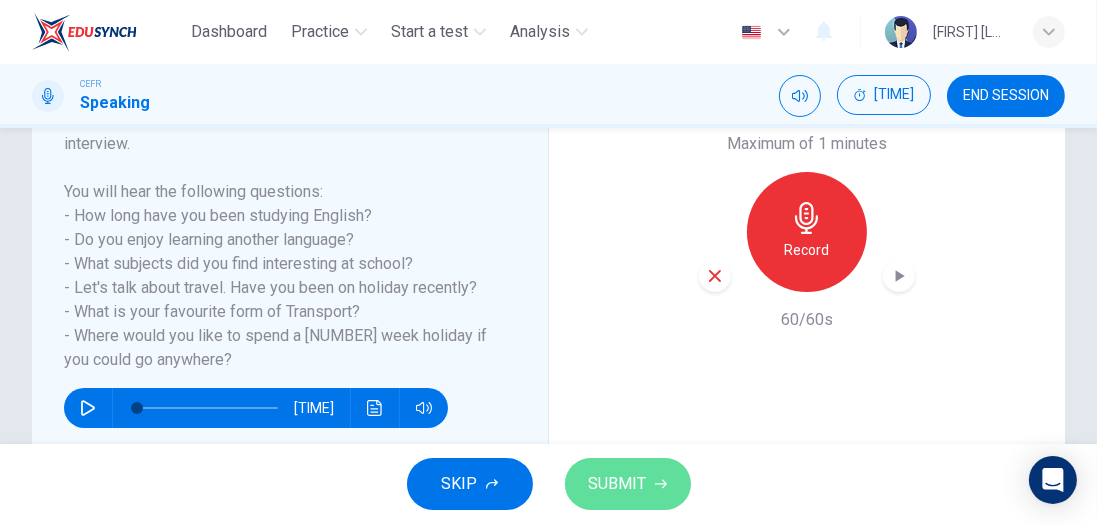 click on "SUBMIT" at bounding box center [618, 484] 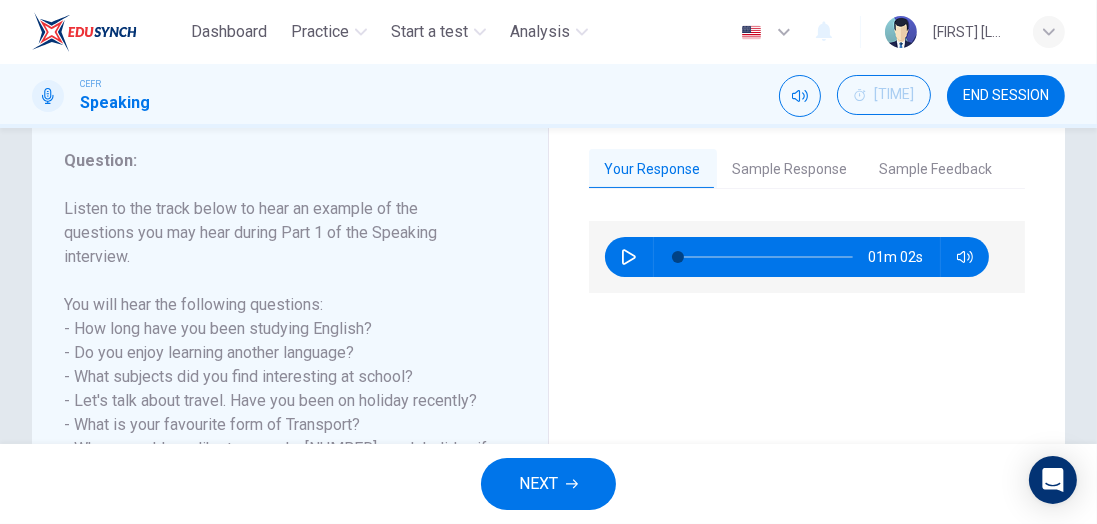 scroll, scrollTop: 283, scrollLeft: 0, axis: vertical 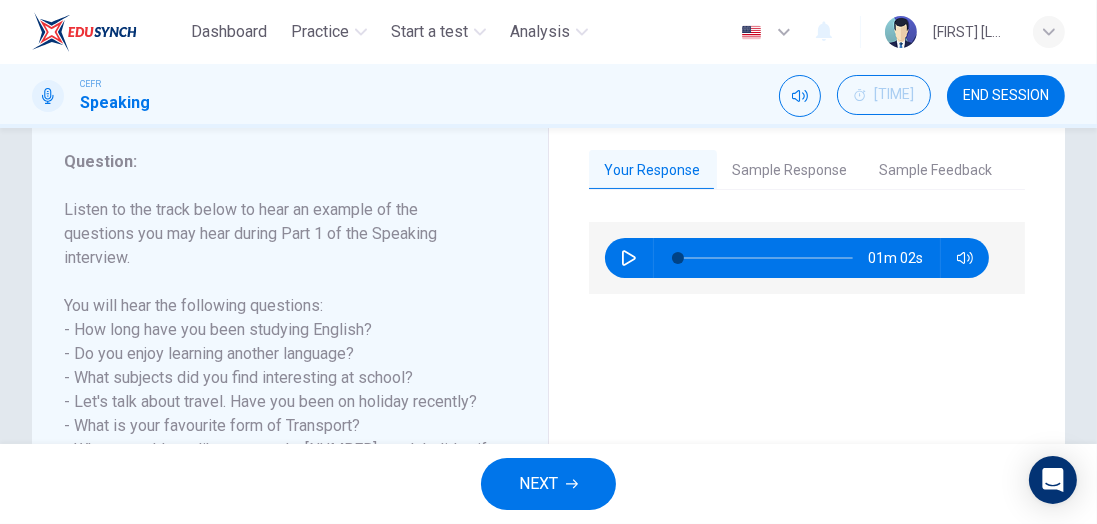 click on "Sample Feedback" at bounding box center [936, 171] 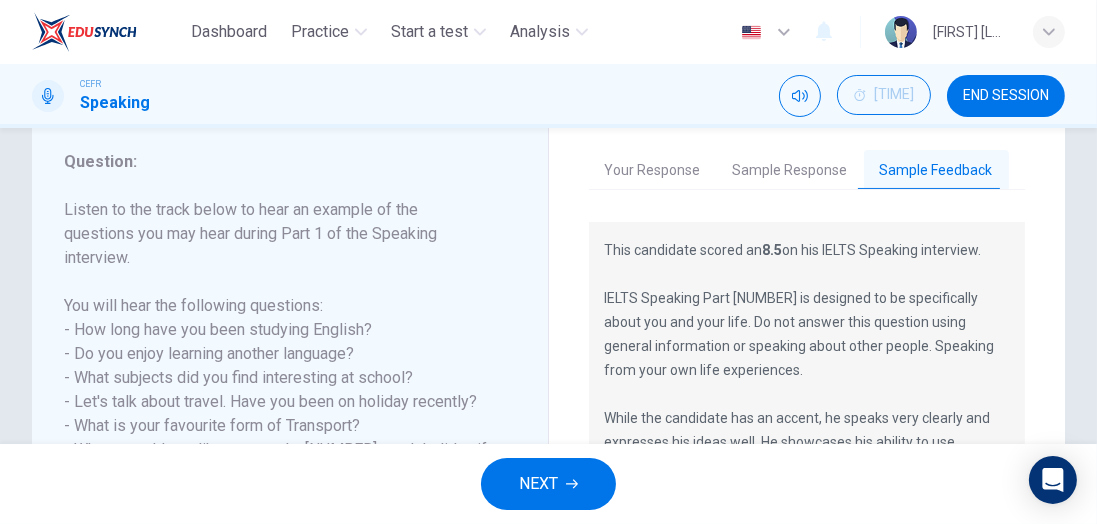 click on "Sample Response" at bounding box center (790, 171) 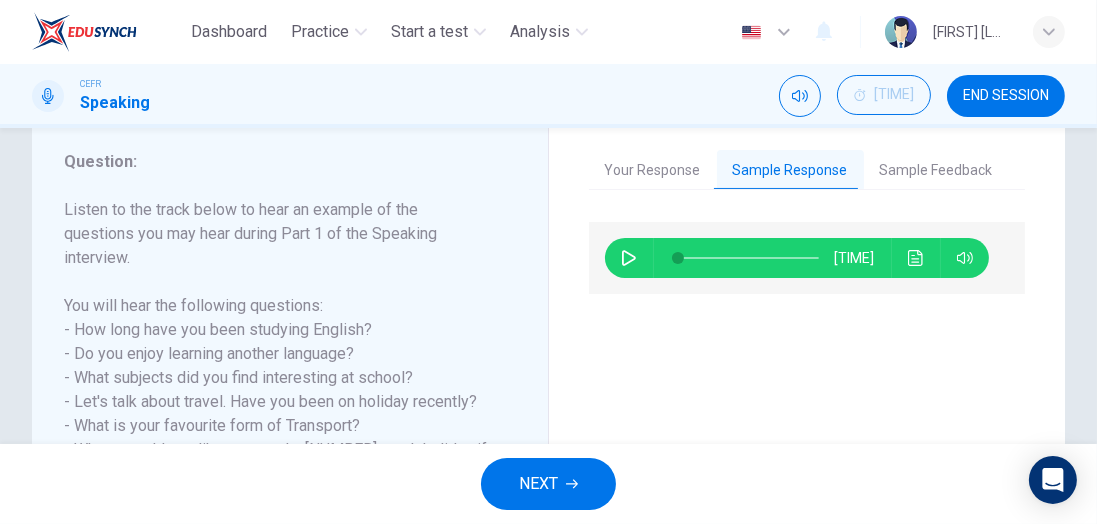 click at bounding box center [629, 258] 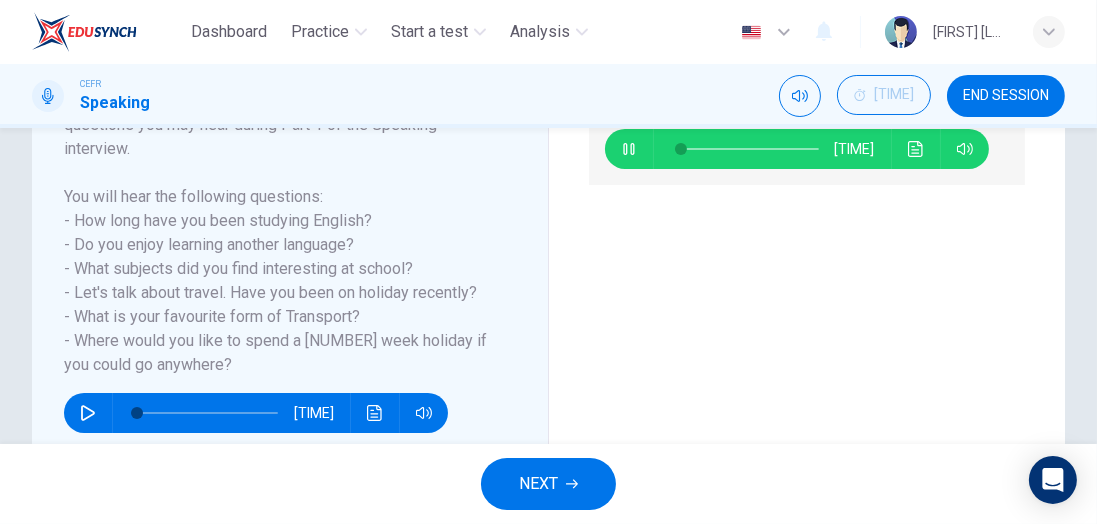 scroll, scrollTop: 391, scrollLeft: 0, axis: vertical 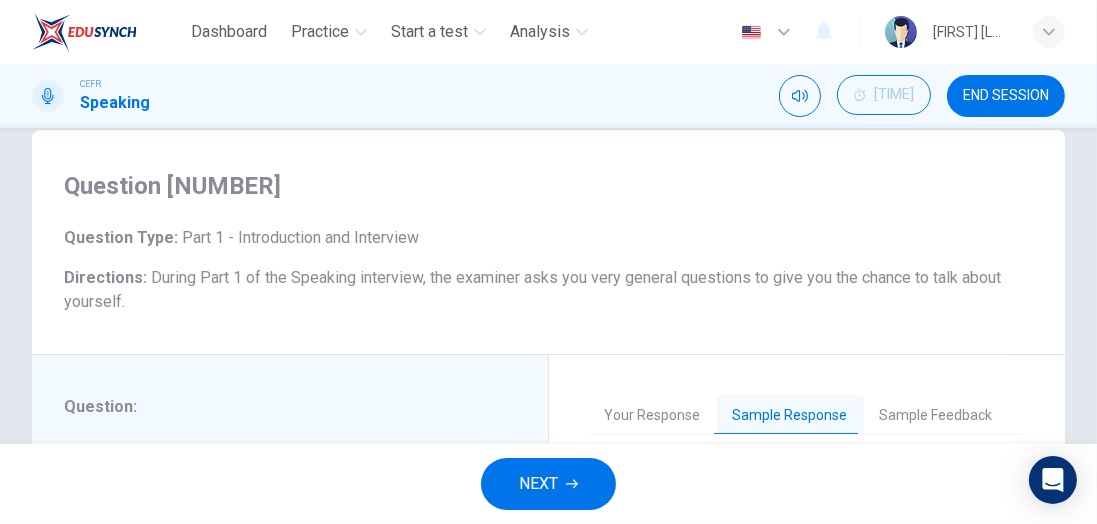 click on "END SESSION" at bounding box center [1006, 96] 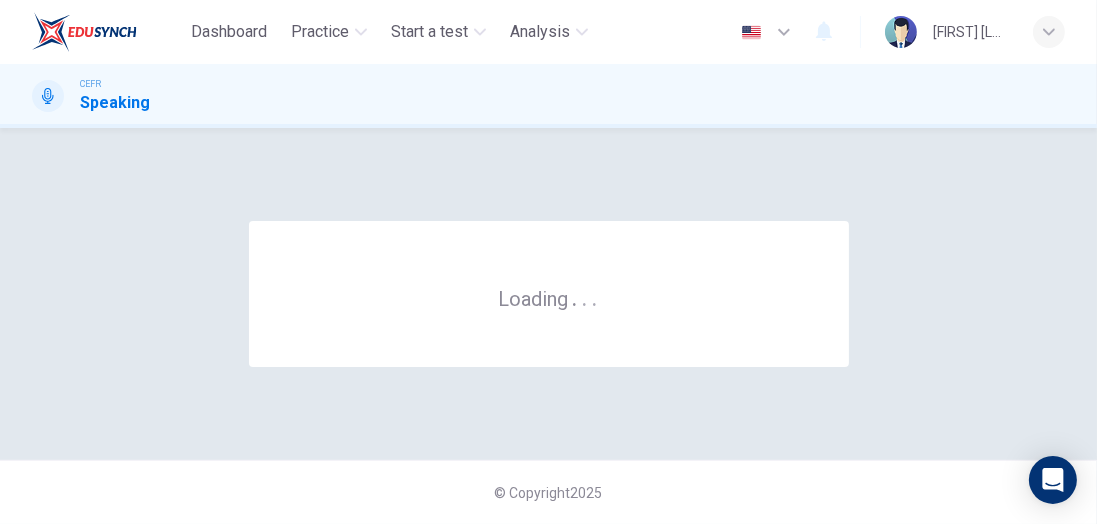 scroll, scrollTop: 0, scrollLeft: 0, axis: both 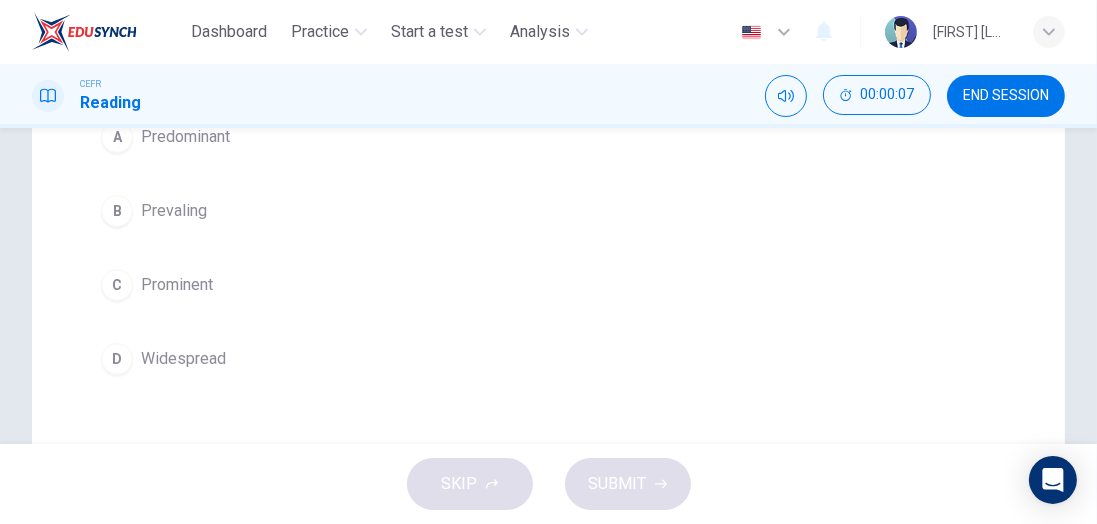 click on "C" at bounding box center [117, 137] 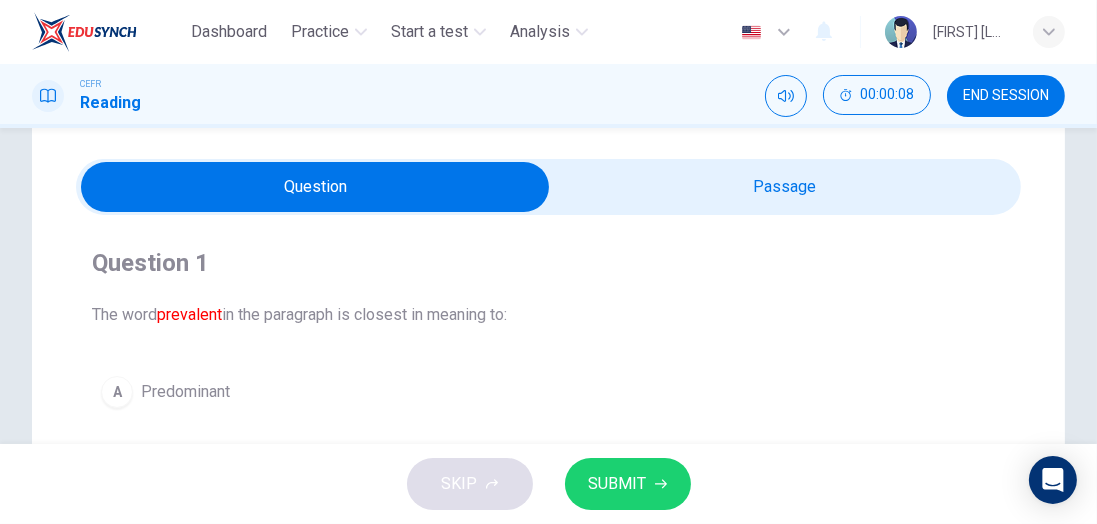 scroll, scrollTop: 0, scrollLeft: 0, axis: both 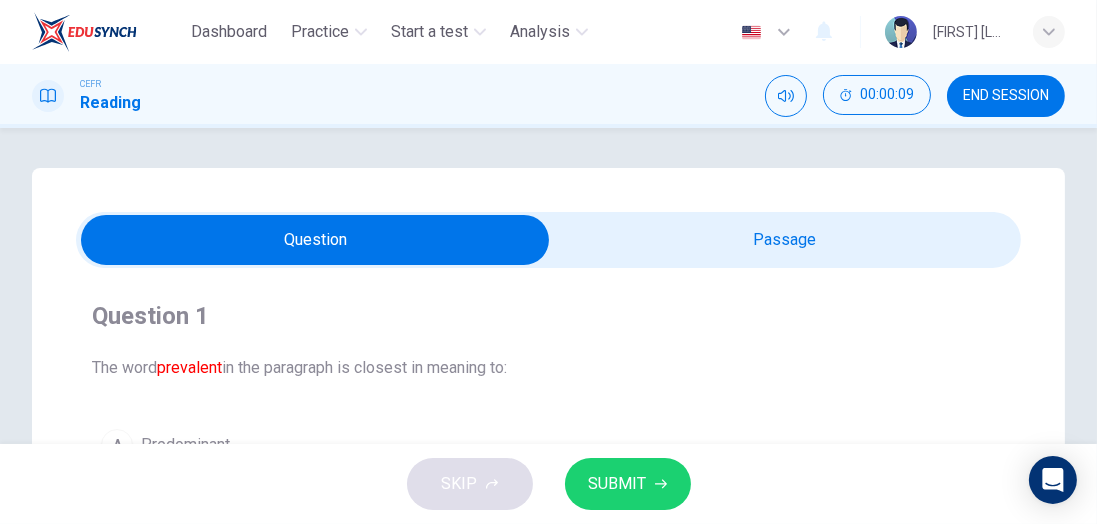 click at bounding box center (316, 240) 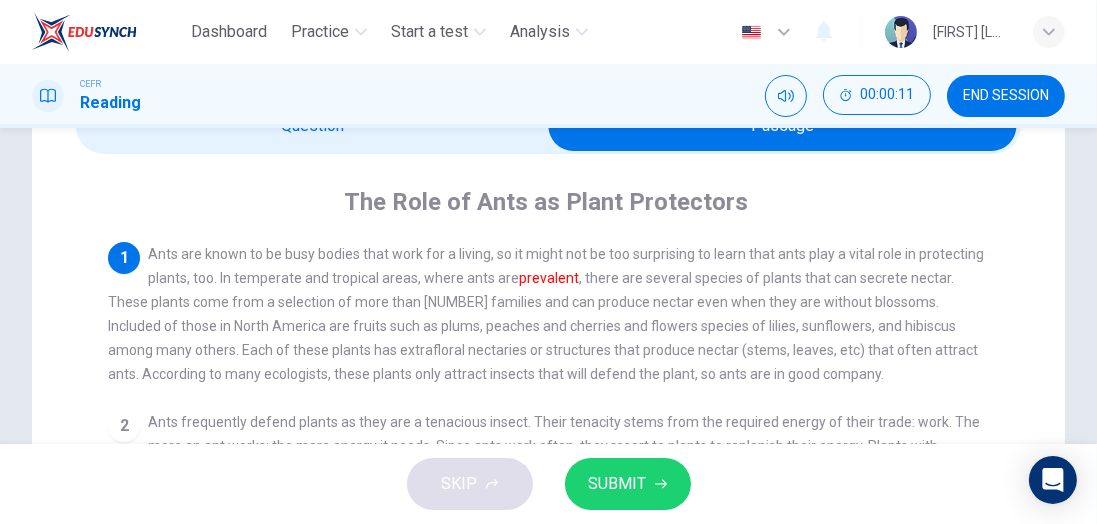 scroll, scrollTop: 116, scrollLeft: 0, axis: vertical 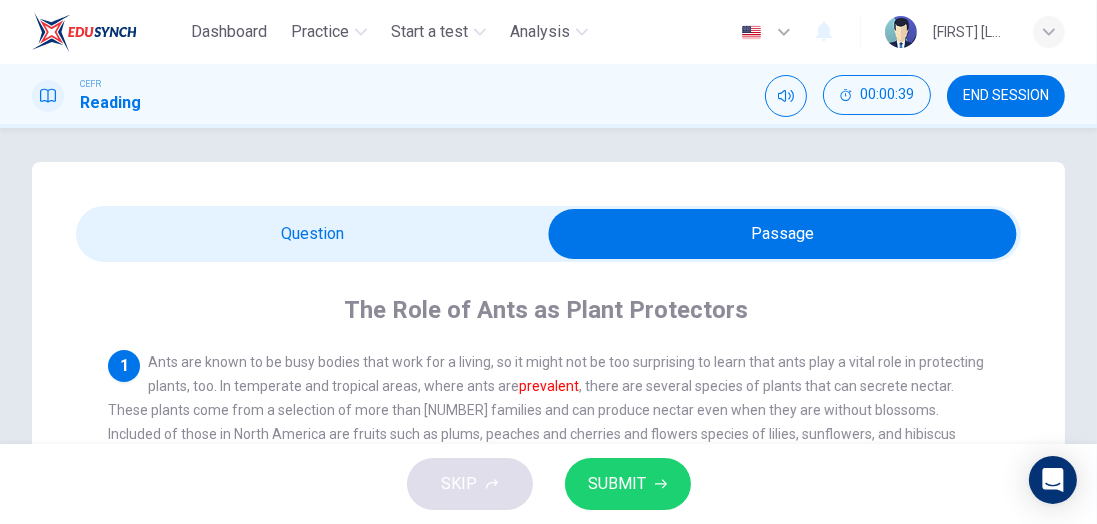 click at bounding box center (783, 234) 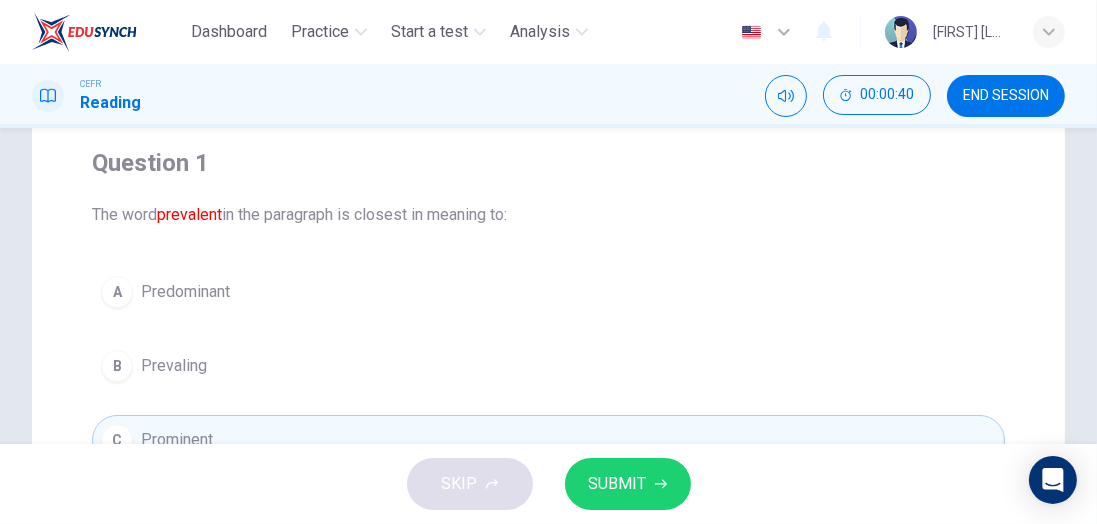 scroll, scrollTop: 156, scrollLeft: 0, axis: vertical 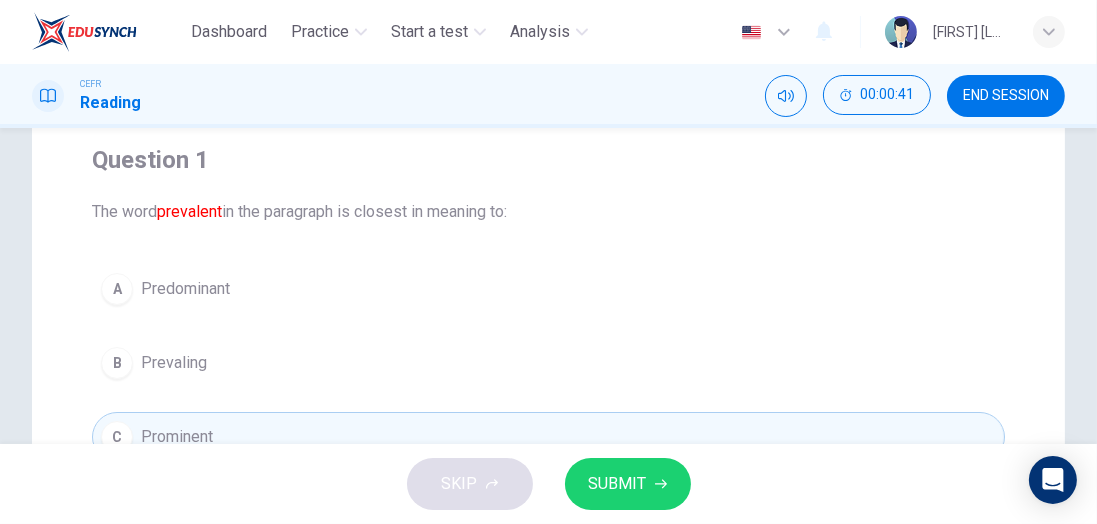 click on "SUBMIT" at bounding box center [618, 484] 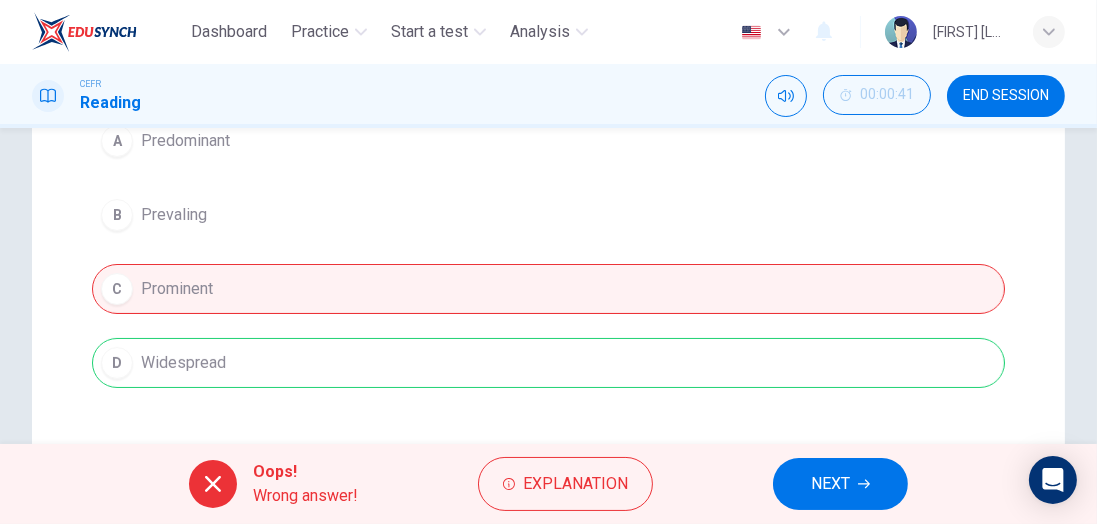 scroll, scrollTop: 305, scrollLeft: 0, axis: vertical 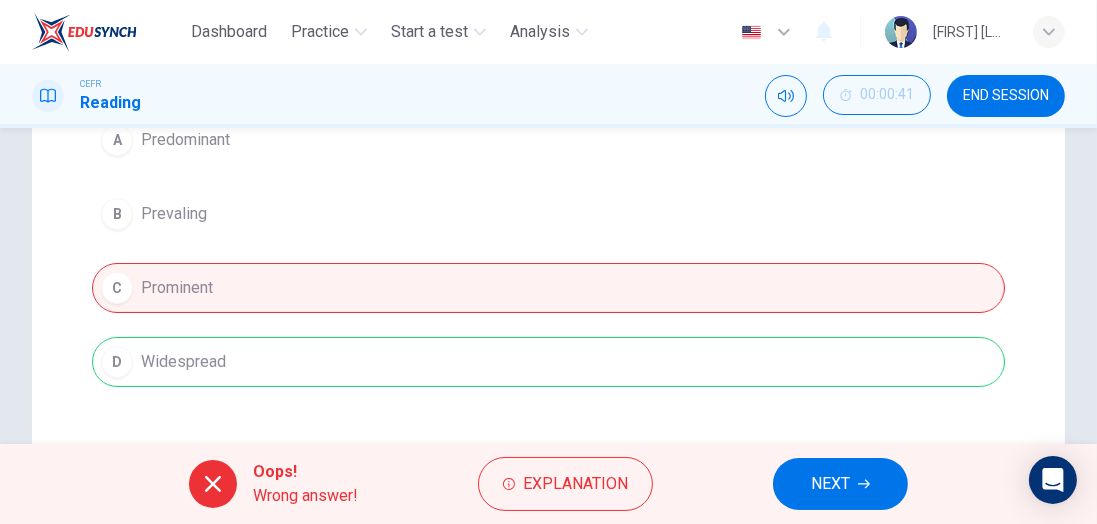 click at bounding box center [509, 484] 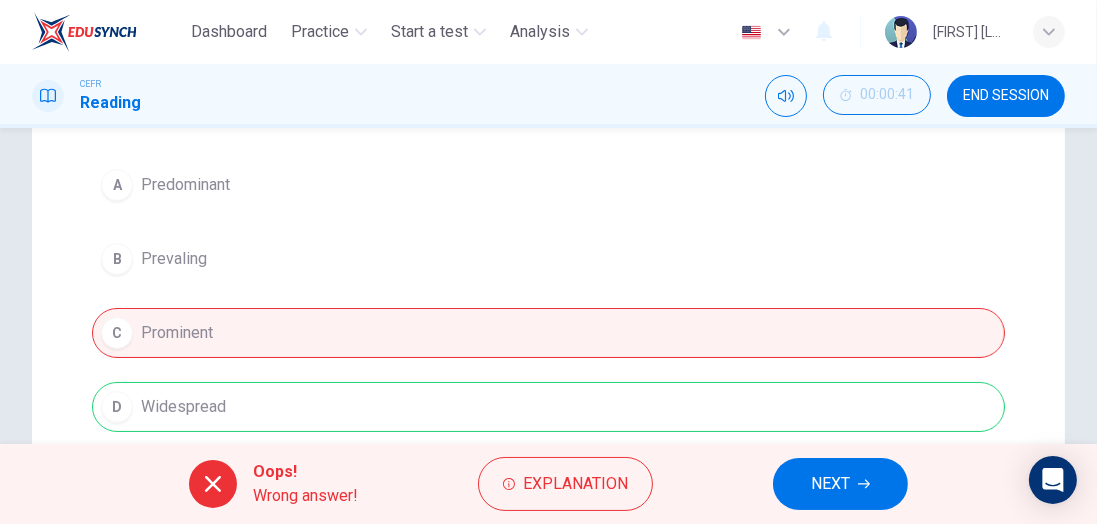 scroll, scrollTop: 259, scrollLeft: 0, axis: vertical 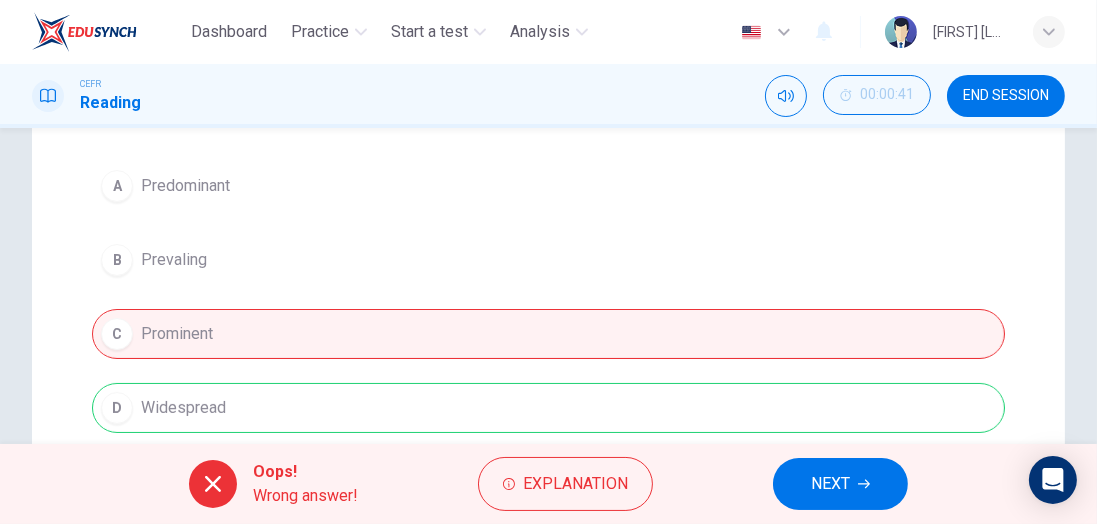 click on "NEXT" at bounding box center (830, 484) 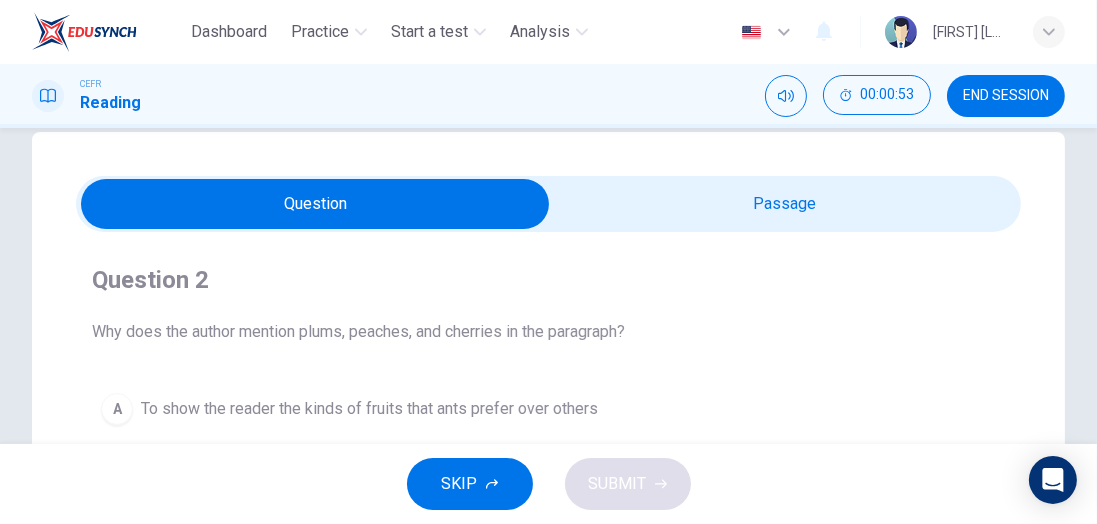 scroll, scrollTop: 36, scrollLeft: 0, axis: vertical 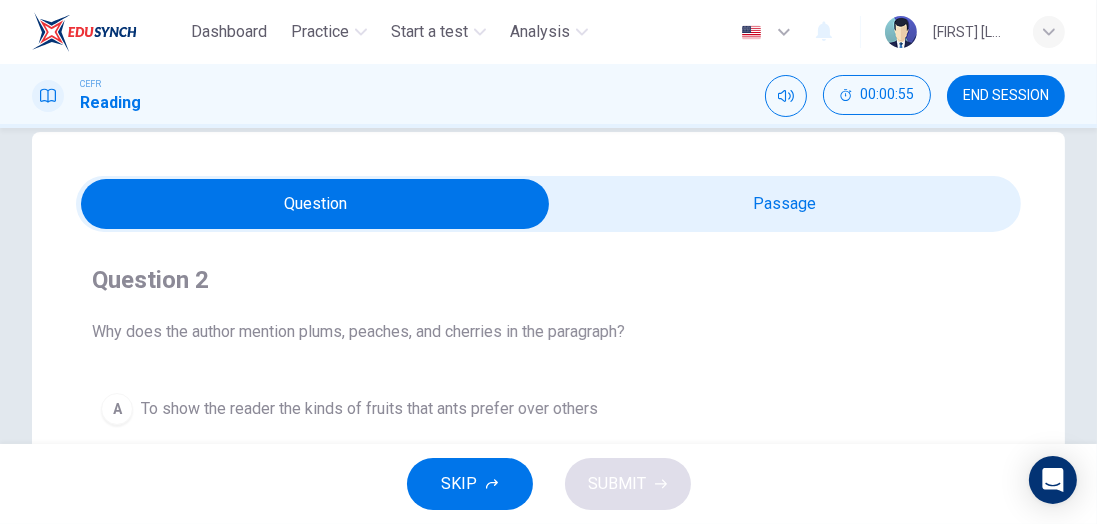 click at bounding box center (548, 204) 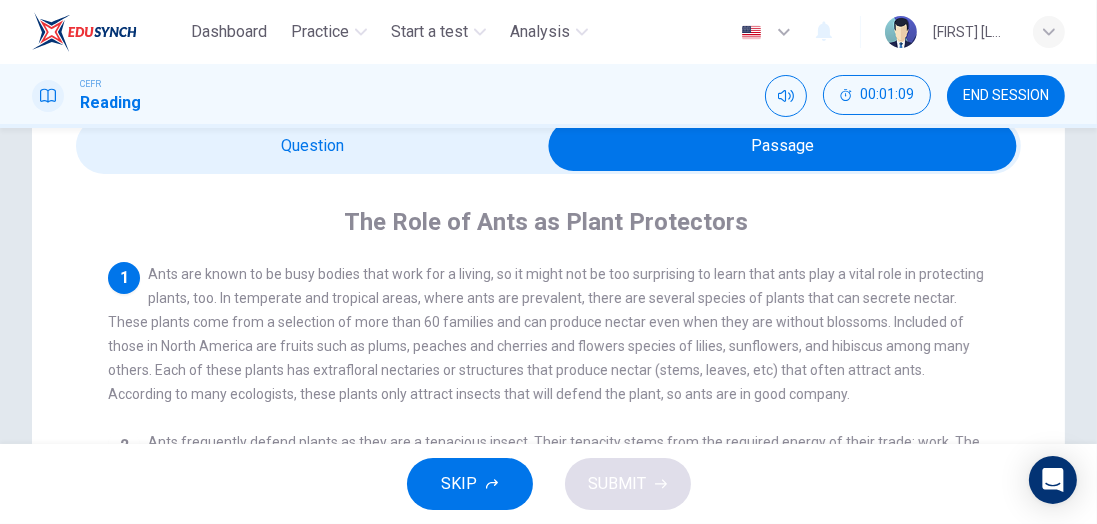 scroll, scrollTop: 80, scrollLeft: 0, axis: vertical 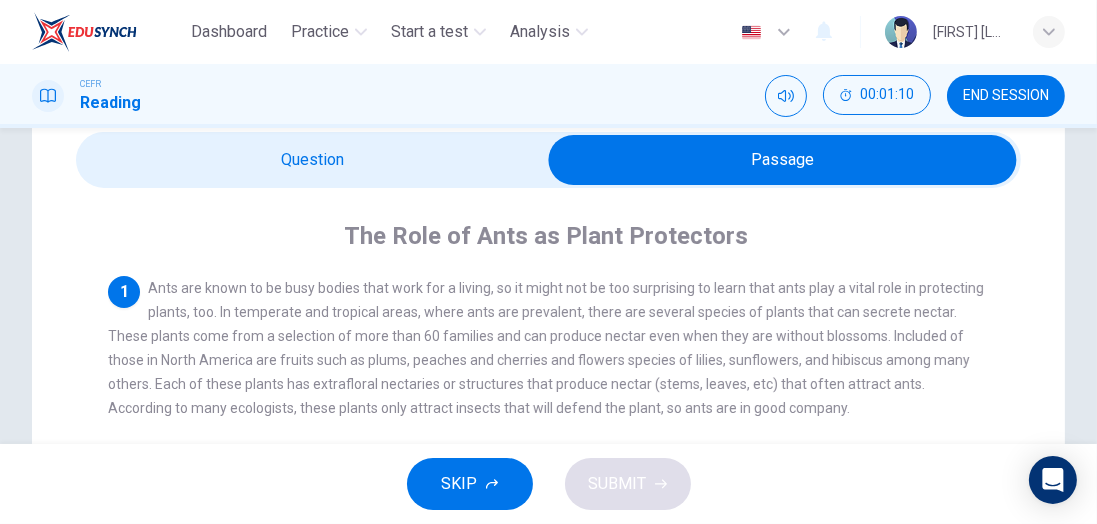 click at bounding box center (783, 160) 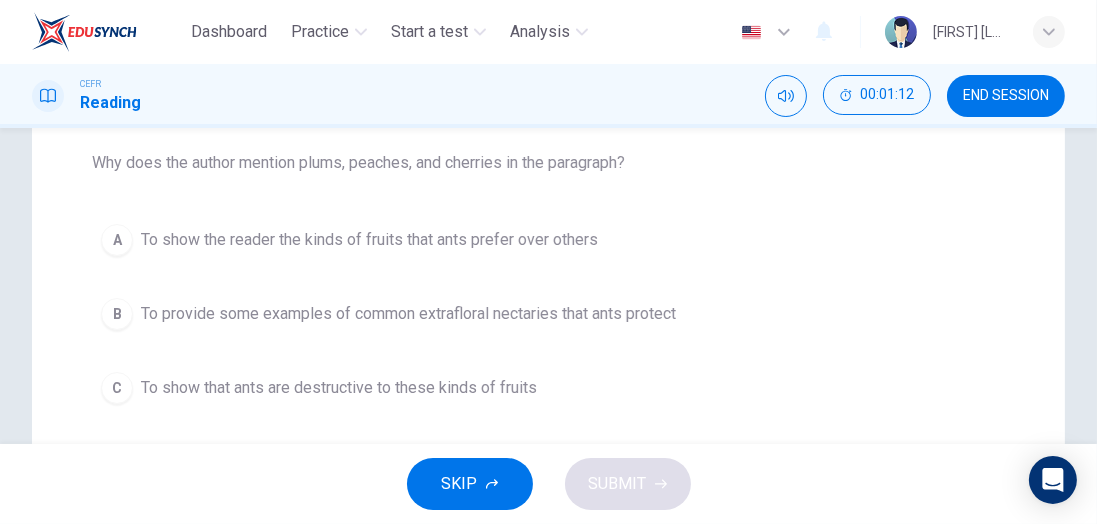 scroll, scrollTop: 213, scrollLeft: 0, axis: vertical 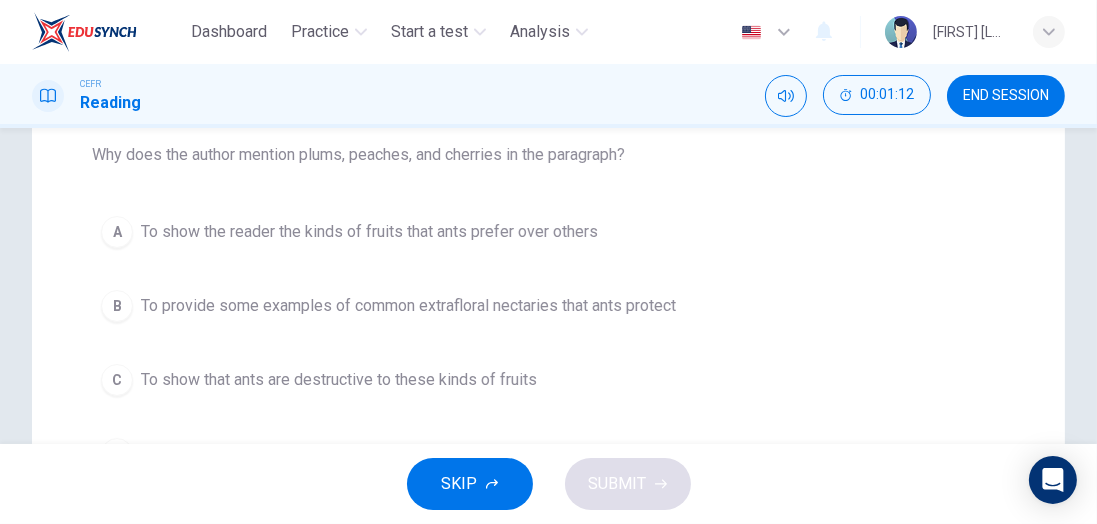 click on "B" at bounding box center [117, 232] 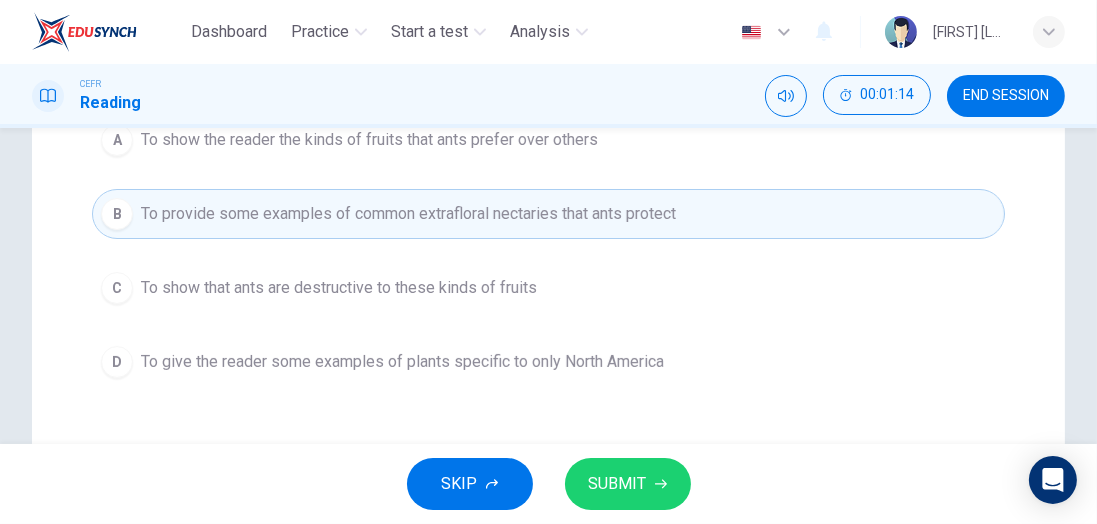 scroll, scrollTop: 307, scrollLeft: 0, axis: vertical 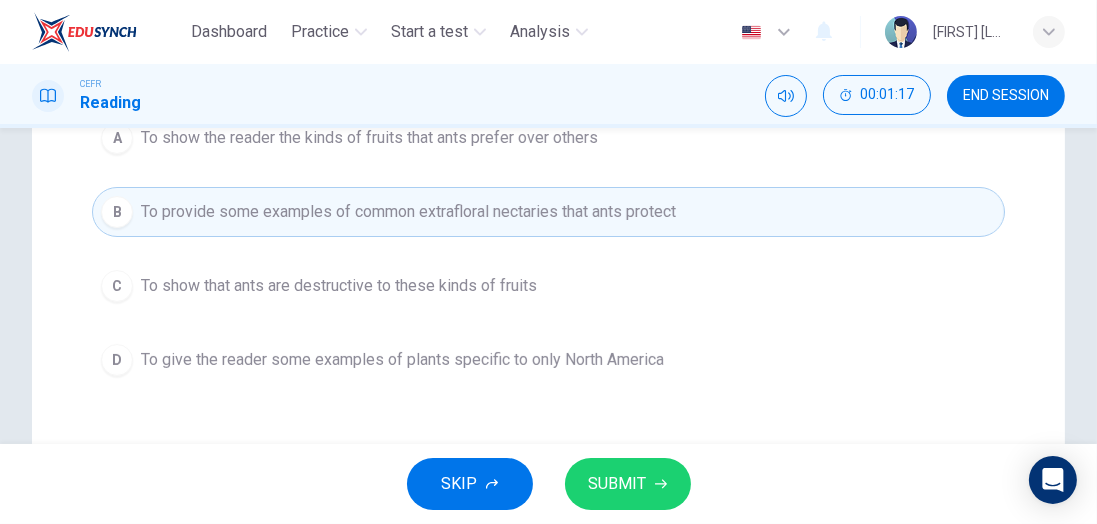 click on "SUBMIT" at bounding box center (618, 484) 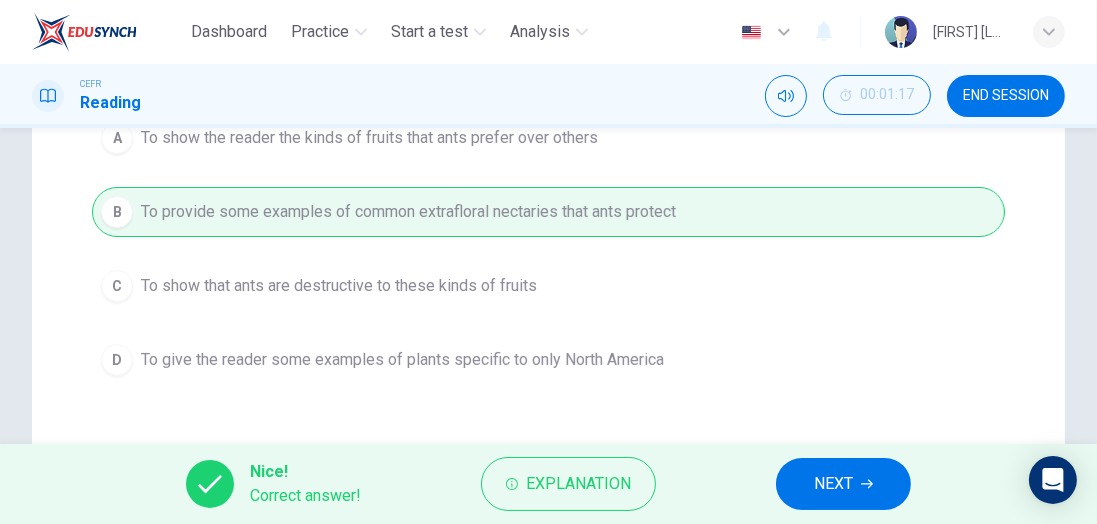 click on "NEXT" at bounding box center [833, 484] 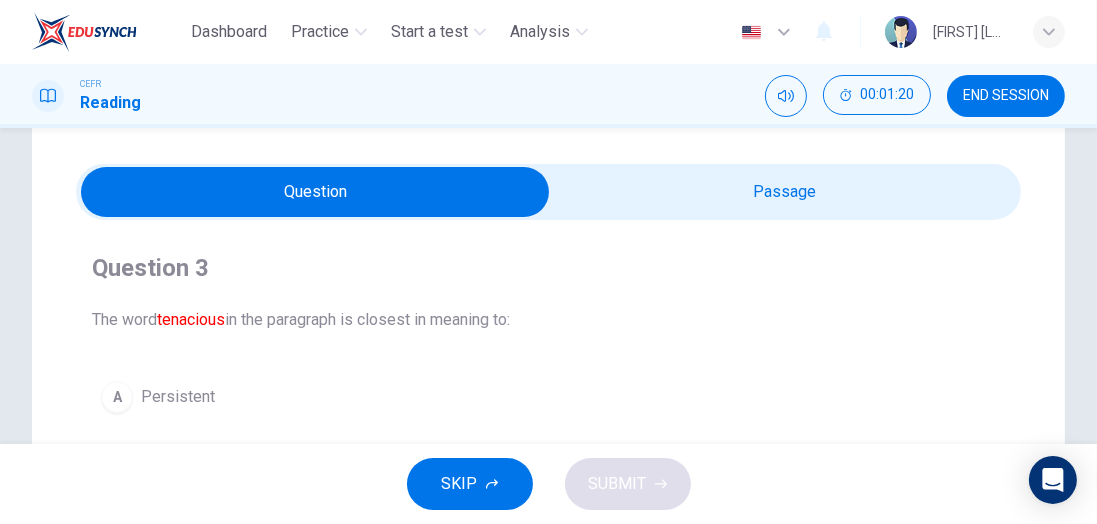 scroll, scrollTop: 46, scrollLeft: 0, axis: vertical 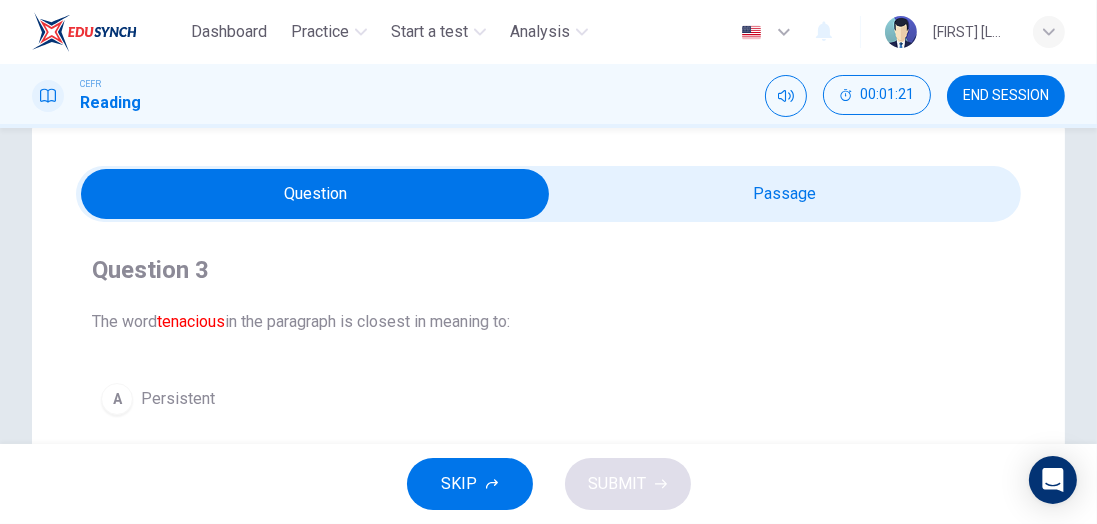 click at bounding box center (316, 194) 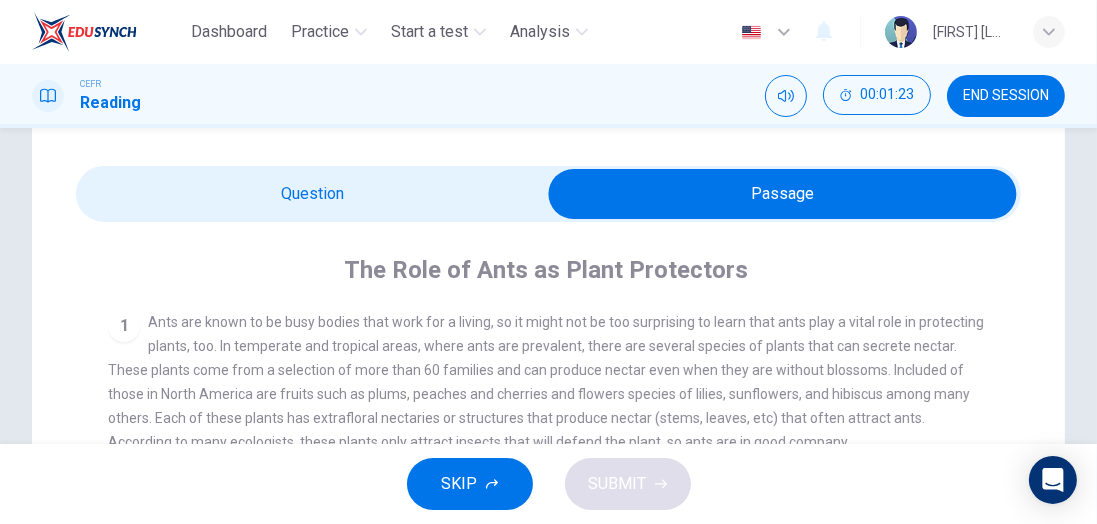 scroll, scrollTop: 92, scrollLeft: 0, axis: vertical 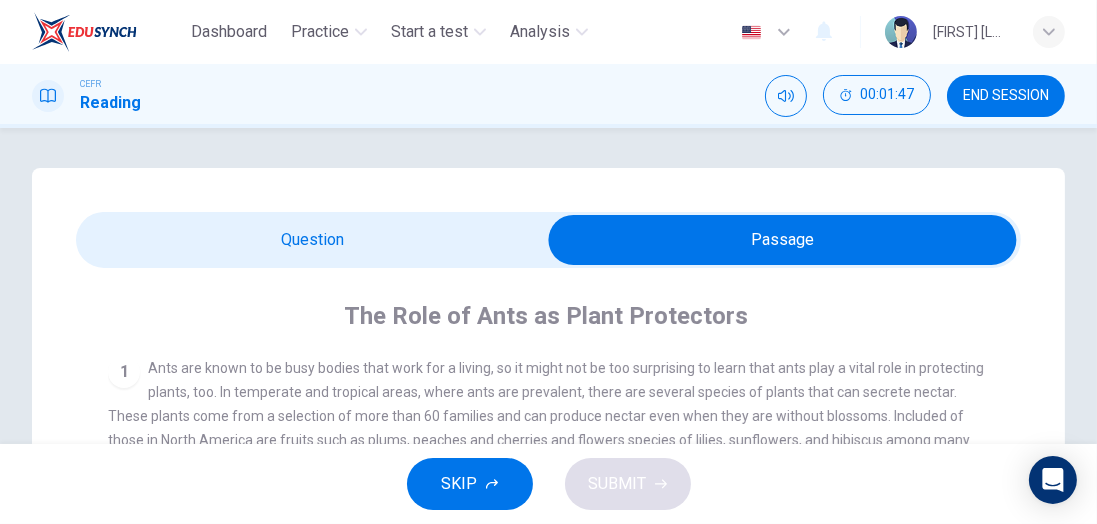 click at bounding box center (783, 240) 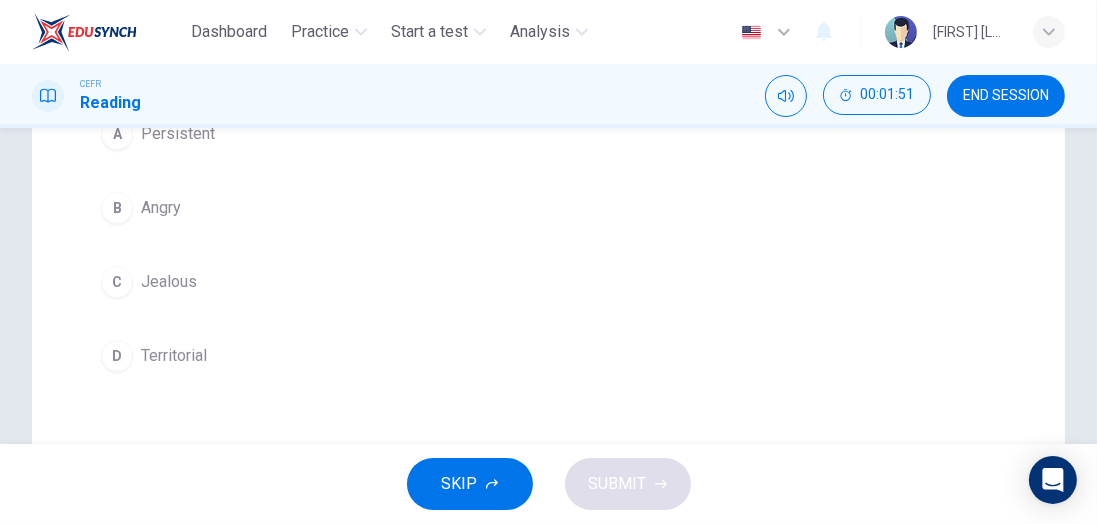 scroll, scrollTop: 312, scrollLeft: 0, axis: vertical 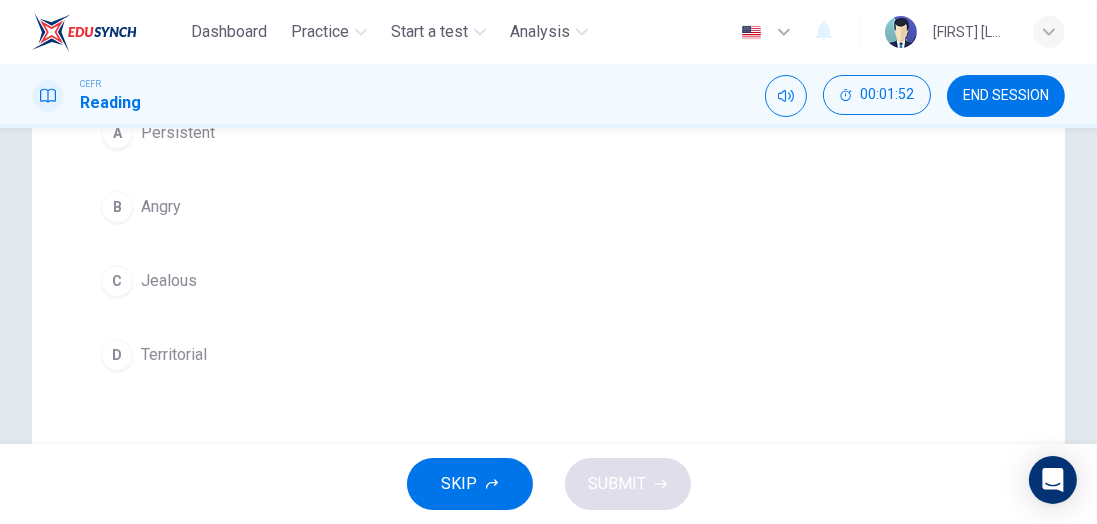 click on "Territorial" at bounding box center [178, 133] 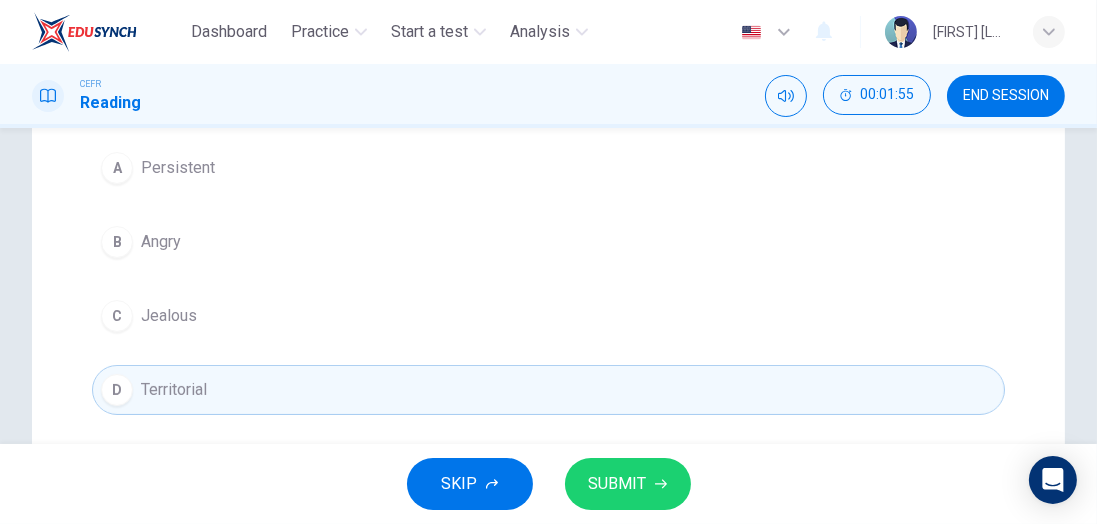 scroll, scrollTop: 283, scrollLeft: 0, axis: vertical 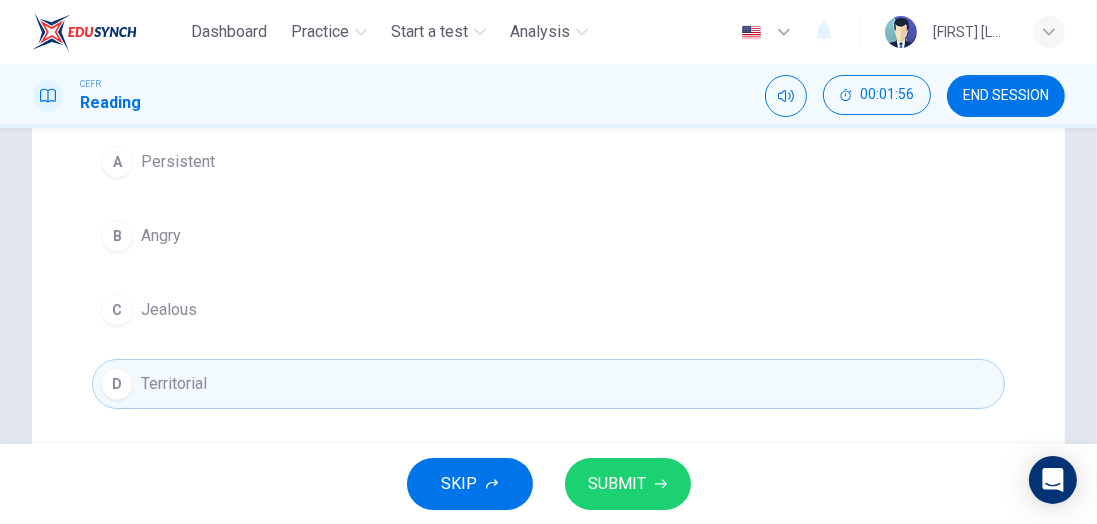 click on "SUBMIT" at bounding box center [618, 484] 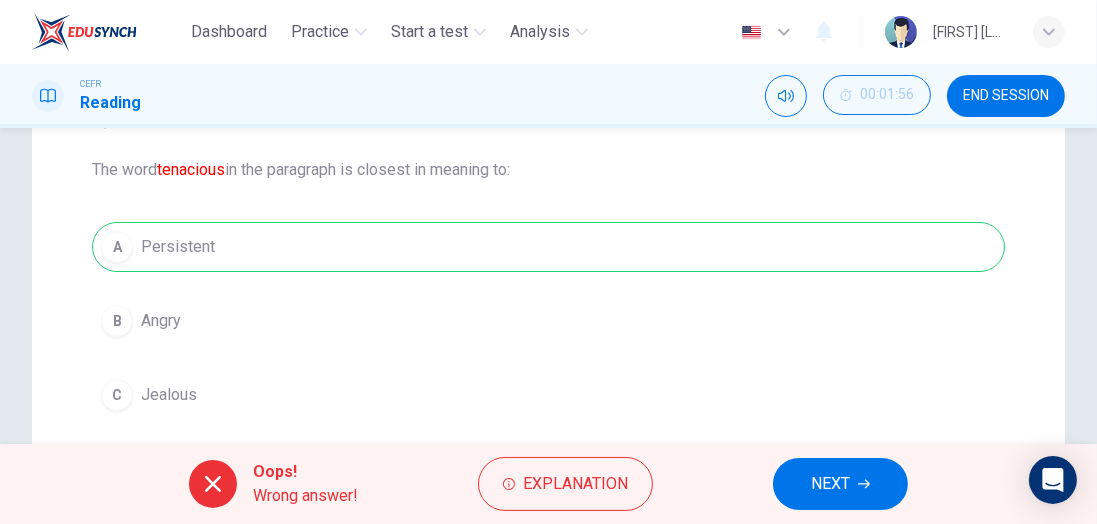 scroll, scrollTop: 192, scrollLeft: 0, axis: vertical 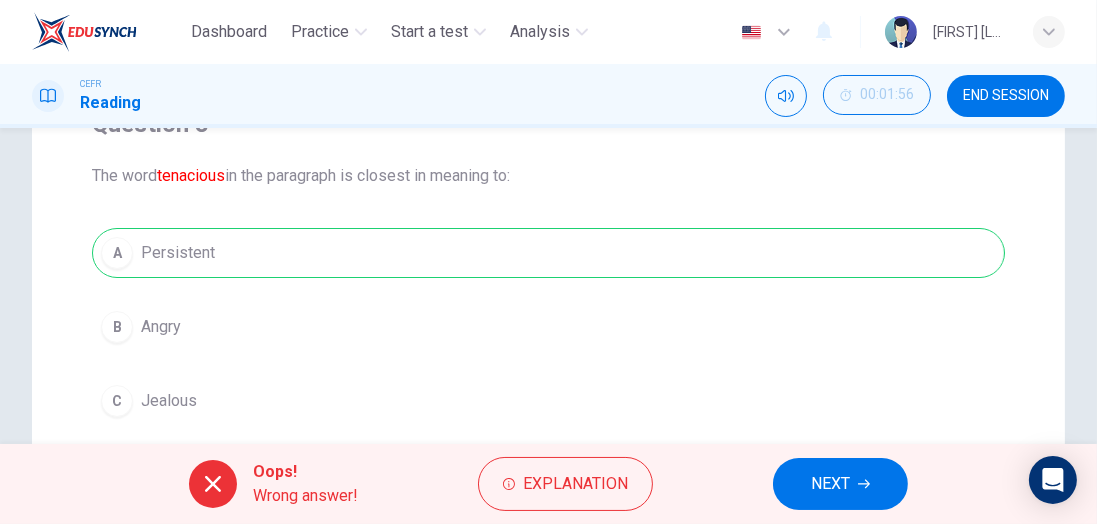 click on "Explanation" at bounding box center [575, 484] 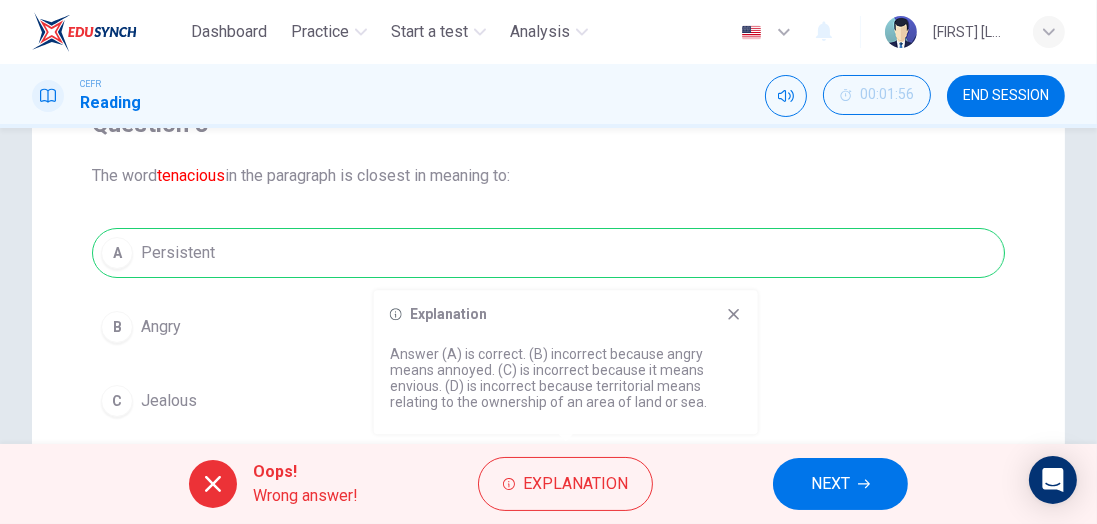 click on "Explanation Answer (A) is correct. (B) incorrect because angry means annoyed. (C) is incorrect because it means envious. (D) is incorrect because territorial means relating to the ownership of an area of land or sea." at bounding box center (566, 362) 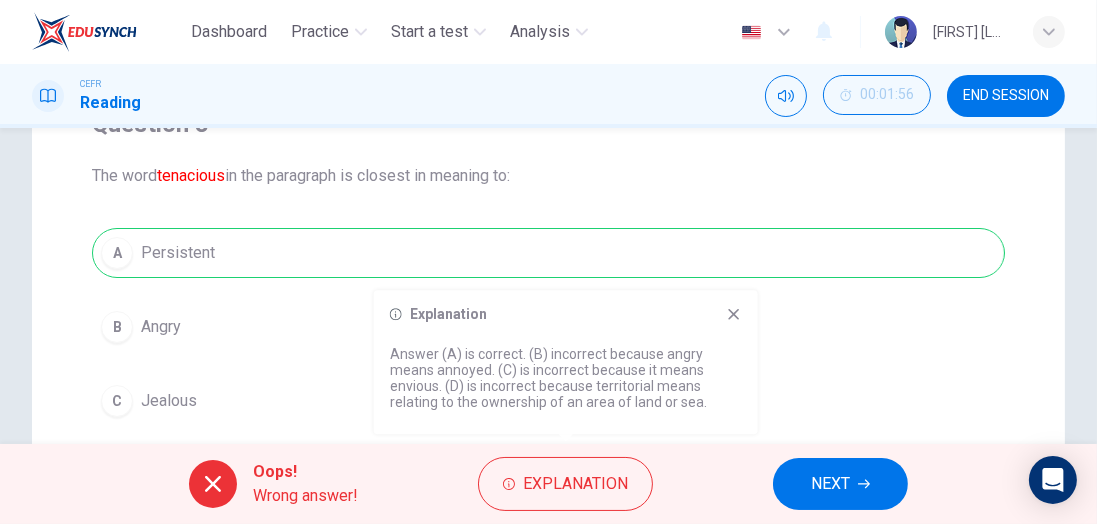 click at bounding box center (734, 314) 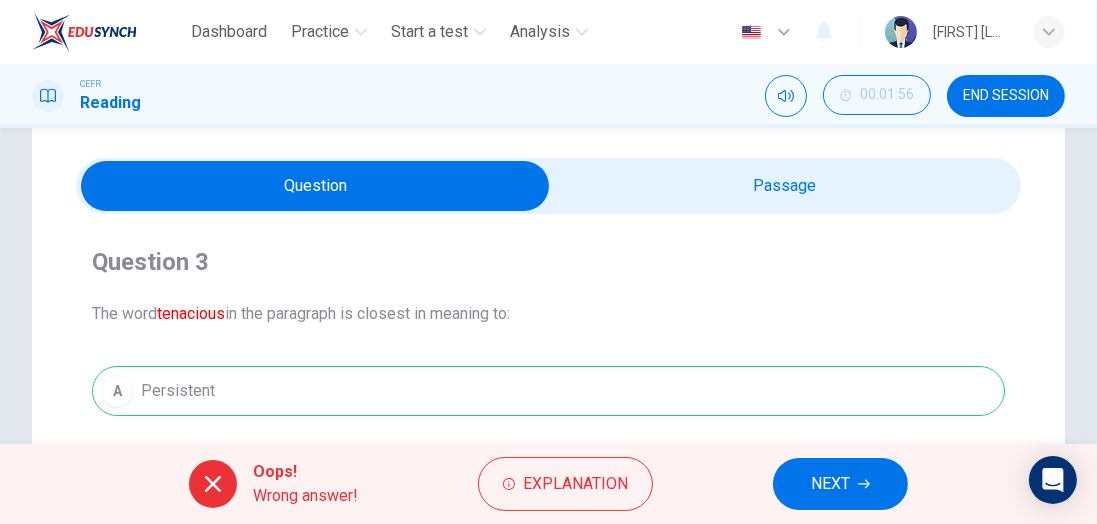 scroll, scrollTop: 44, scrollLeft: 0, axis: vertical 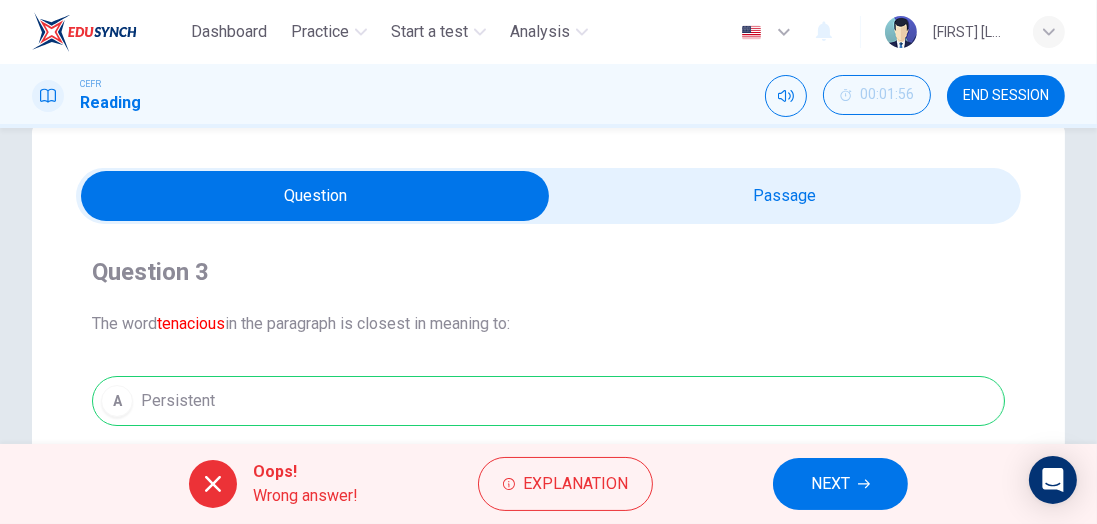 click at bounding box center [316, 196] 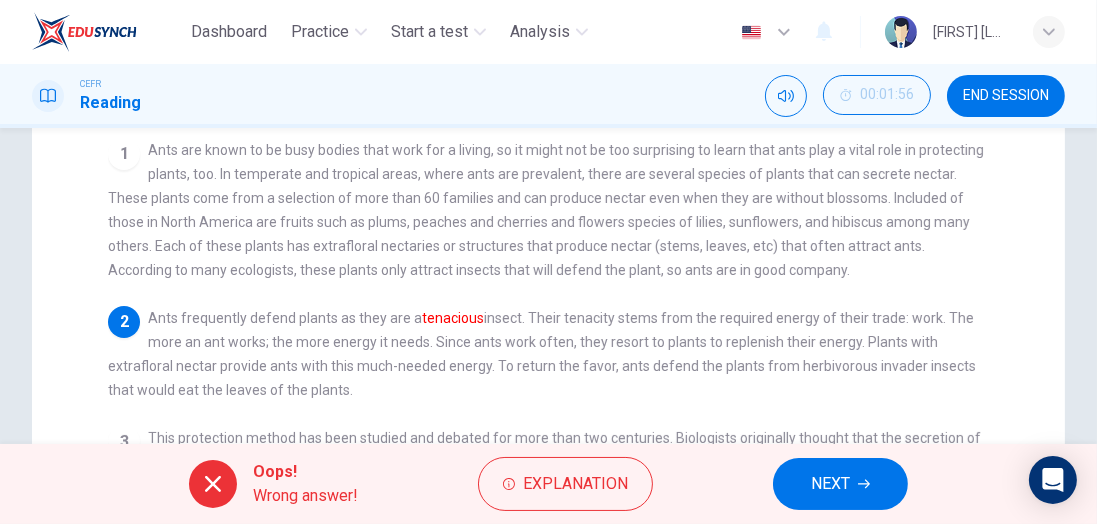scroll, scrollTop: 219, scrollLeft: 0, axis: vertical 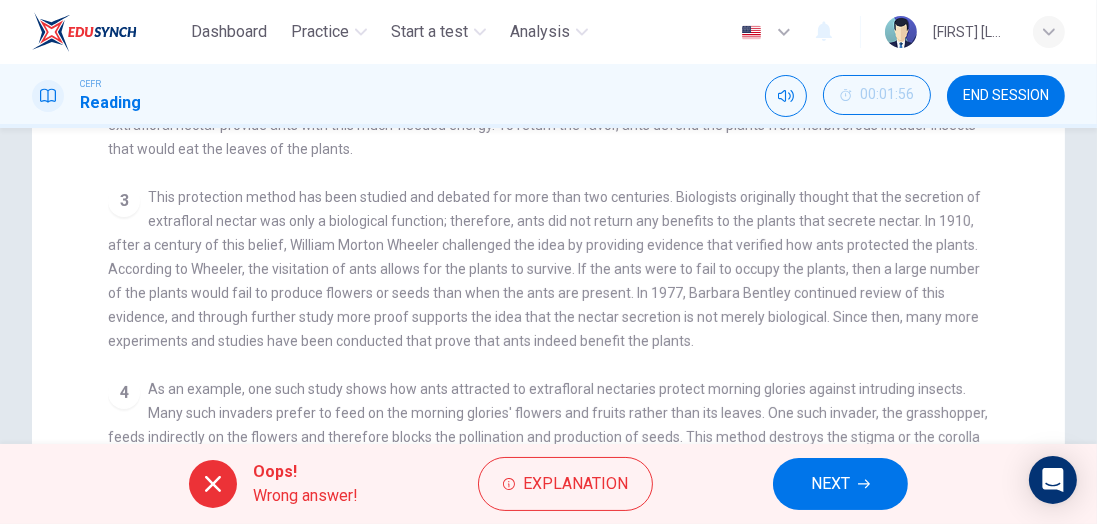 click on "NEXT" at bounding box center [830, 484] 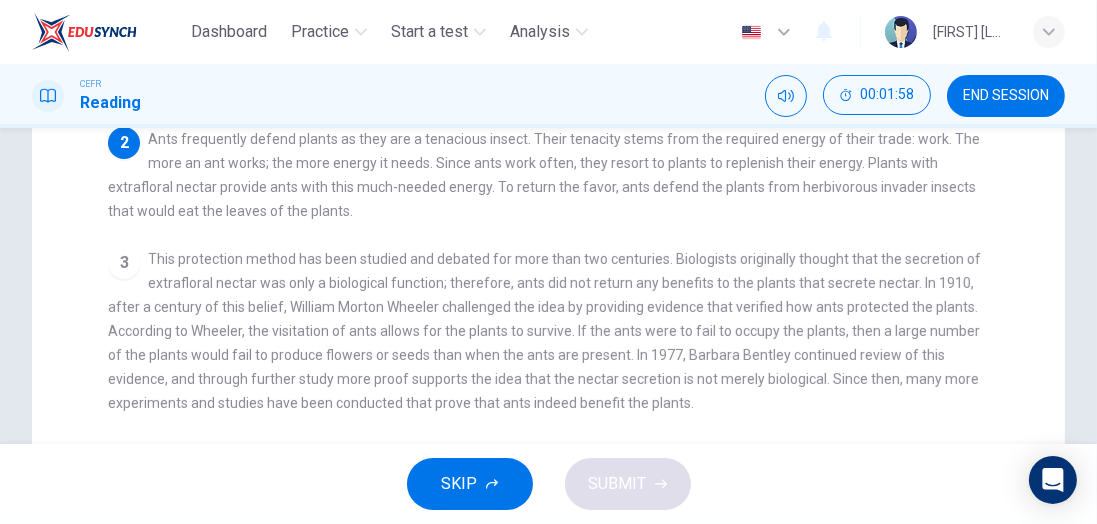 scroll, scrollTop: 0, scrollLeft: 0, axis: both 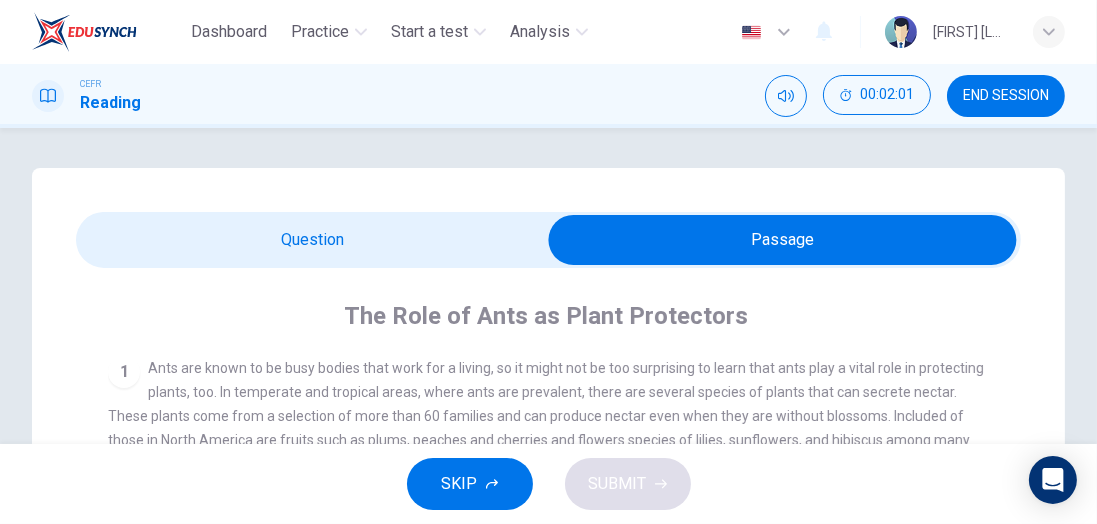click at bounding box center (783, 240) 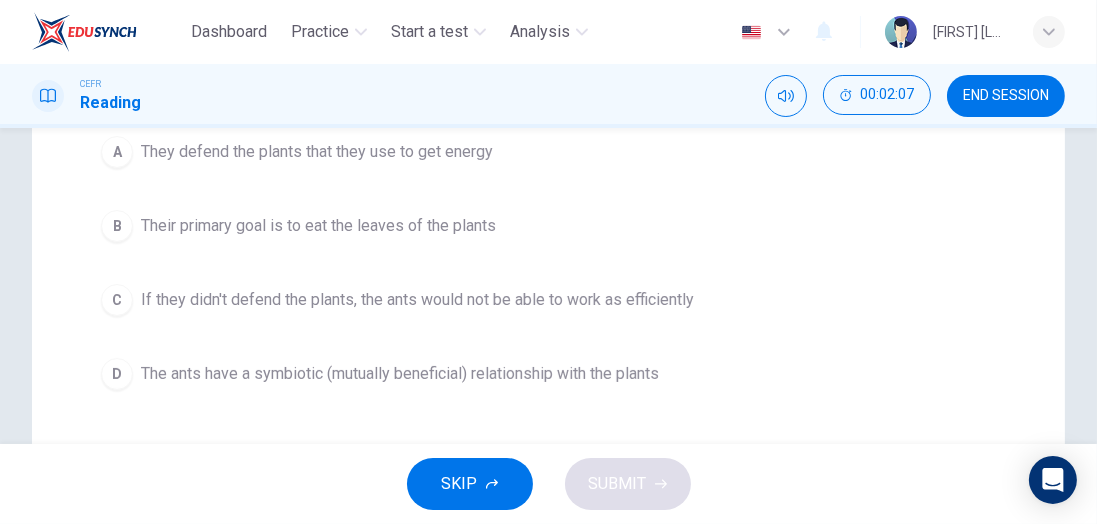 scroll, scrollTop: 294, scrollLeft: 0, axis: vertical 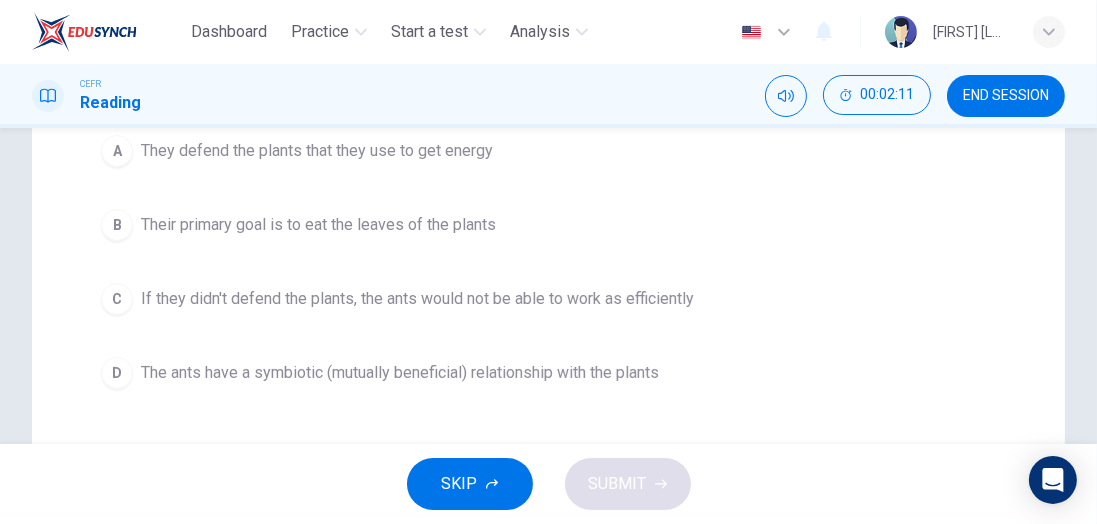 click on "B" at bounding box center [117, 151] 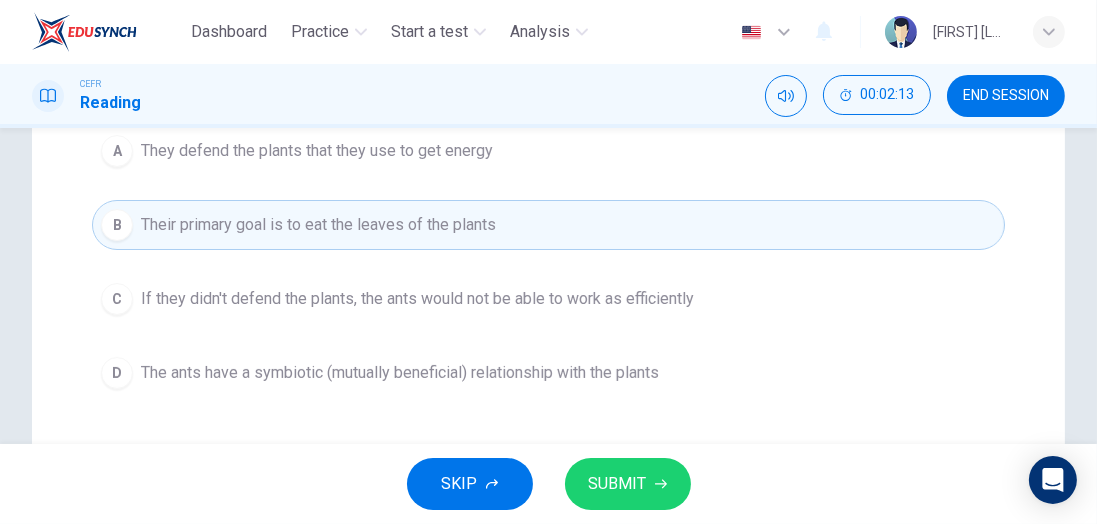 click on "SUBMIT" at bounding box center [618, 484] 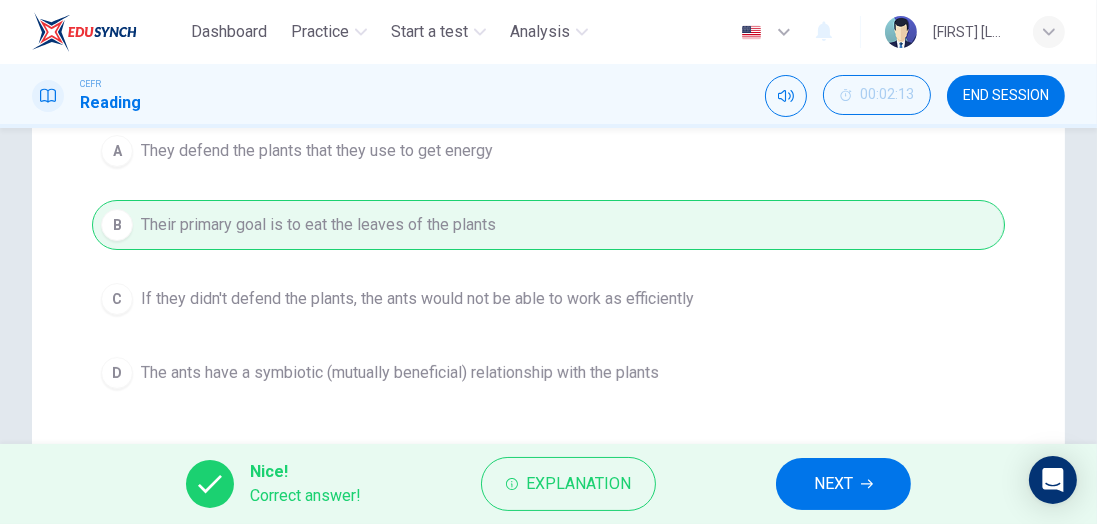 click on "NEXT" at bounding box center (833, 484) 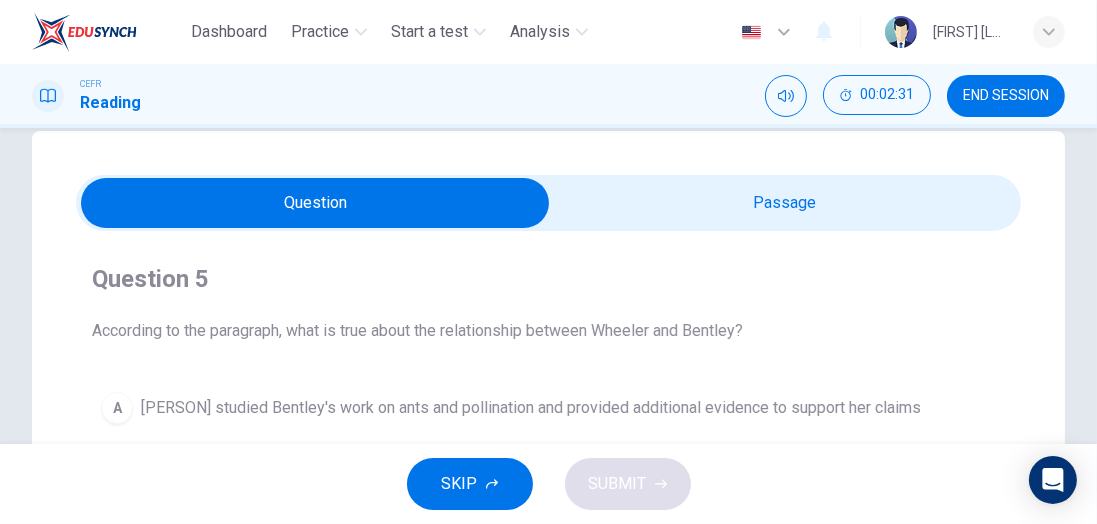 scroll, scrollTop: 36, scrollLeft: 0, axis: vertical 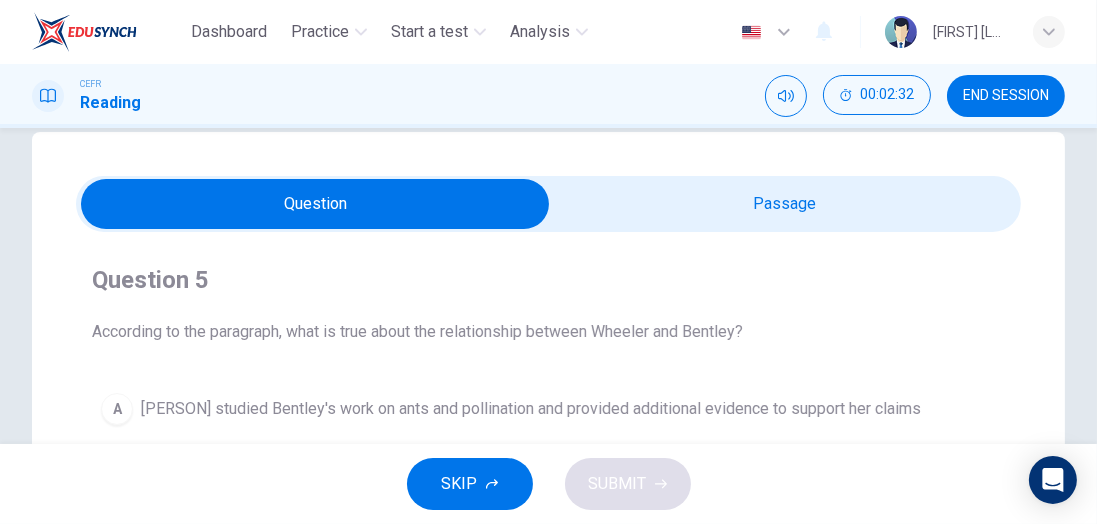 click at bounding box center [316, 204] 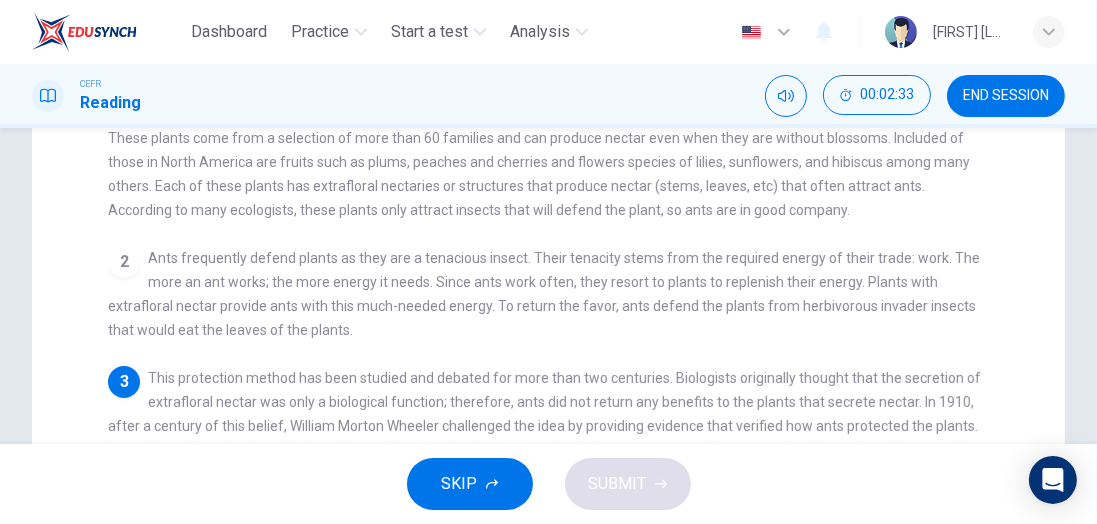 scroll, scrollTop: 286, scrollLeft: 0, axis: vertical 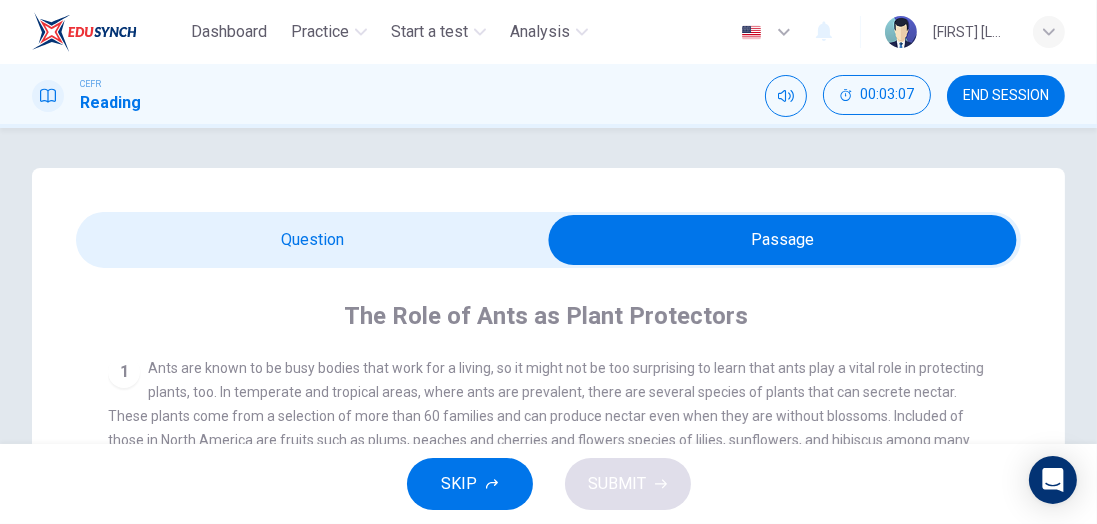 click at bounding box center [783, 240] 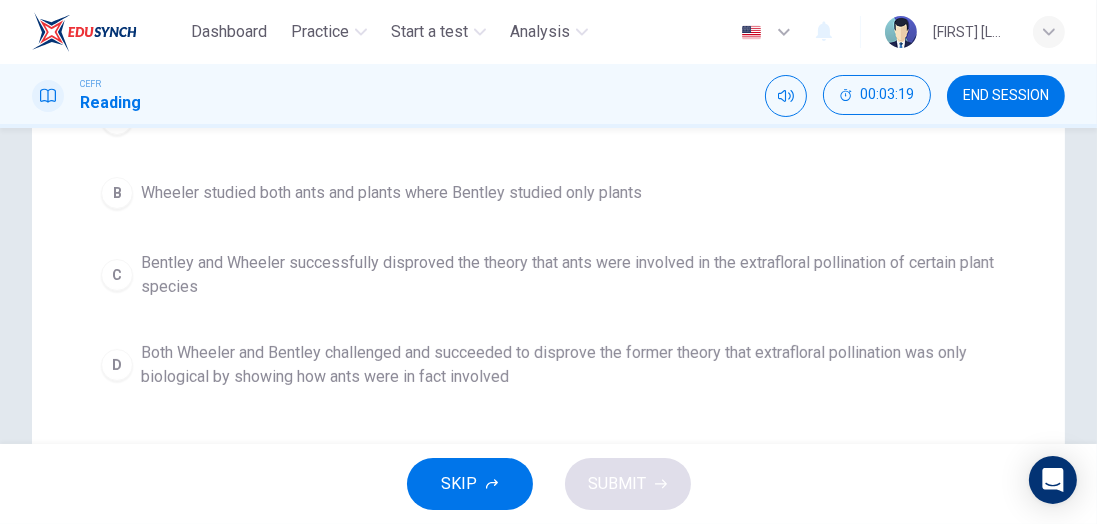 scroll, scrollTop: 344, scrollLeft: 0, axis: vertical 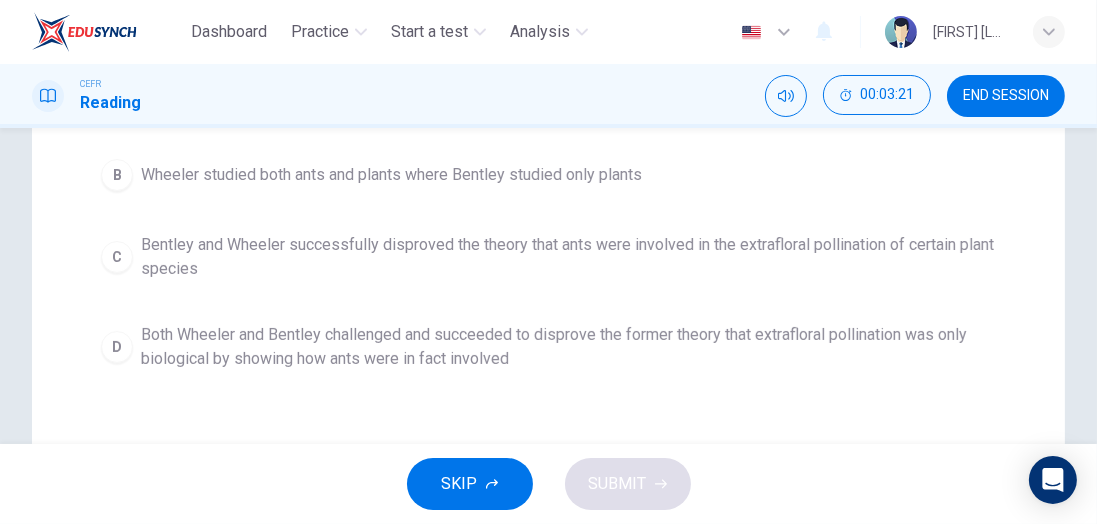 click on "D" at bounding box center [117, 101] 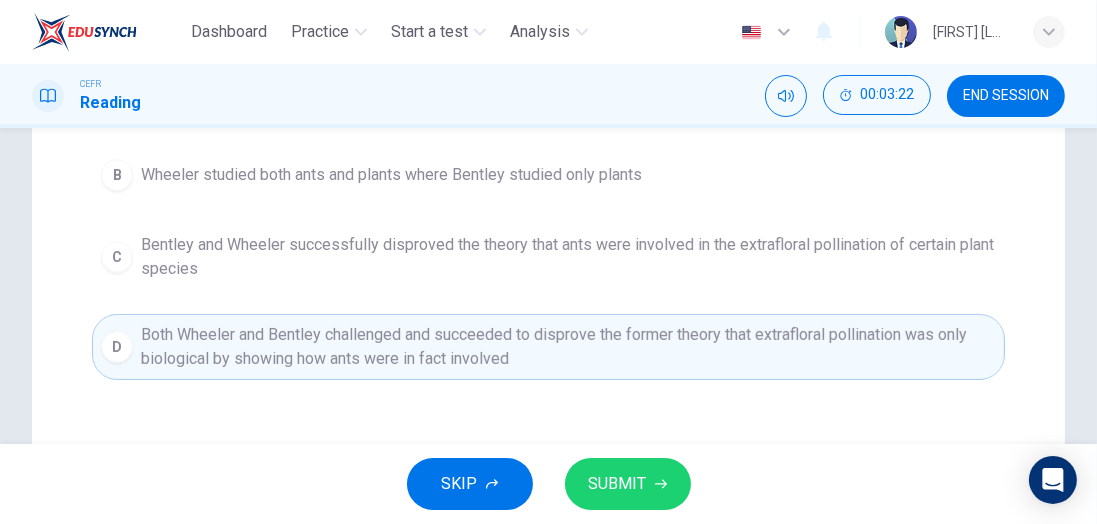 click on "SUBMIT" at bounding box center [618, 484] 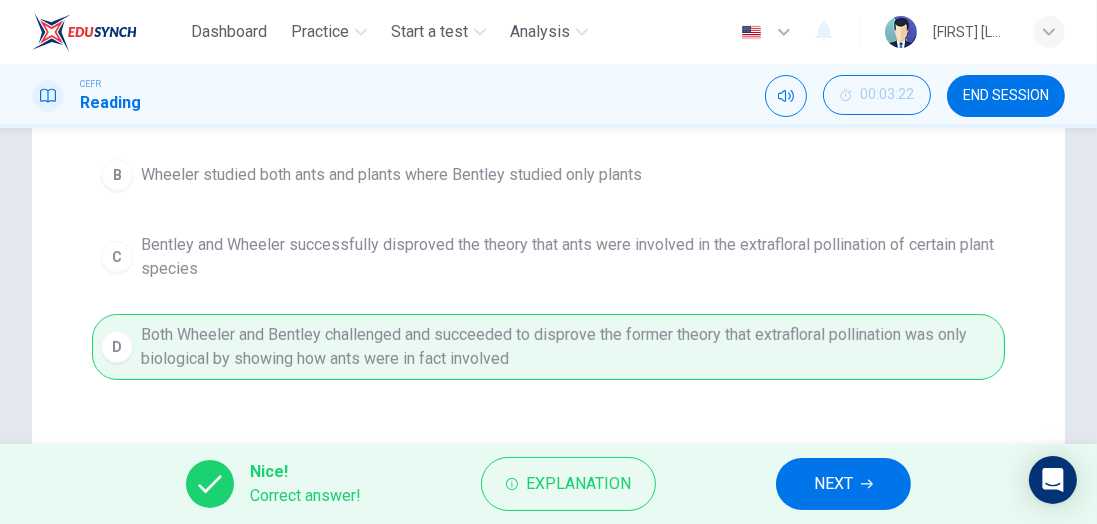 click on "NEXT" at bounding box center (833, 484) 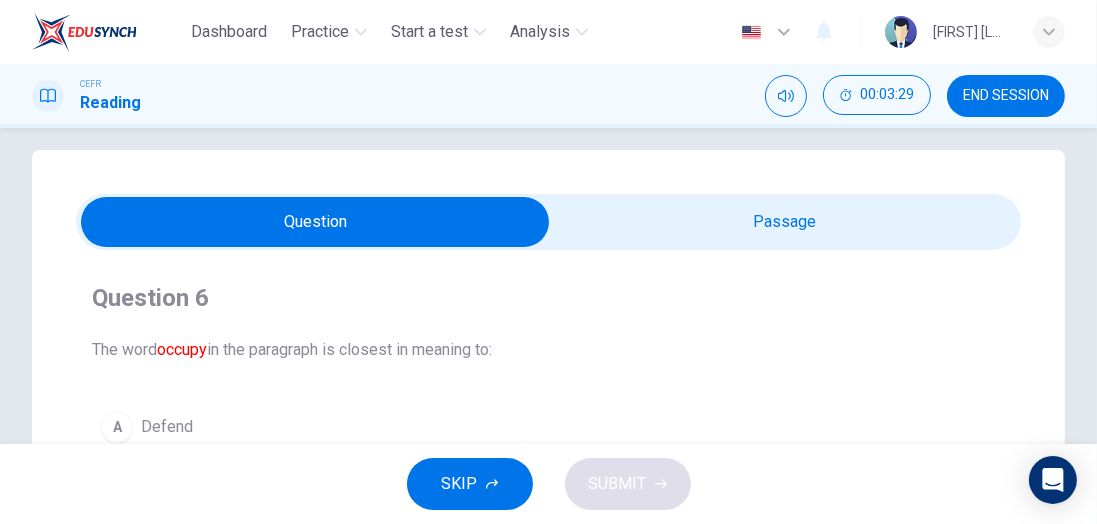 scroll, scrollTop: 17, scrollLeft: 0, axis: vertical 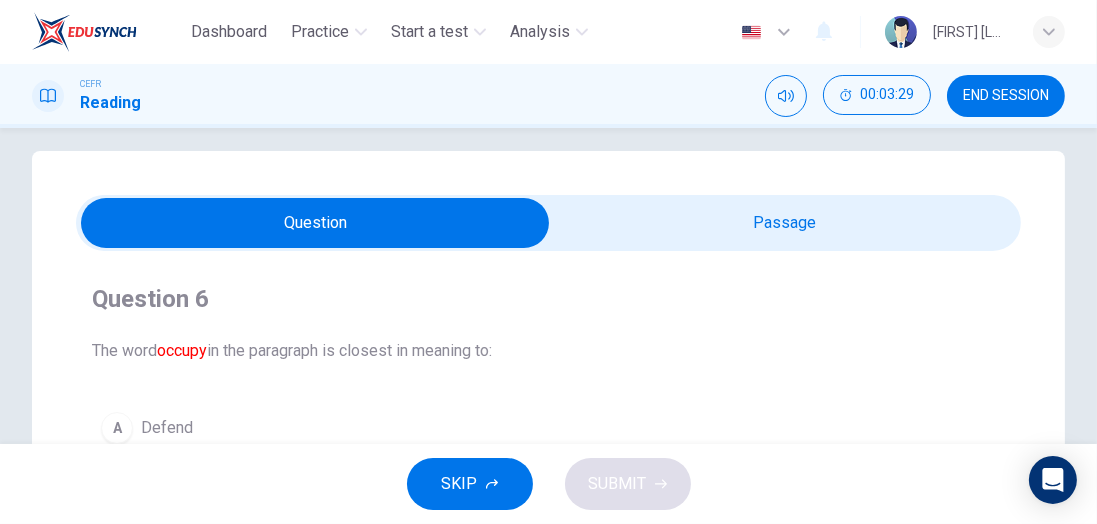 click at bounding box center [316, 223] 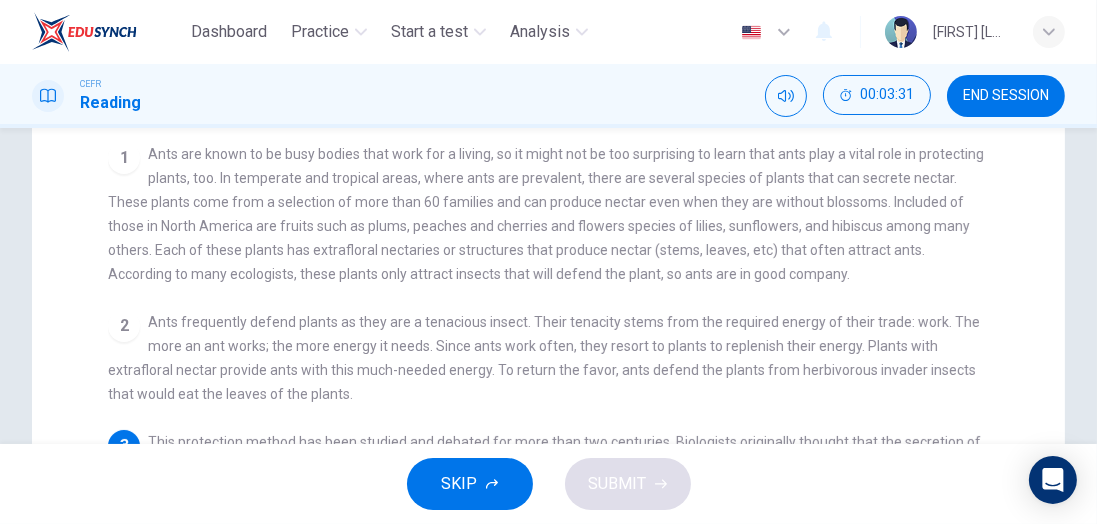 scroll, scrollTop: 215, scrollLeft: 0, axis: vertical 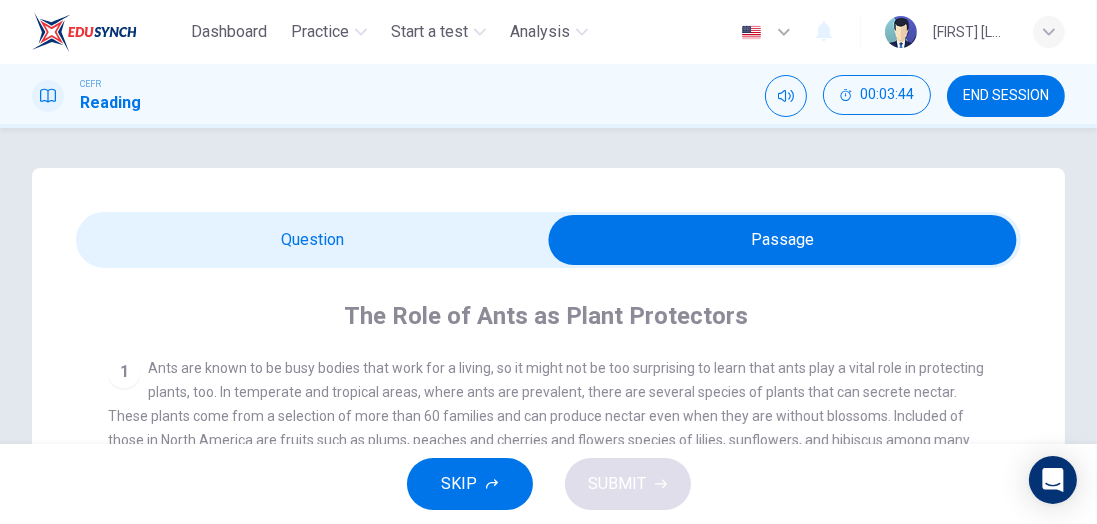 click at bounding box center [783, 240] 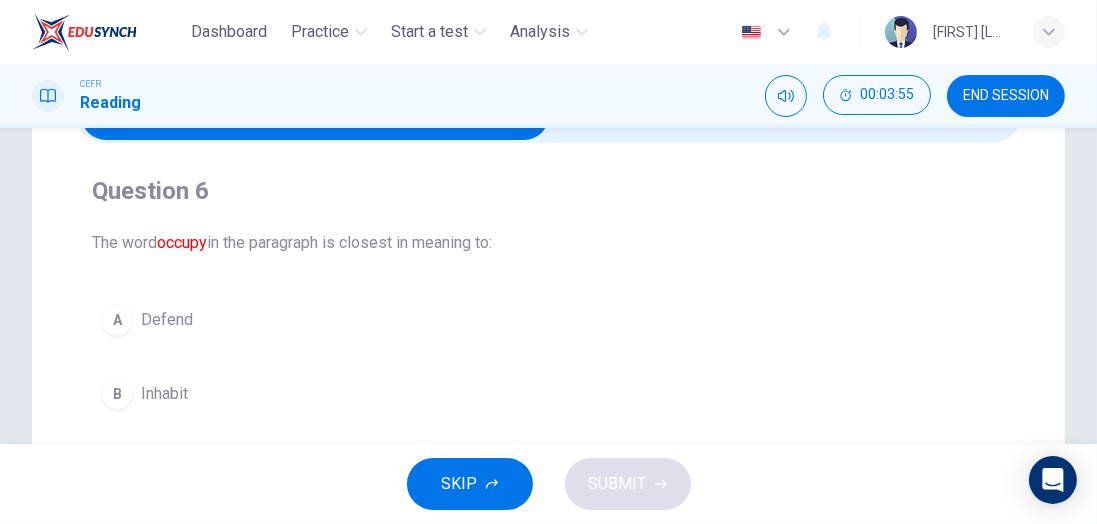 scroll, scrollTop: 0, scrollLeft: 0, axis: both 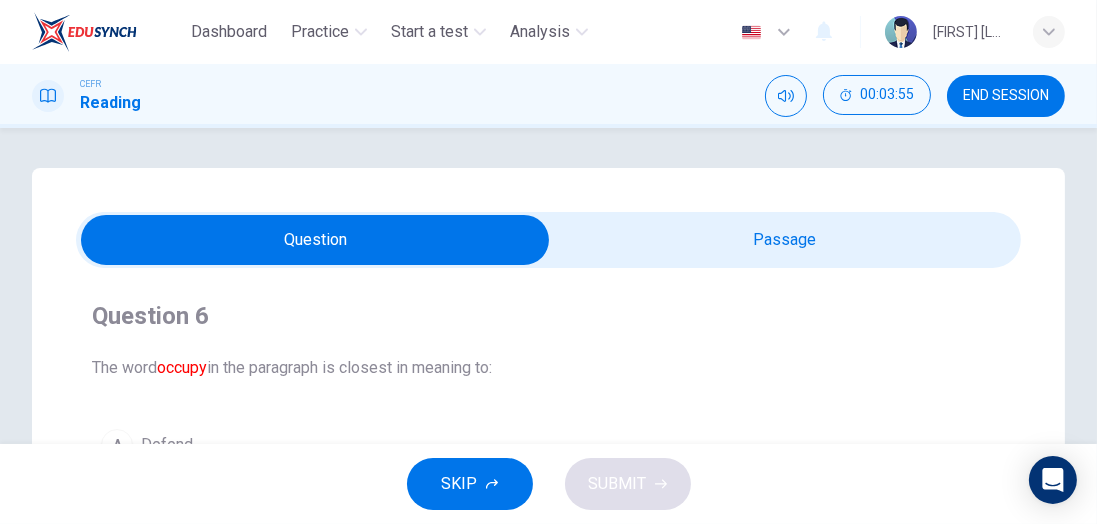 click at bounding box center [316, 240] 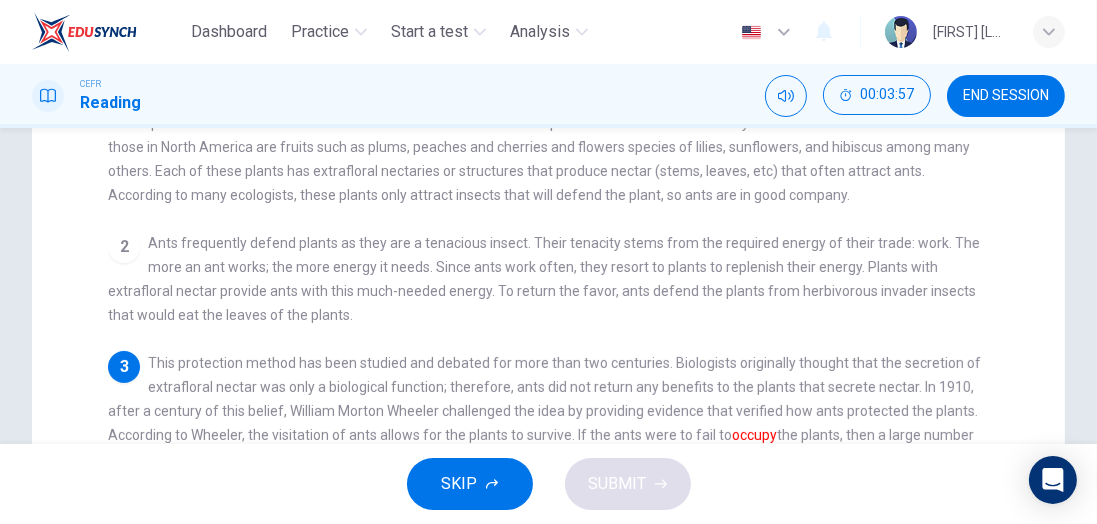 scroll, scrollTop: 294, scrollLeft: 0, axis: vertical 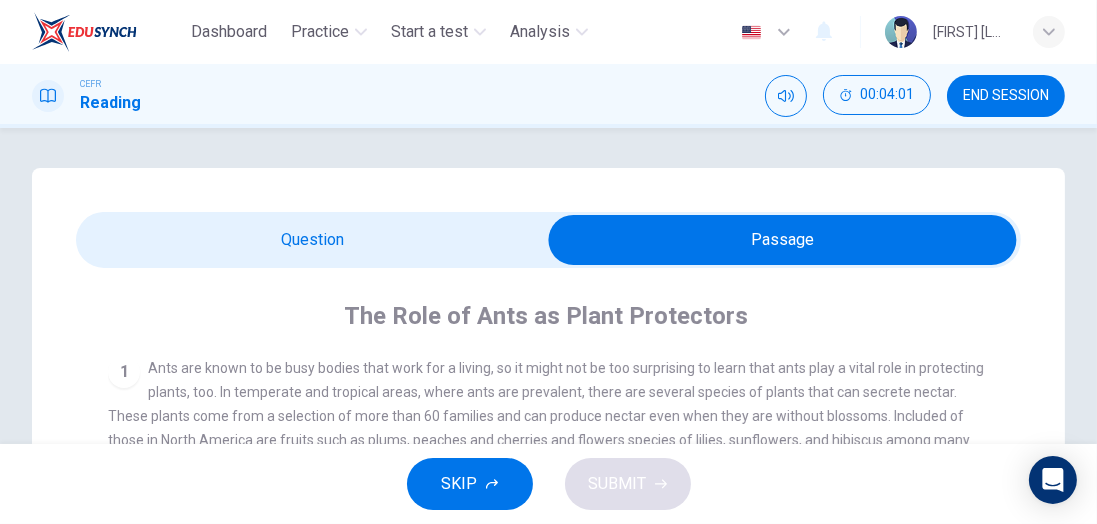 click at bounding box center [783, 240] 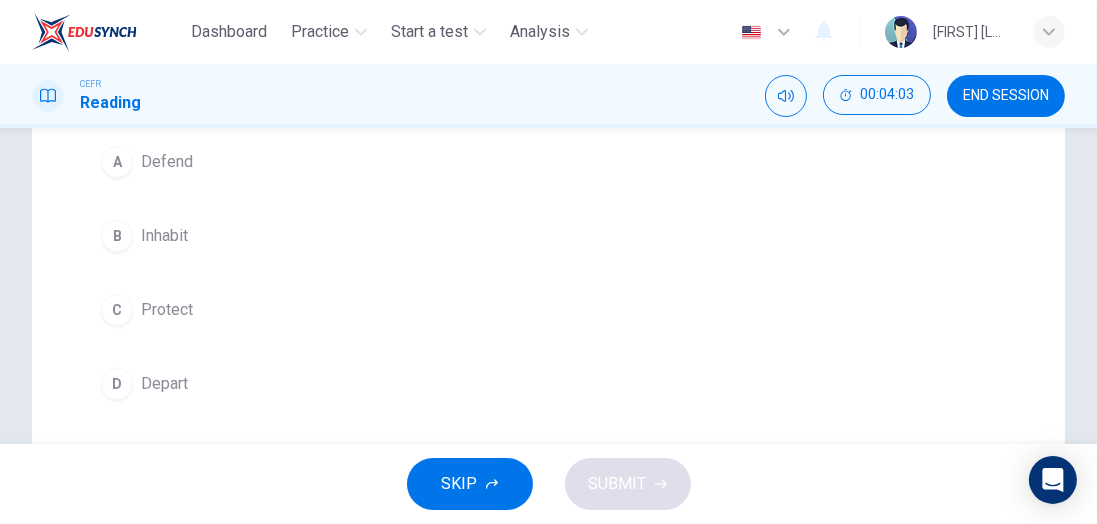 scroll, scrollTop: 284, scrollLeft: 0, axis: vertical 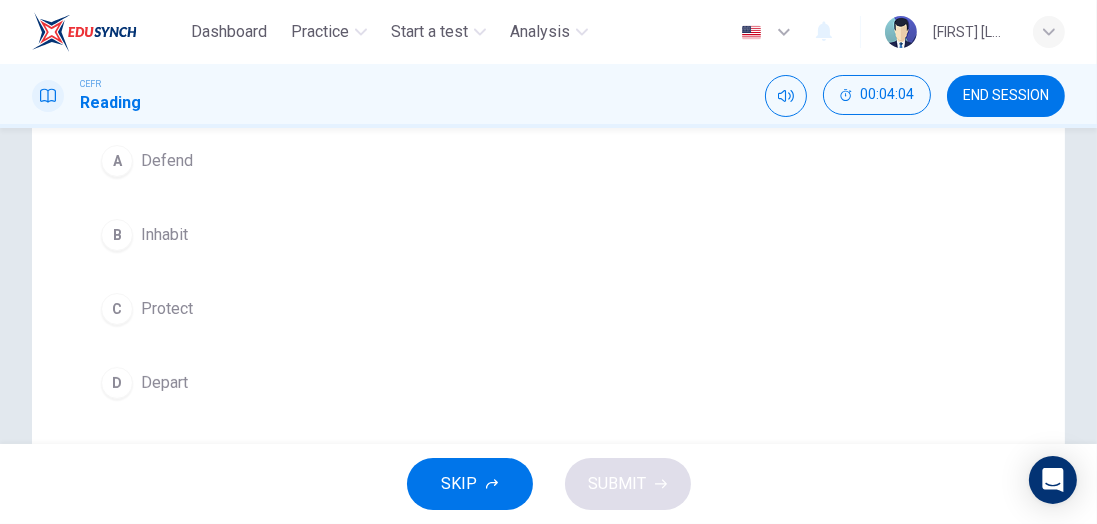 click on "B" at bounding box center [117, 161] 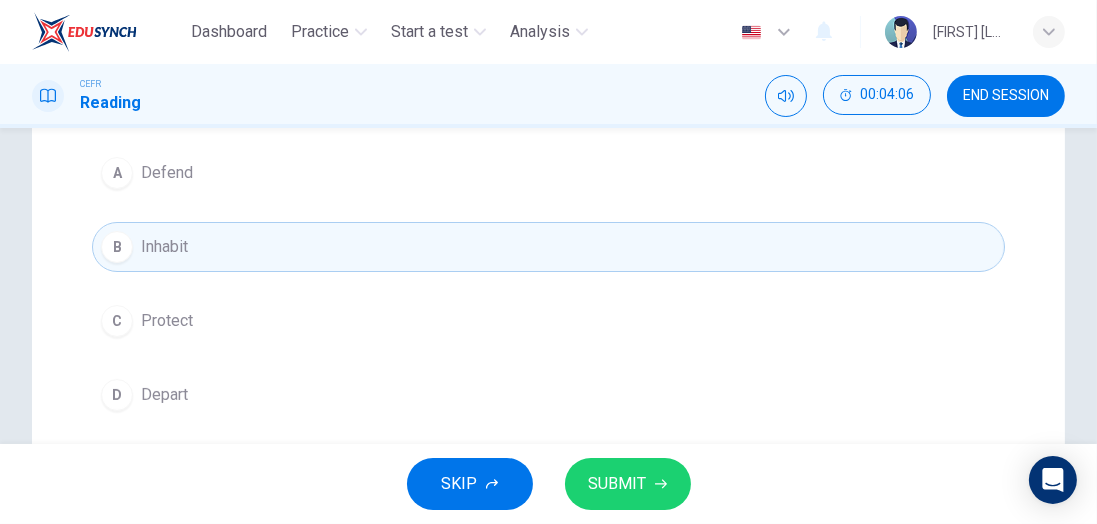 scroll, scrollTop: 271, scrollLeft: 0, axis: vertical 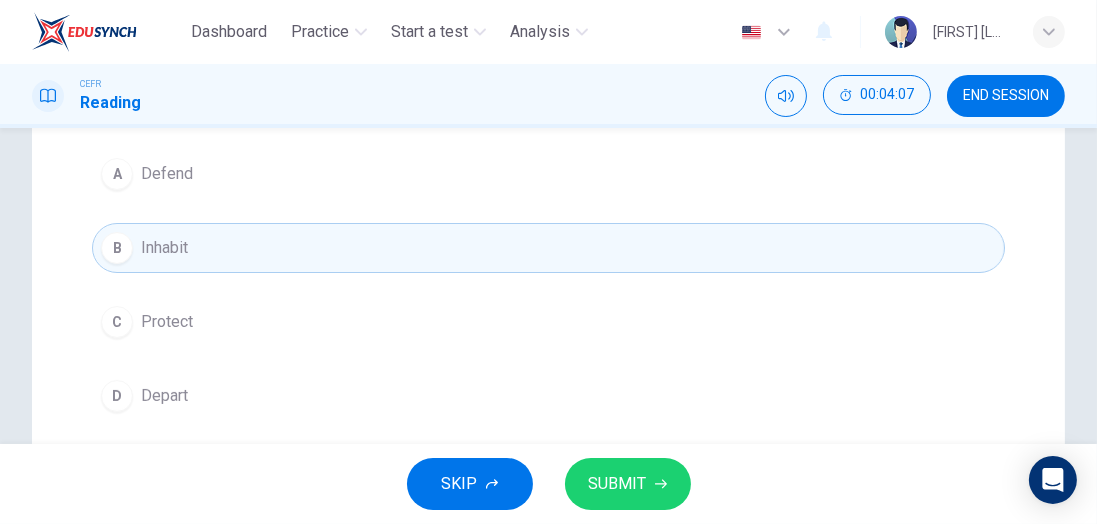 click on "SUBMIT" at bounding box center [618, 484] 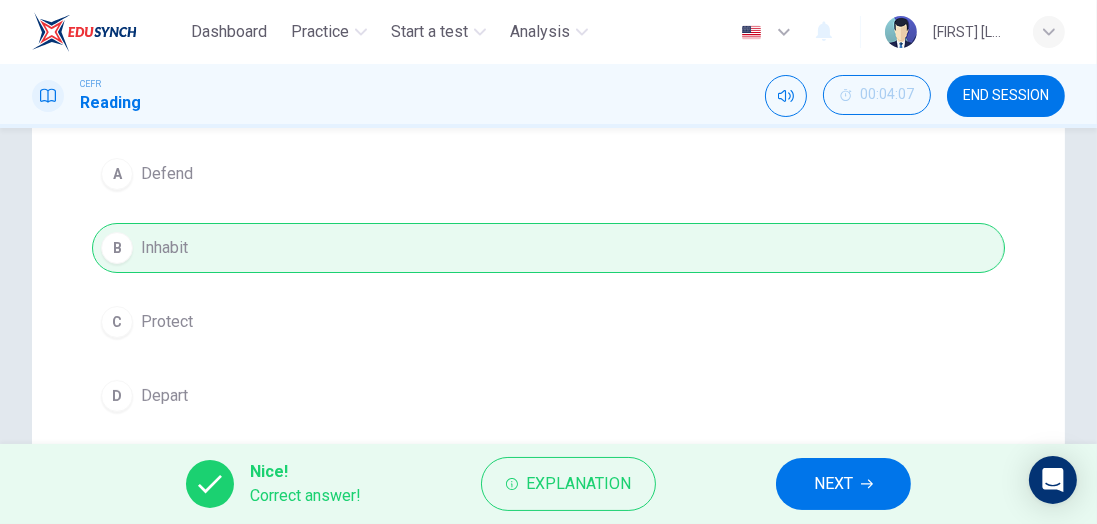 click on "Explanation" at bounding box center (578, 484) 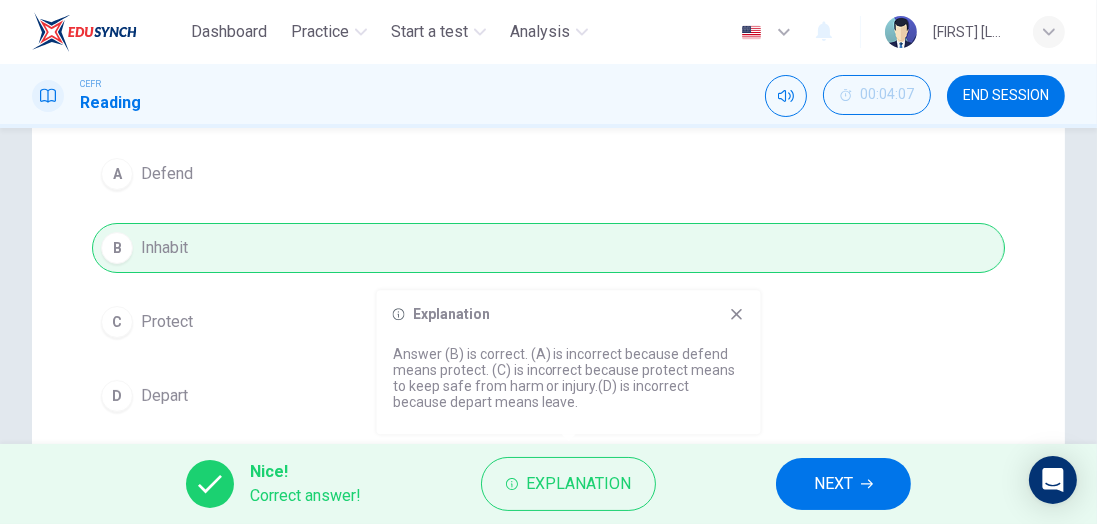 click on "Explanation Answer (B) is correct. (A) is incorrect because defend means protect. (C) is incorrect because protect means to keep safe from harm or injury.(D) is incorrect because depart means leave." at bounding box center [569, 362] 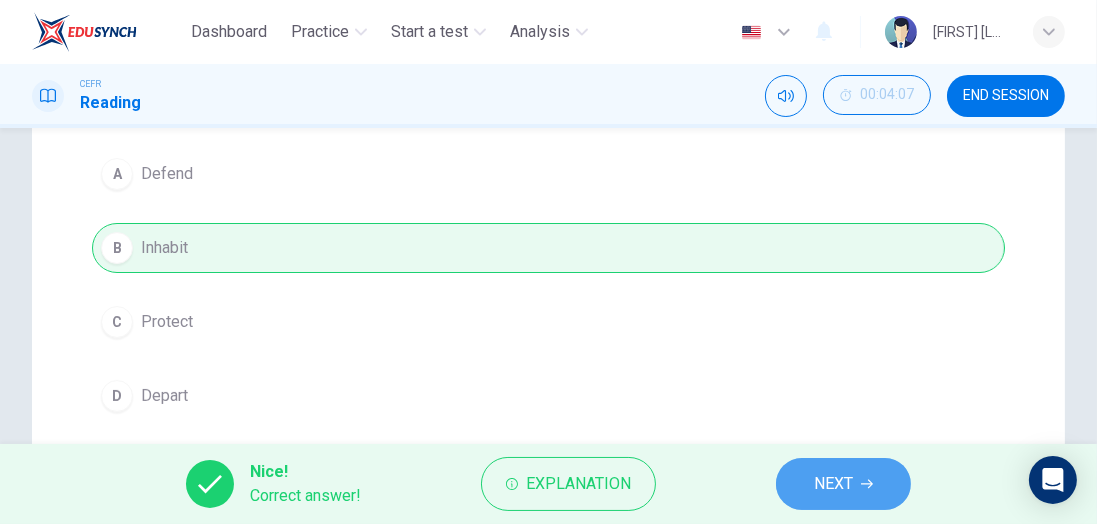 click on "NEXT" at bounding box center (833, 484) 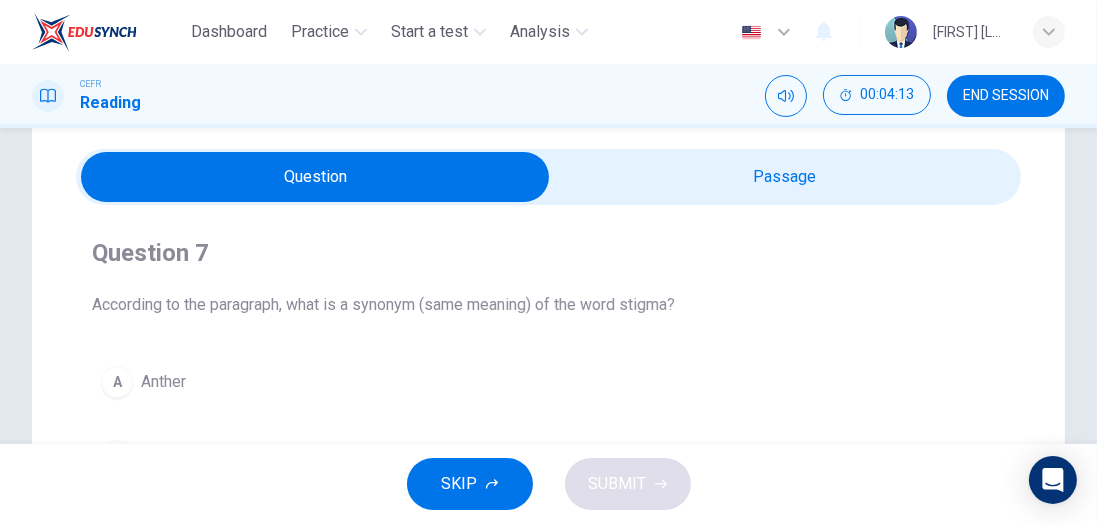 scroll, scrollTop: 0, scrollLeft: 0, axis: both 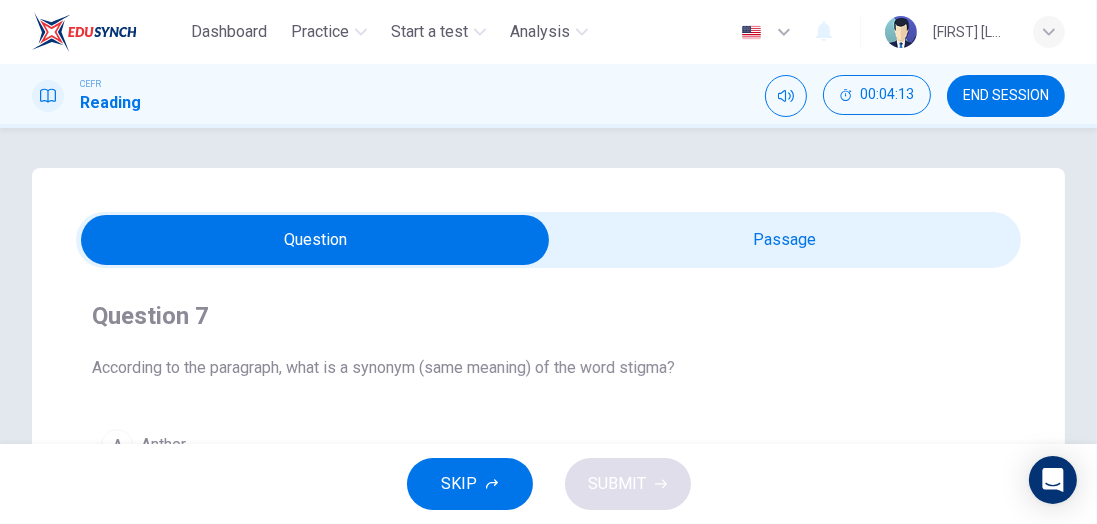 click at bounding box center [316, 240] 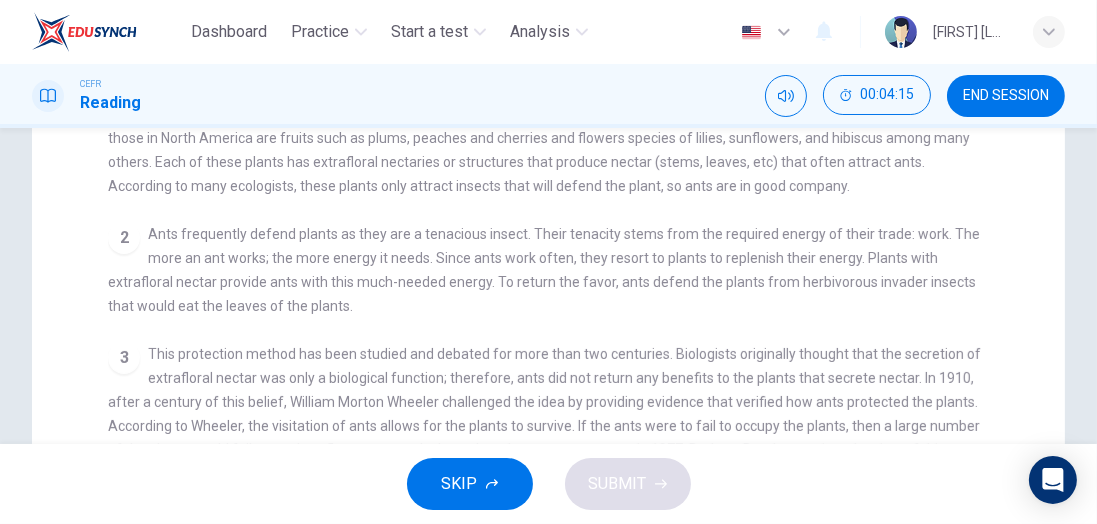scroll, scrollTop: 305, scrollLeft: 0, axis: vertical 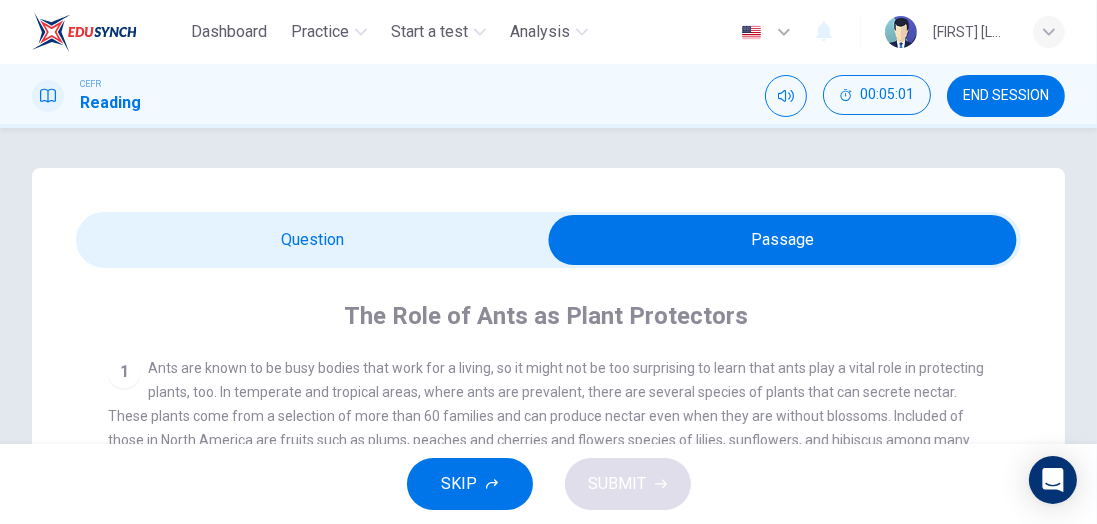 click at bounding box center (783, 240) 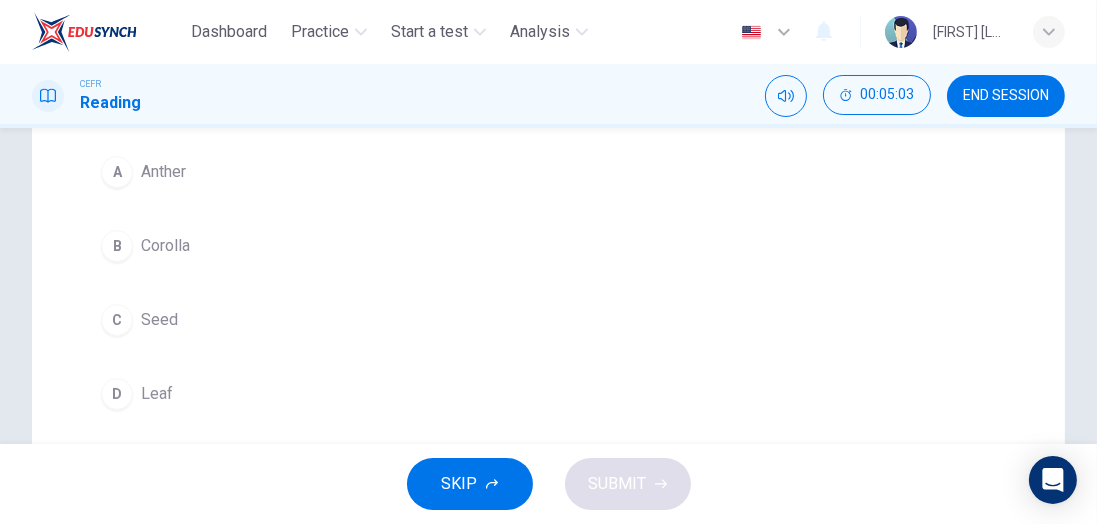 scroll, scrollTop: 253, scrollLeft: 0, axis: vertical 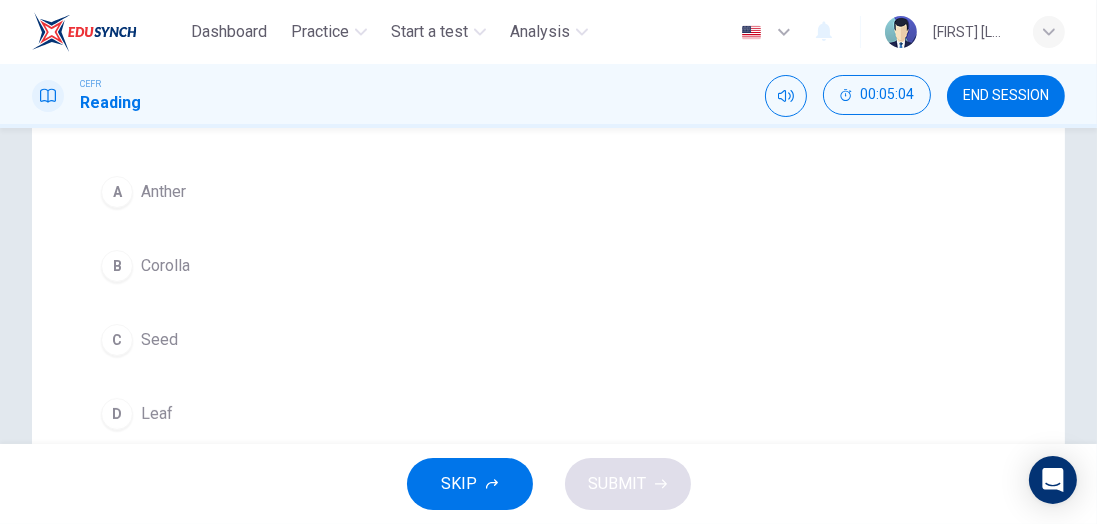 click on "B" at bounding box center (117, 192) 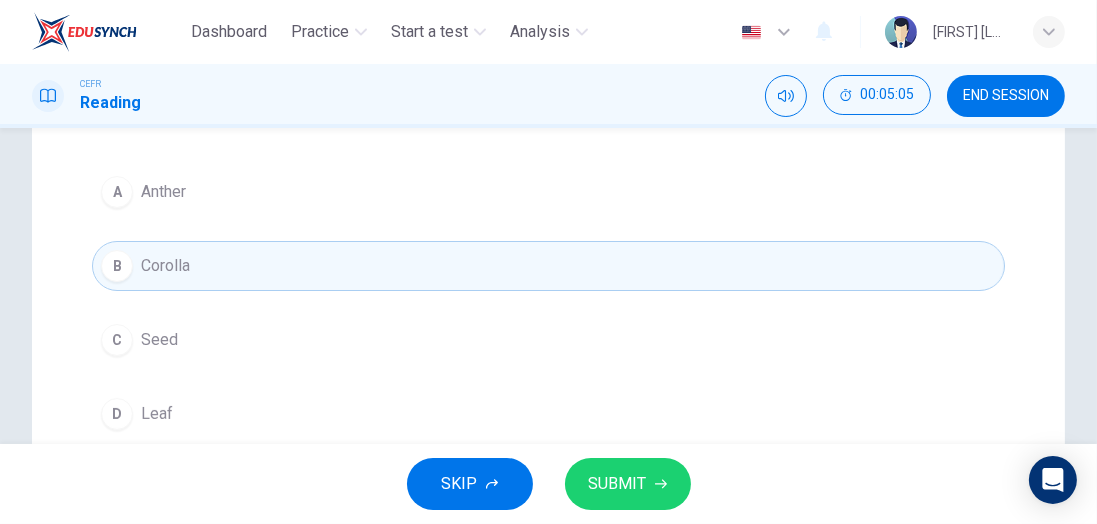 click on "SUBMIT" at bounding box center (618, 484) 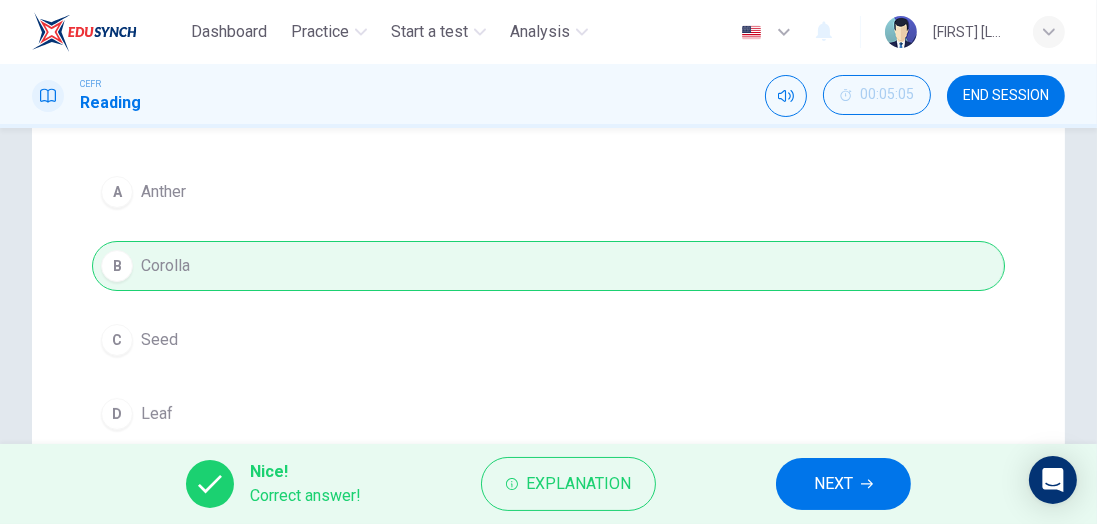click on "NEXT" at bounding box center [833, 484] 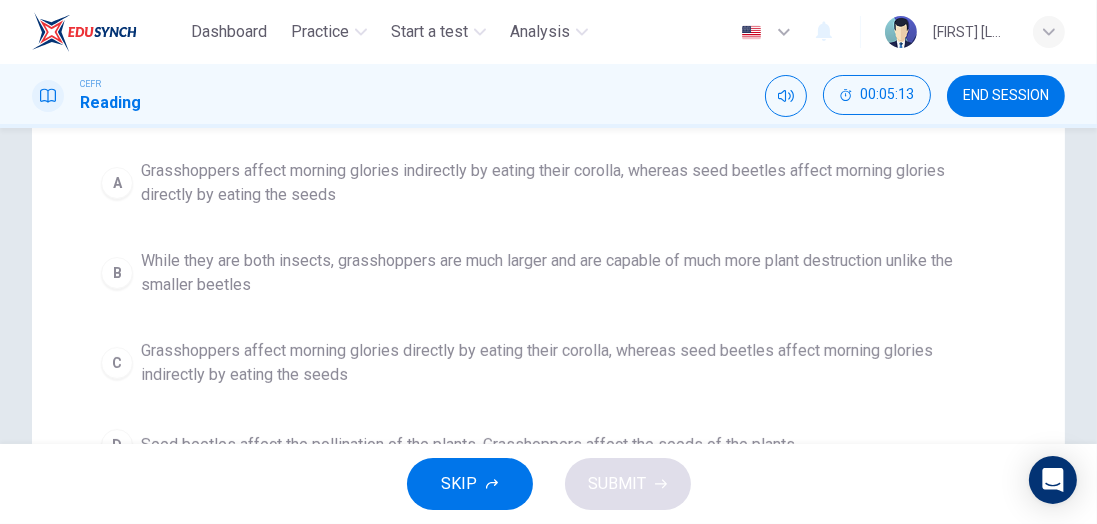 scroll, scrollTop: 272, scrollLeft: 0, axis: vertical 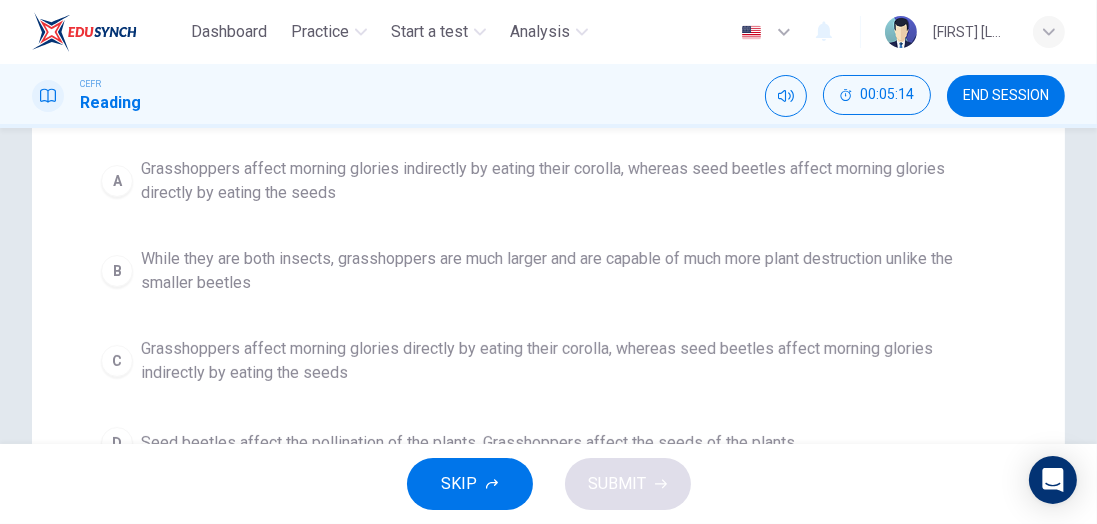 click on "A" at bounding box center (117, 181) 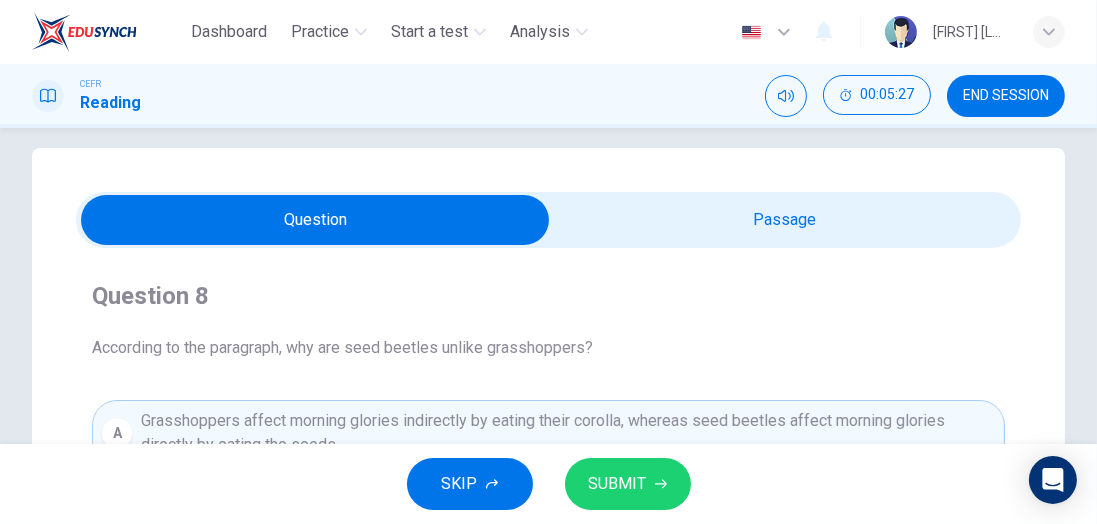 scroll, scrollTop: 0, scrollLeft: 0, axis: both 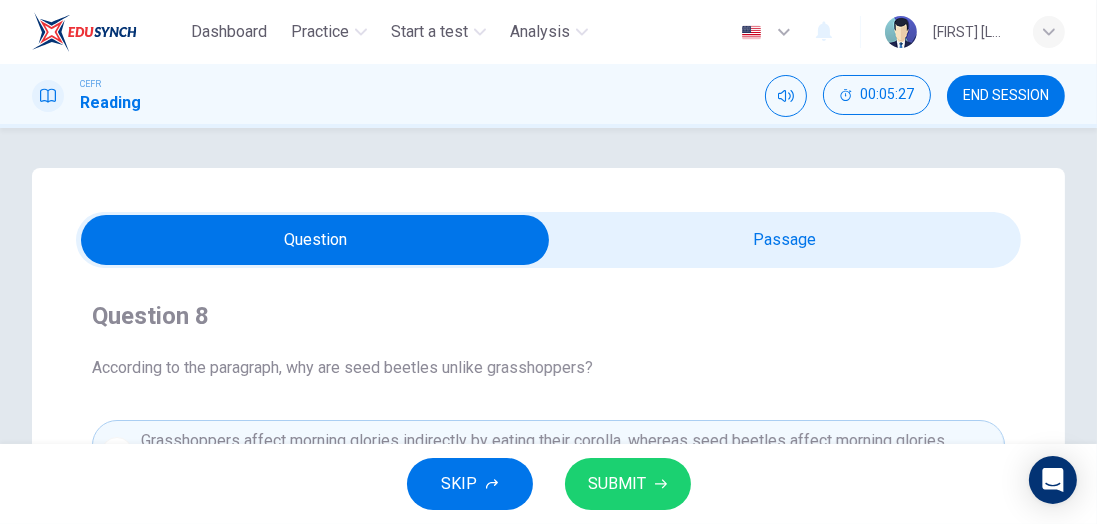 click at bounding box center [316, 240] 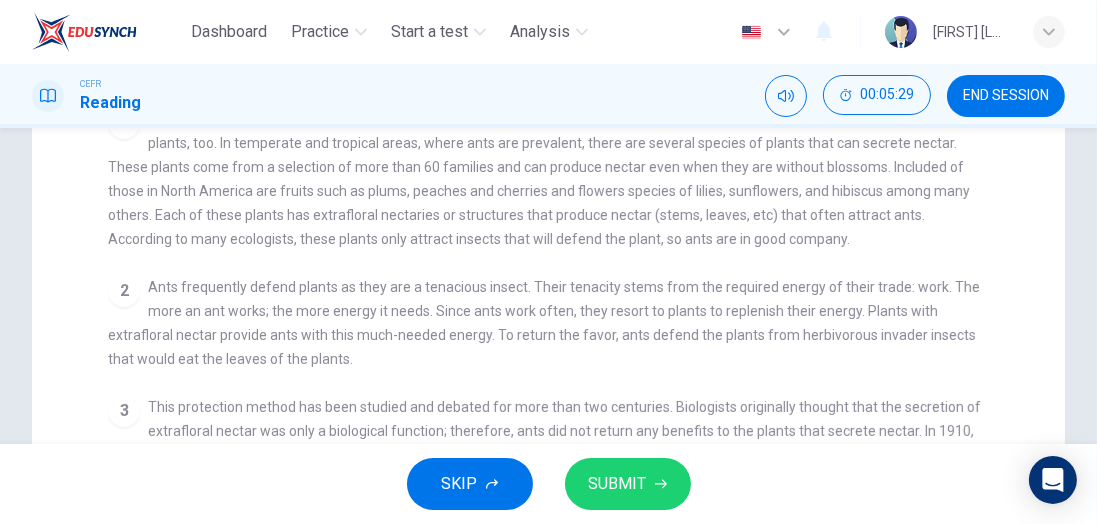 scroll, scrollTop: 268, scrollLeft: 0, axis: vertical 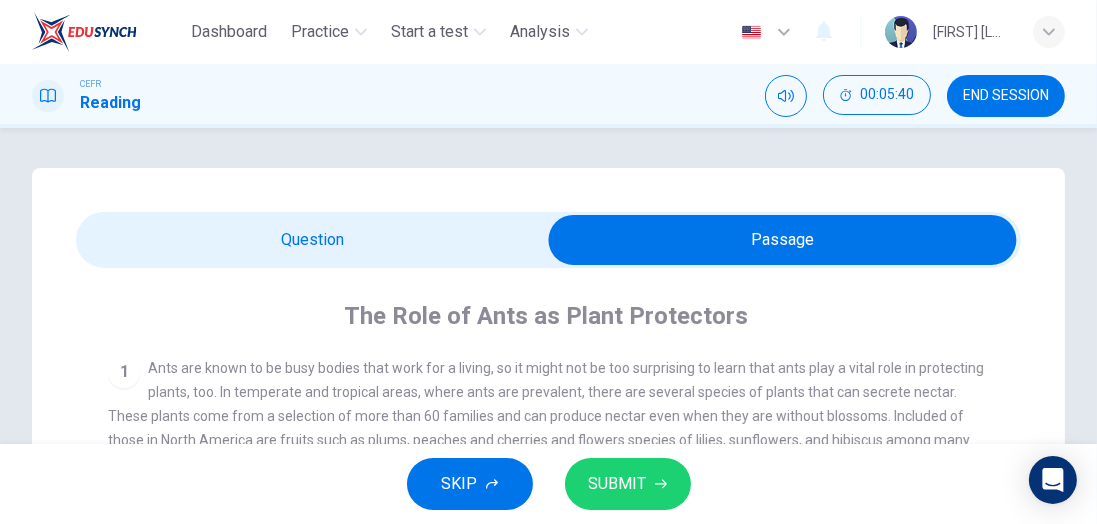click at bounding box center [783, 240] 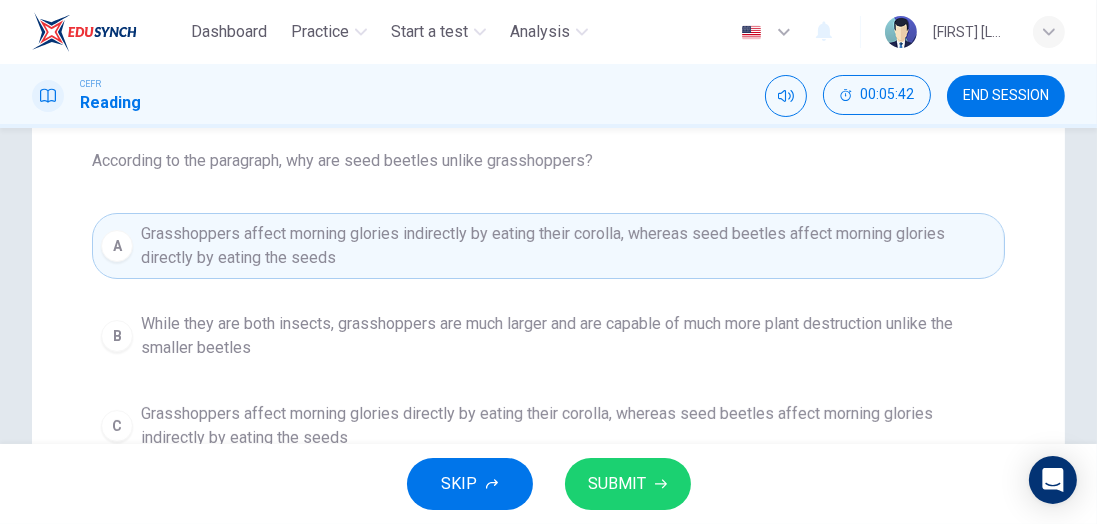 scroll, scrollTop: 208, scrollLeft: 0, axis: vertical 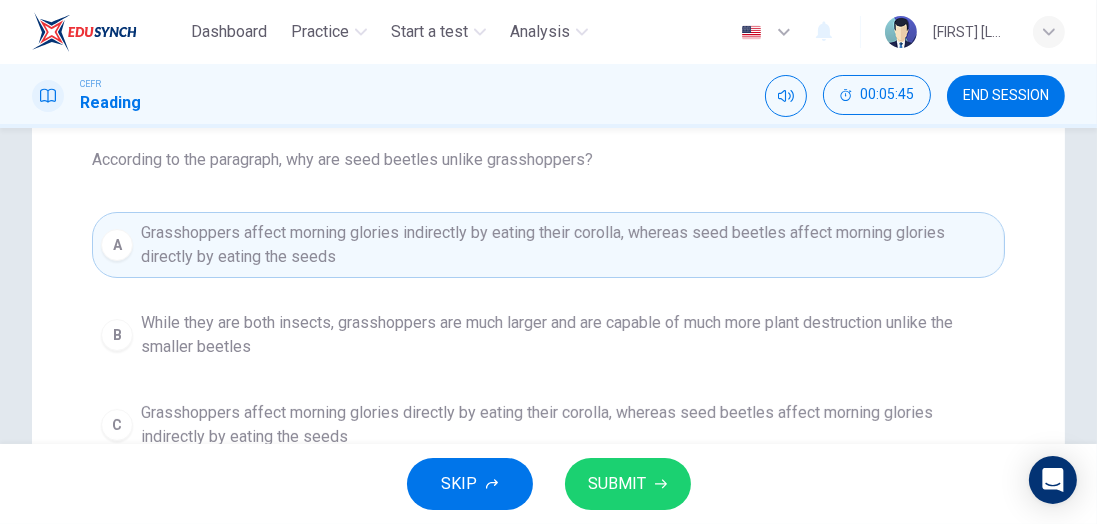 click on "SUBMIT" at bounding box center (618, 484) 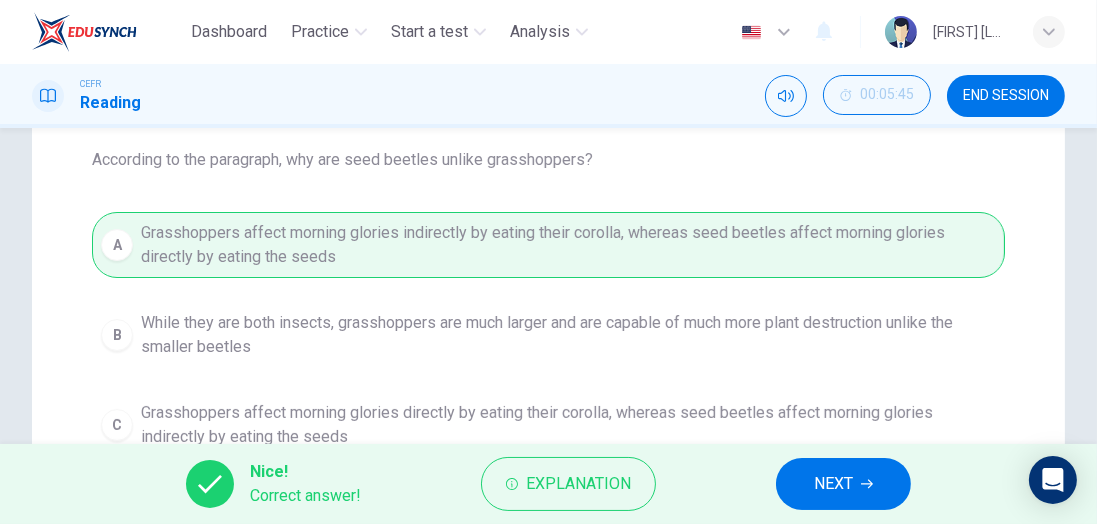 click on "NEXT" at bounding box center (833, 484) 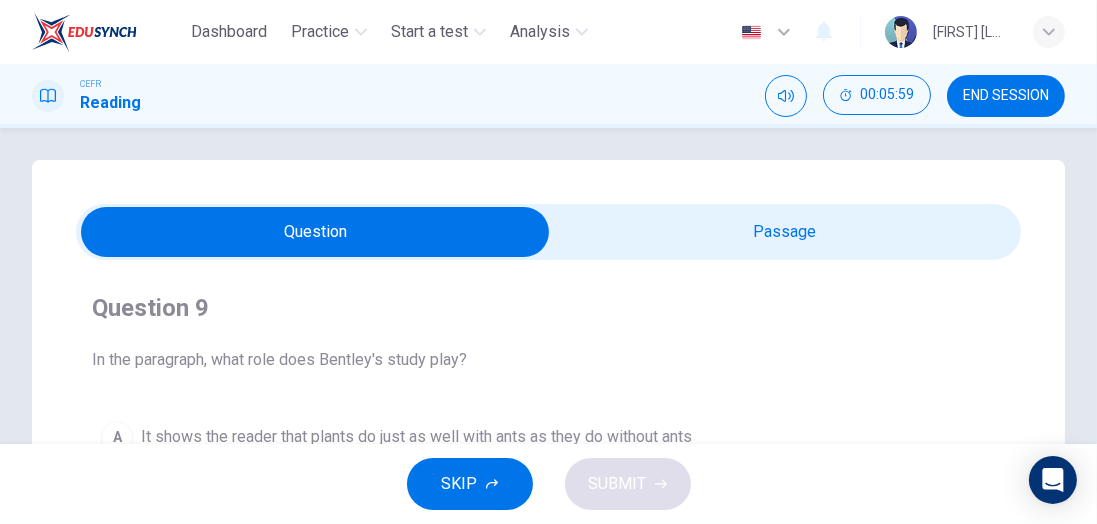 scroll, scrollTop: 8, scrollLeft: 0, axis: vertical 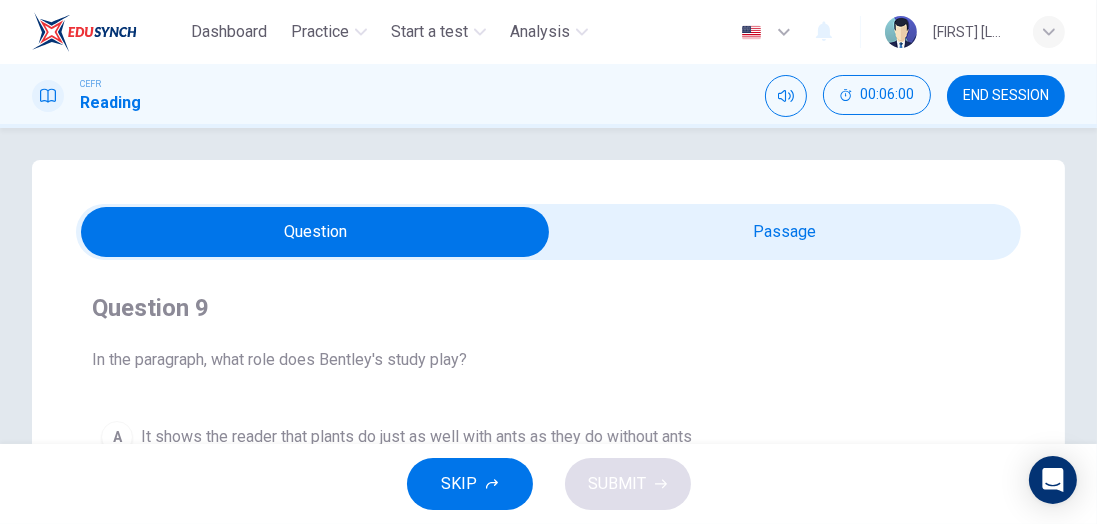 click at bounding box center [316, 232] 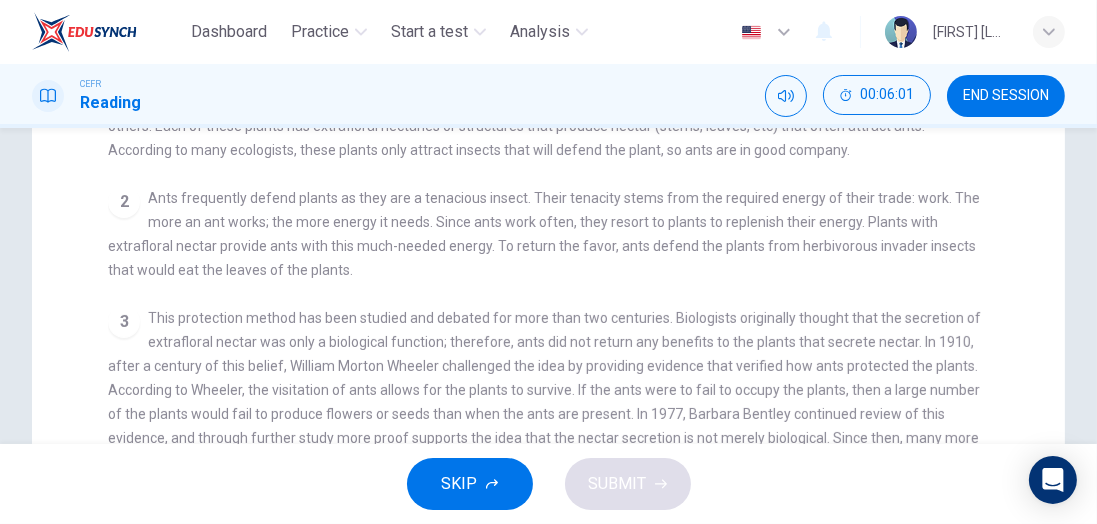 scroll, scrollTop: 358, scrollLeft: 0, axis: vertical 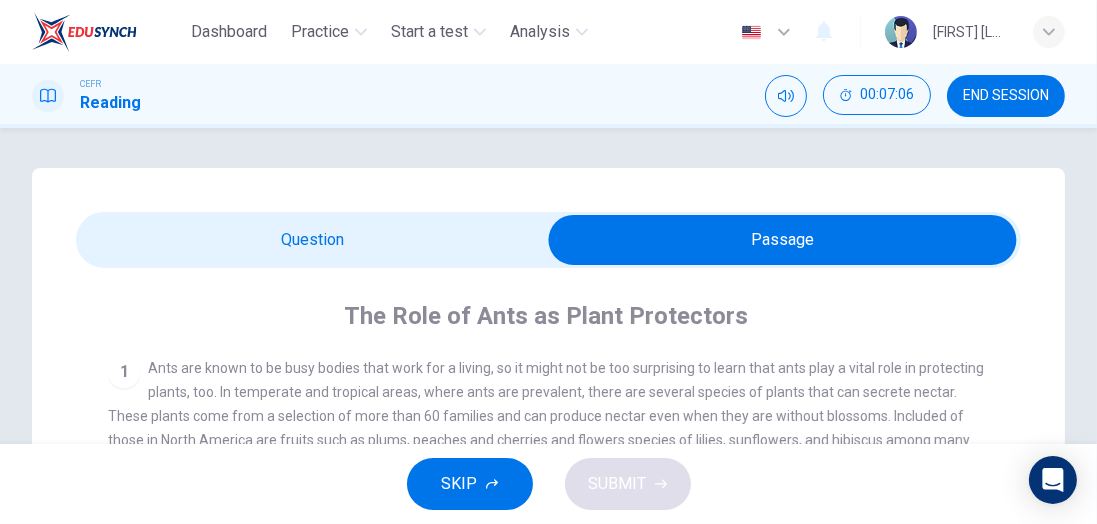 click at bounding box center (783, 240) 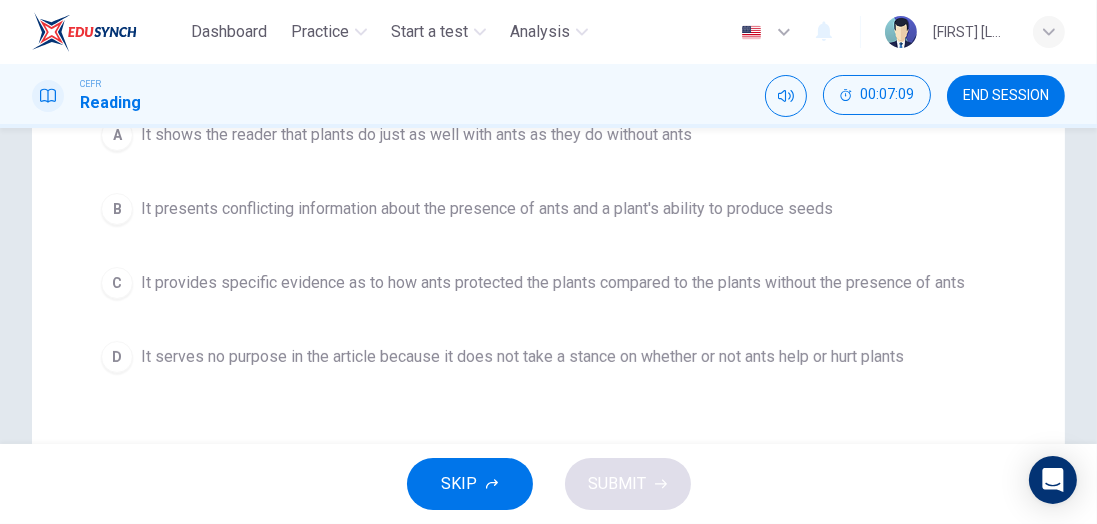 scroll, scrollTop: 310, scrollLeft: 0, axis: vertical 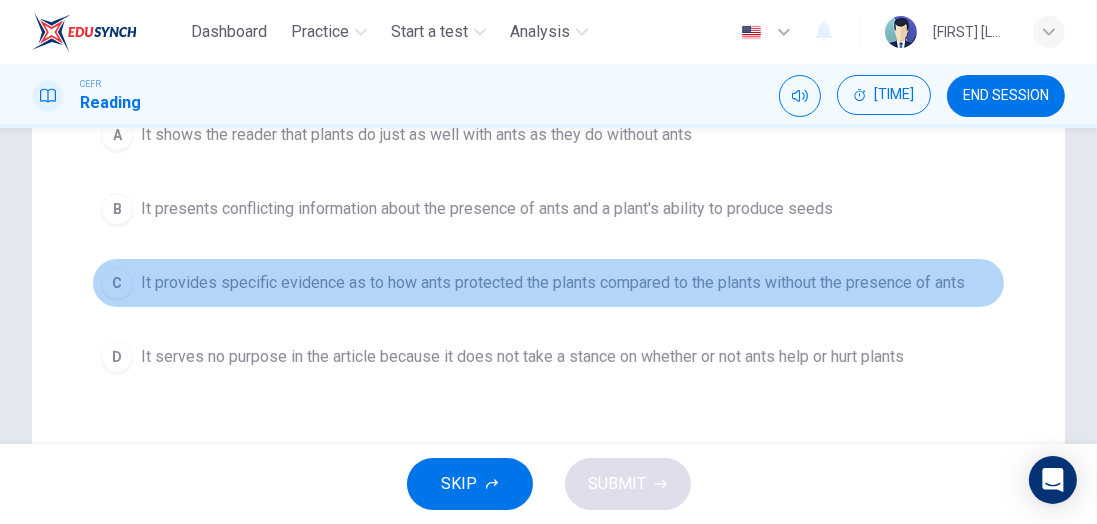 click on "C" at bounding box center [117, 135] 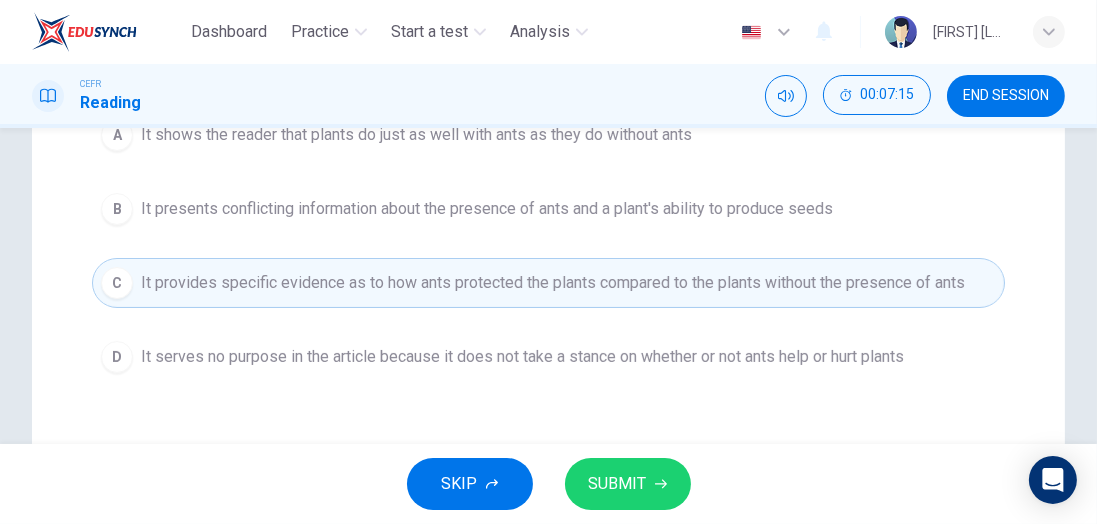 click on "SUBMIT" at bounding box center (618, 484) 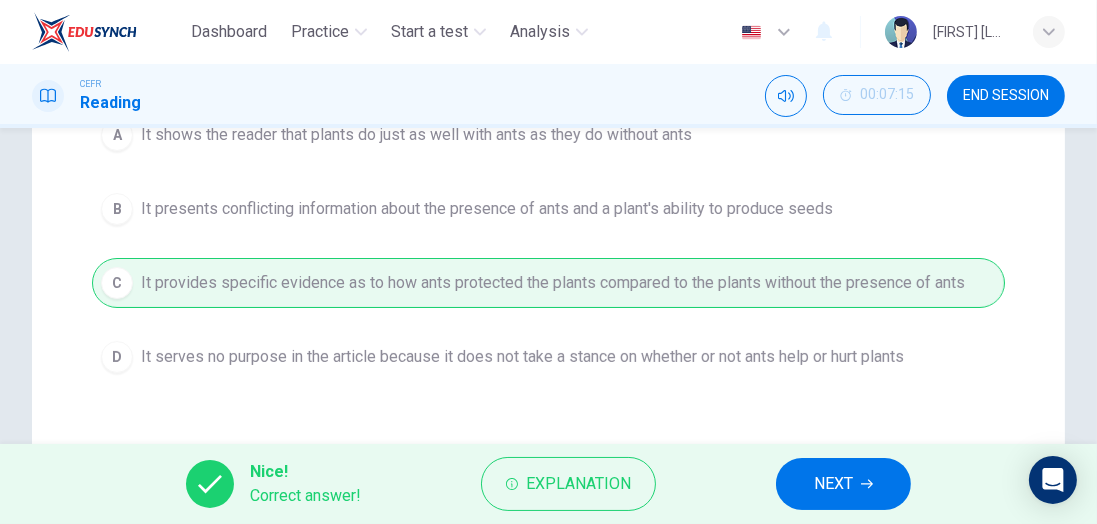 click on "NEXT" at bounding box center (833, 484) 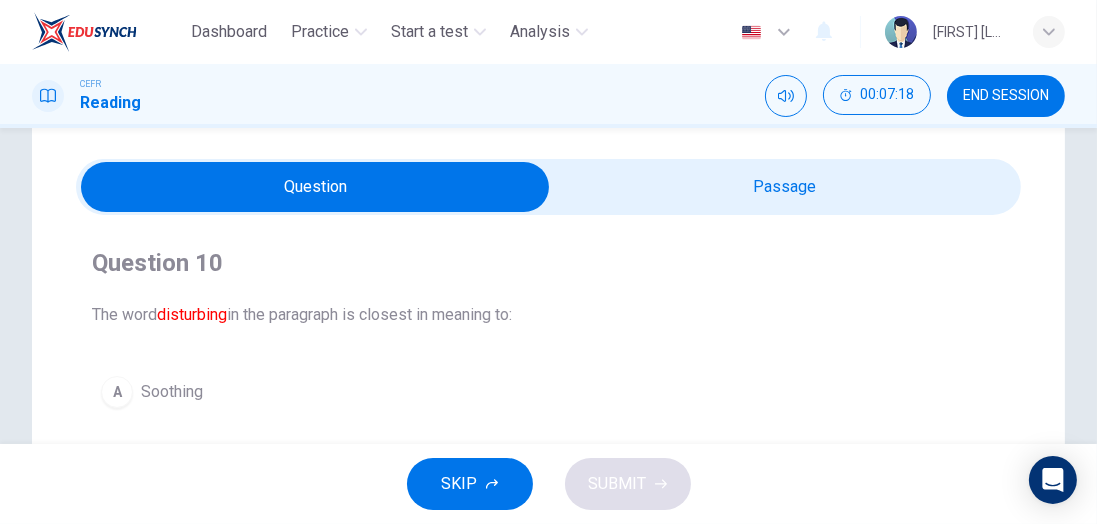 scroll, scrollTop: 0, scrollLeft: 0, axis: both 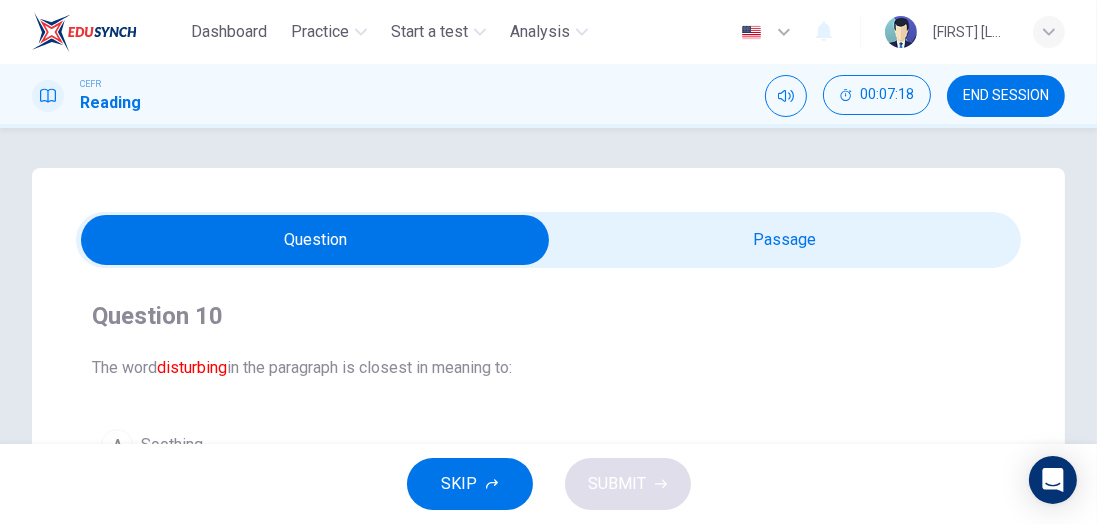 click at bounding box center [316, 240] 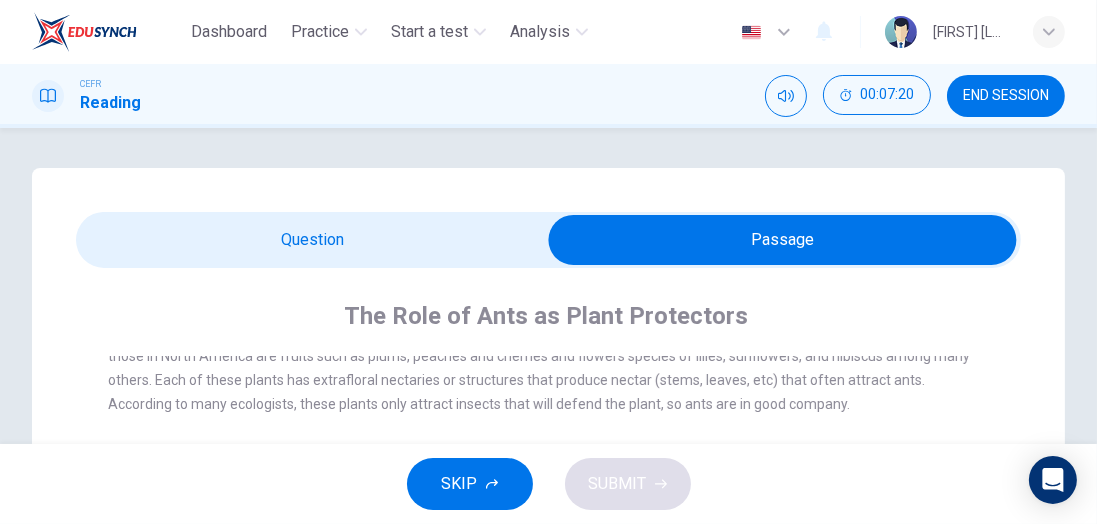 scroll, scrollTop: 92, scrollLeft: 0, axis: vertical 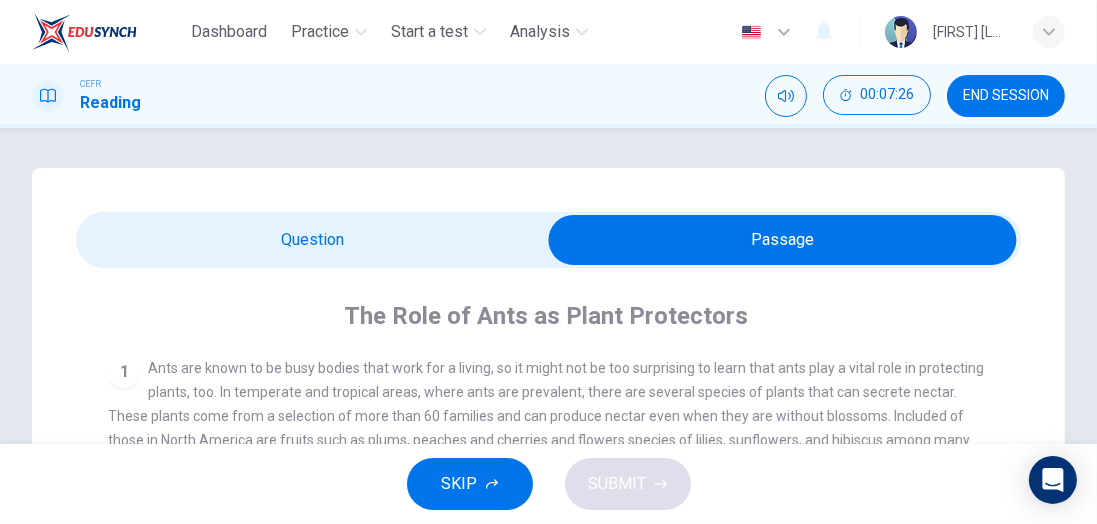 click at bounding box center [783, 240] 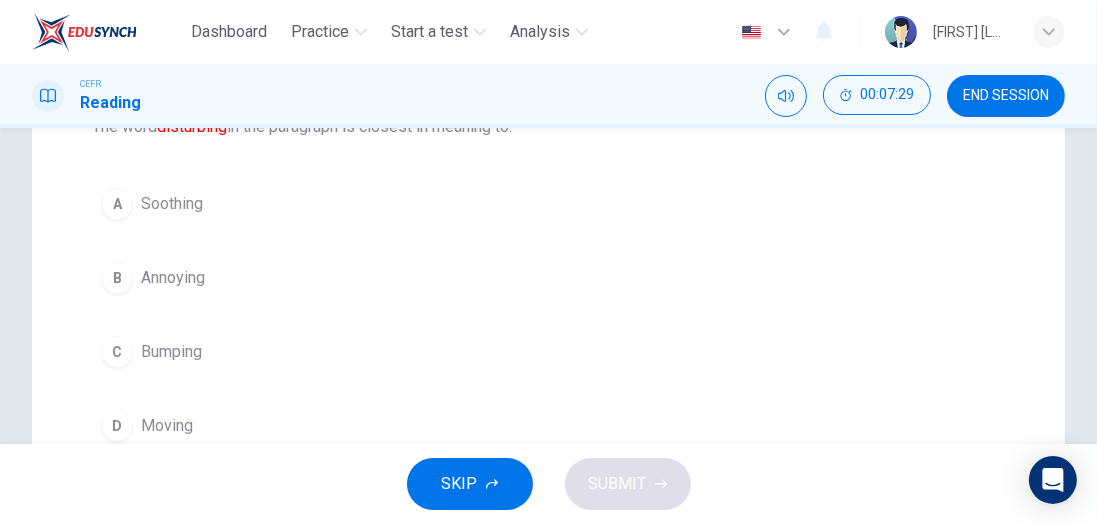 scroll, scrollTop: 259, scrollLeft: 0, axis: vertical 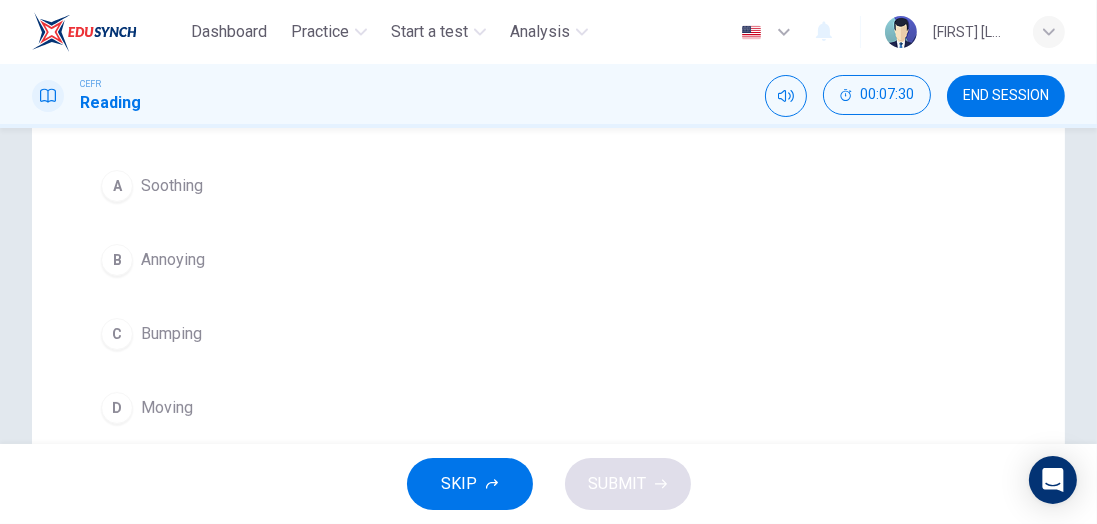 click on "B" at bounding box center (117, 186) 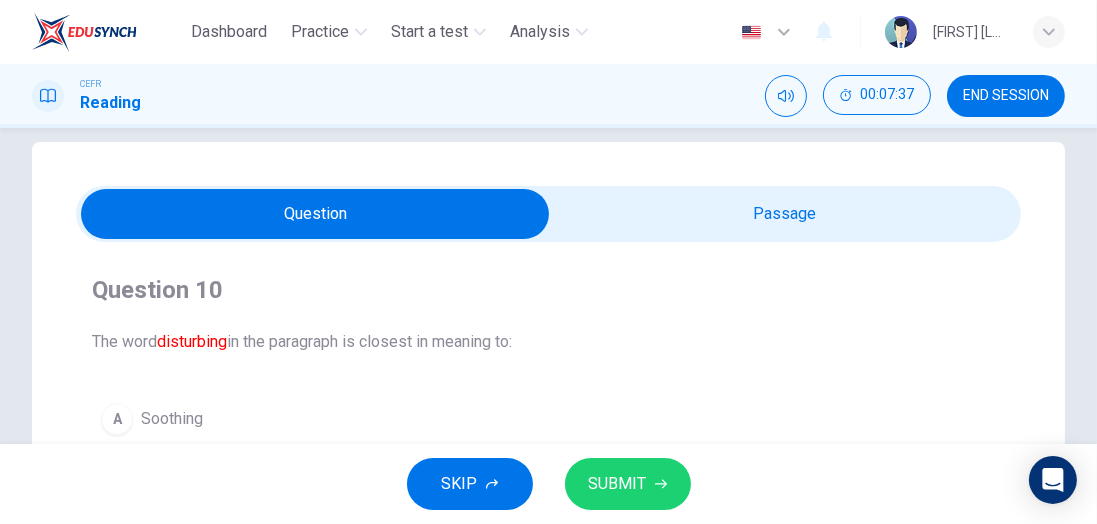 scroll, scrollTop: 17, scrollLeft: 0, axis: vertical 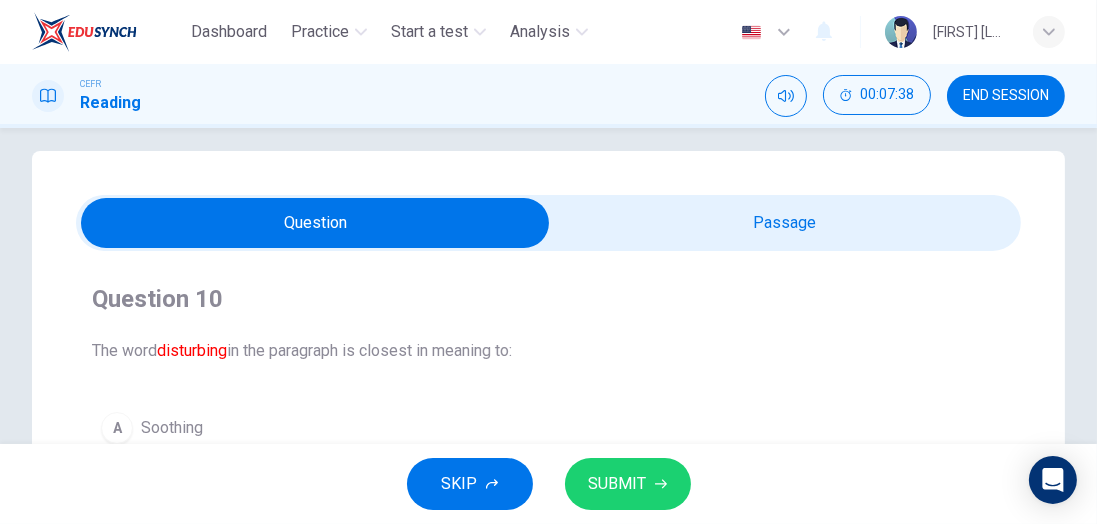 click at bounding box center [316, 223] 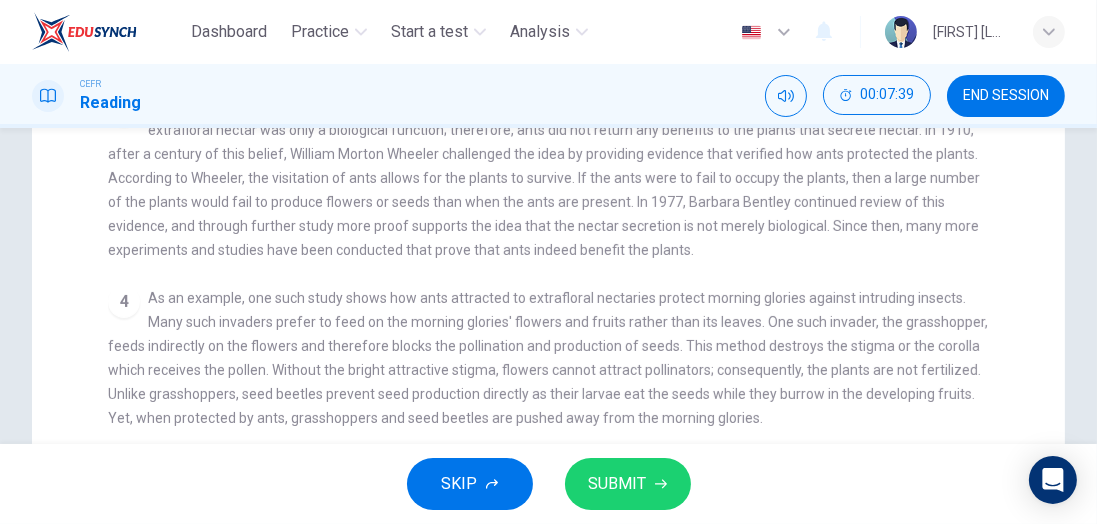 scroll, scrollTop: 711, scrollLeft: 0, axis: vertical 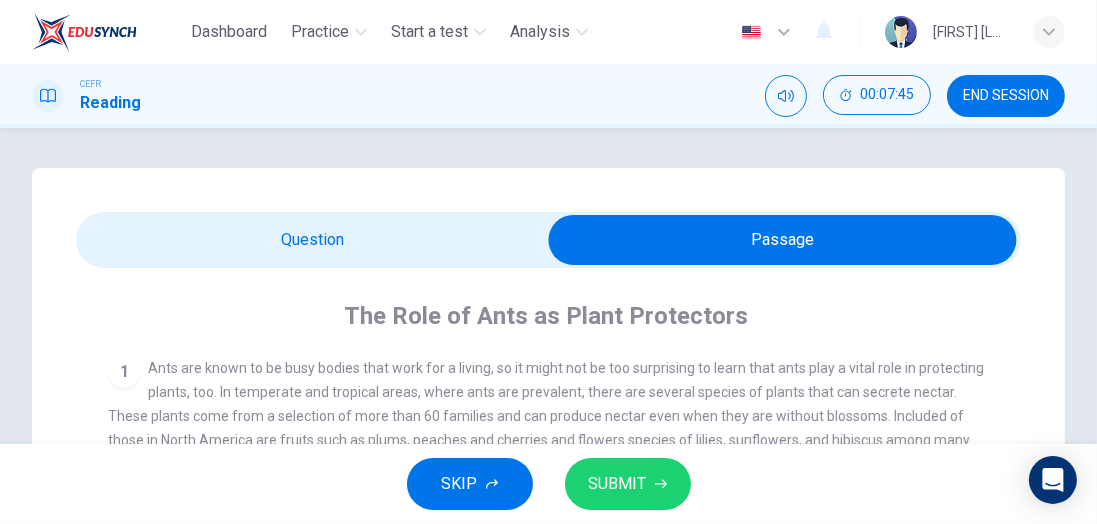 click at bounding box center [783, 240] 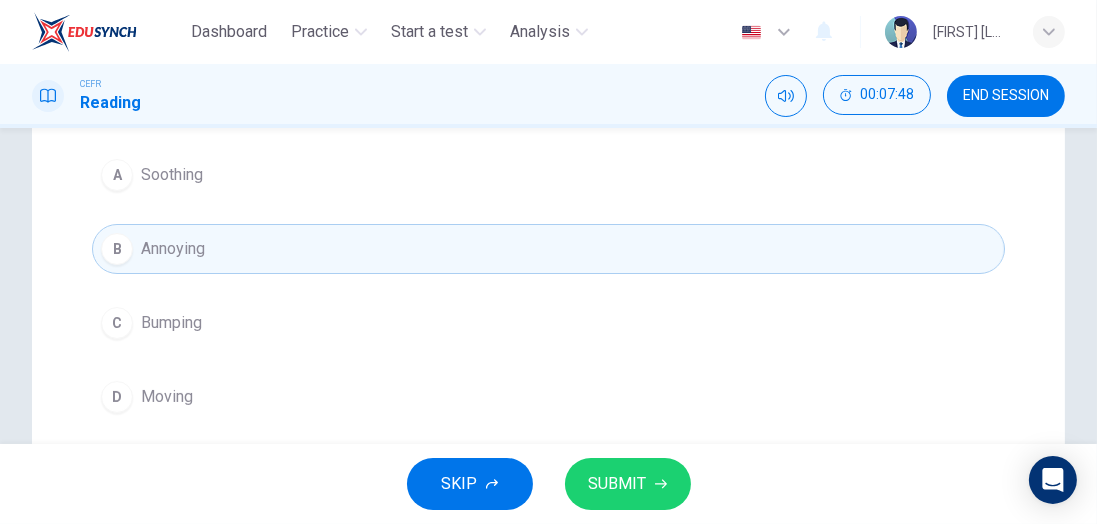 scroll, scrollTop: 267, scrollLeft: 0, axis: vertical 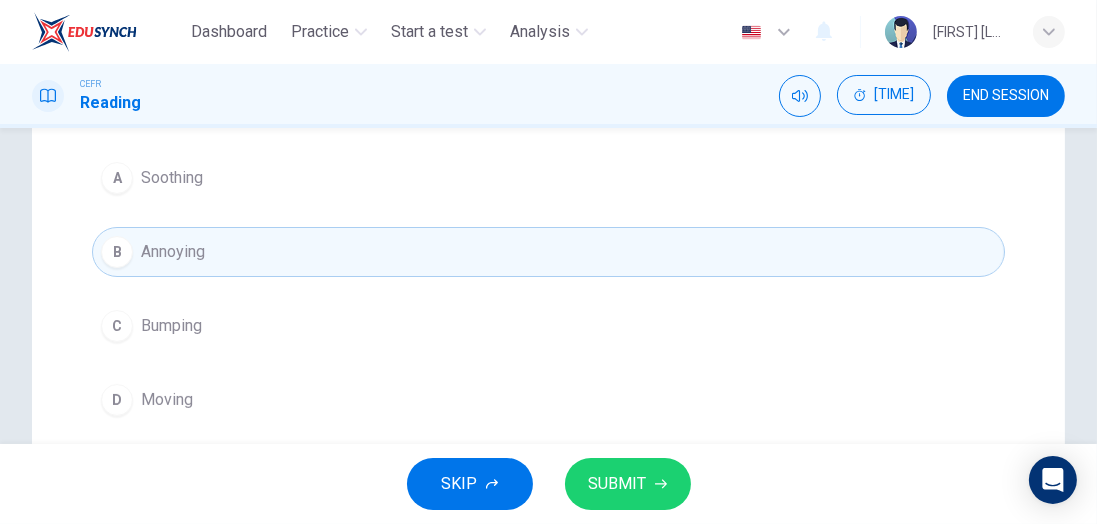 click on "SUBMIT" at bounding box center [618, 484] 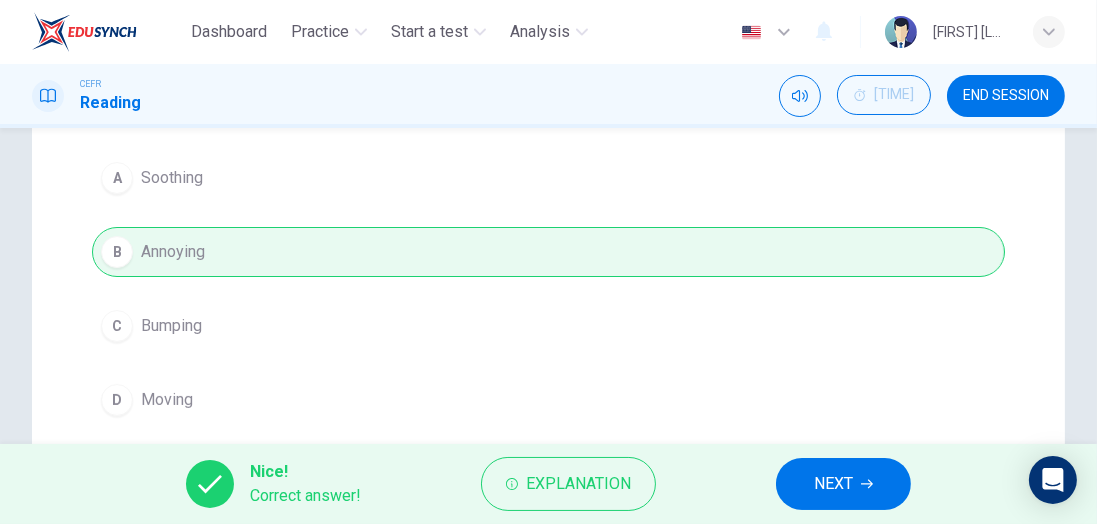 click on "NEXT" at bounding box center [833, 484] 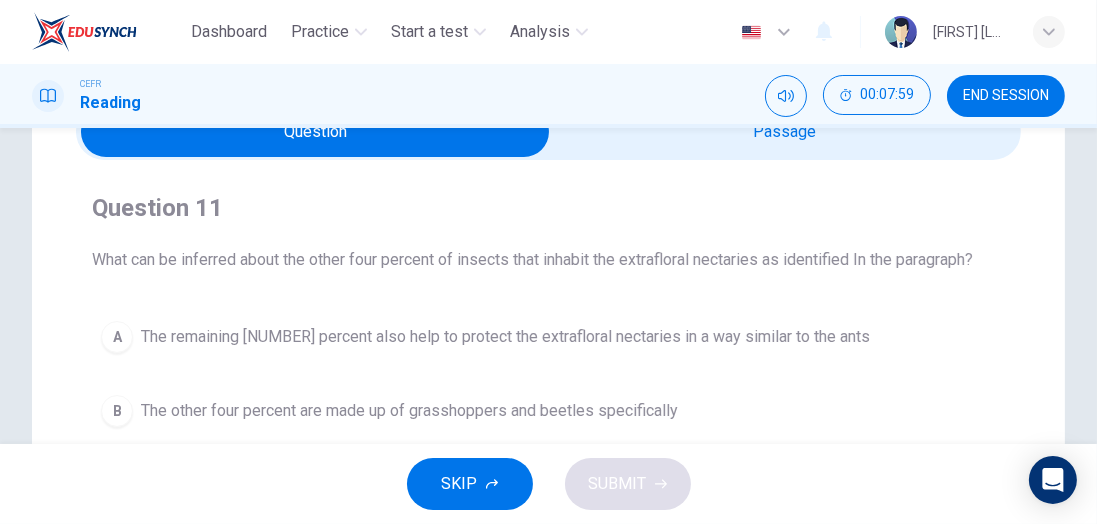 scroll, scrollTop: 92, scrollLeft: 0, axis: vertical 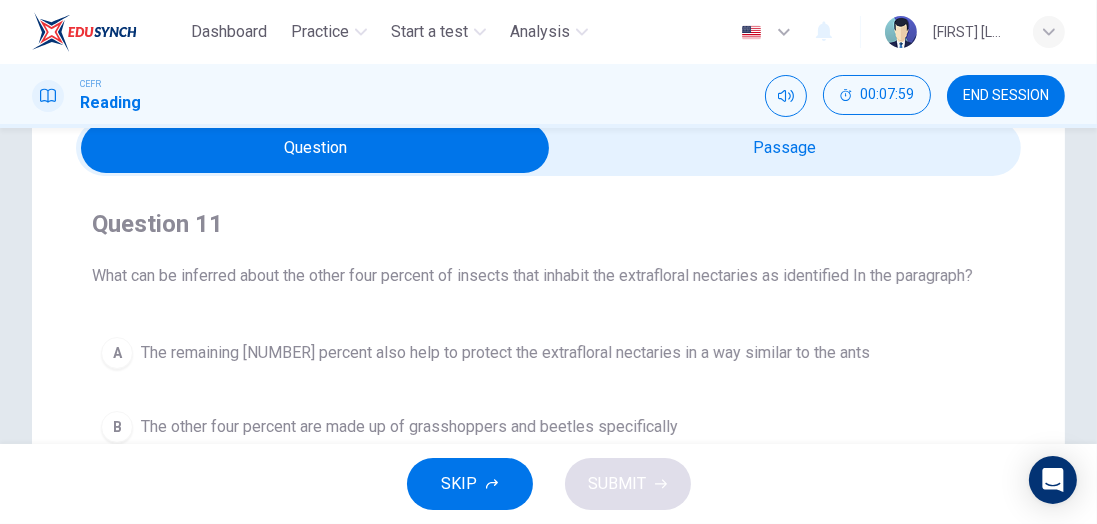click at bounding box center [316, 148] 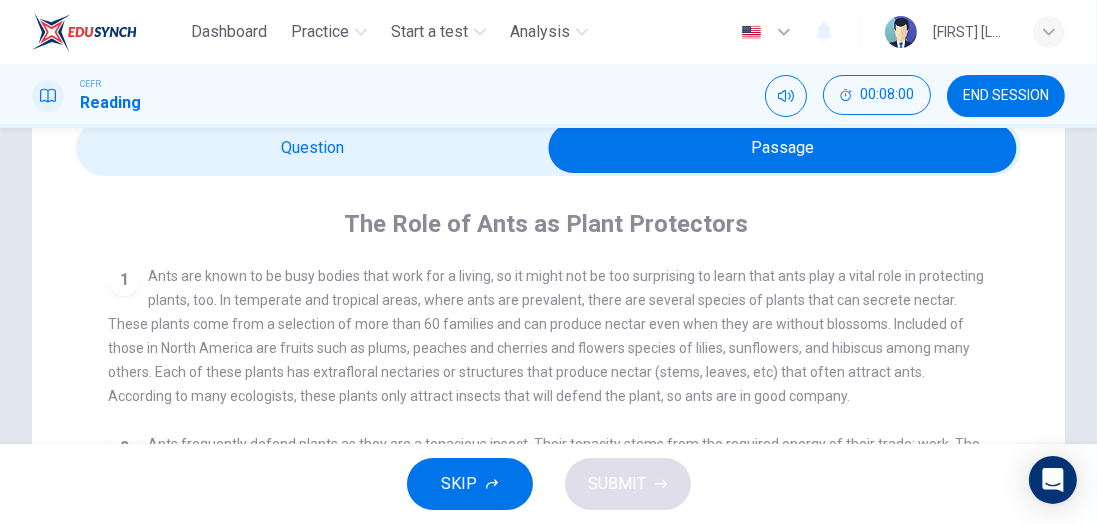 scroll, scrollTop: 92, scrollLeft: 0, axis: vertical 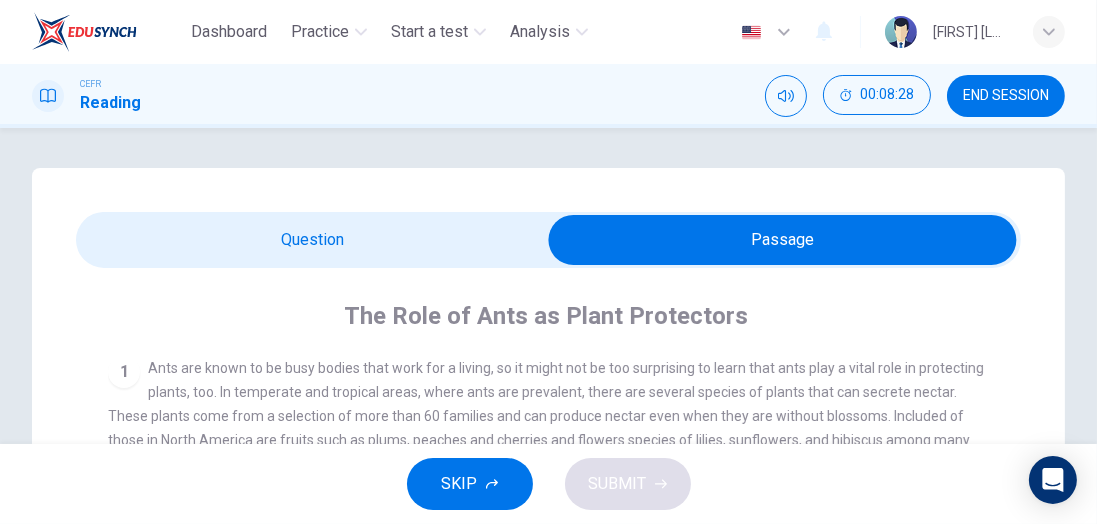 click at bounding box center (783, 240) 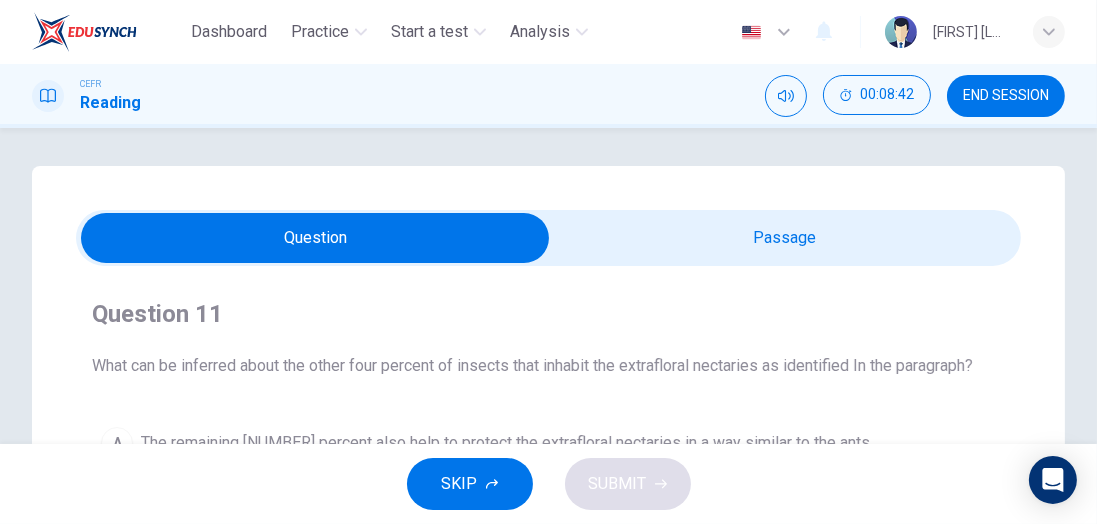 scroll, scrollTop: 0, scrollLeft: 0, axis: both 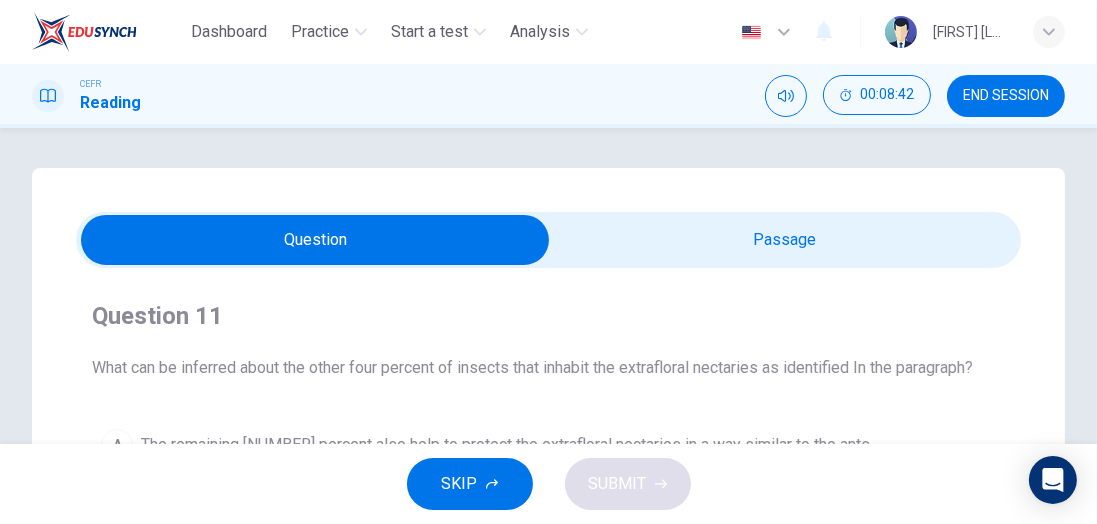 click at bounding box center [316, 240] 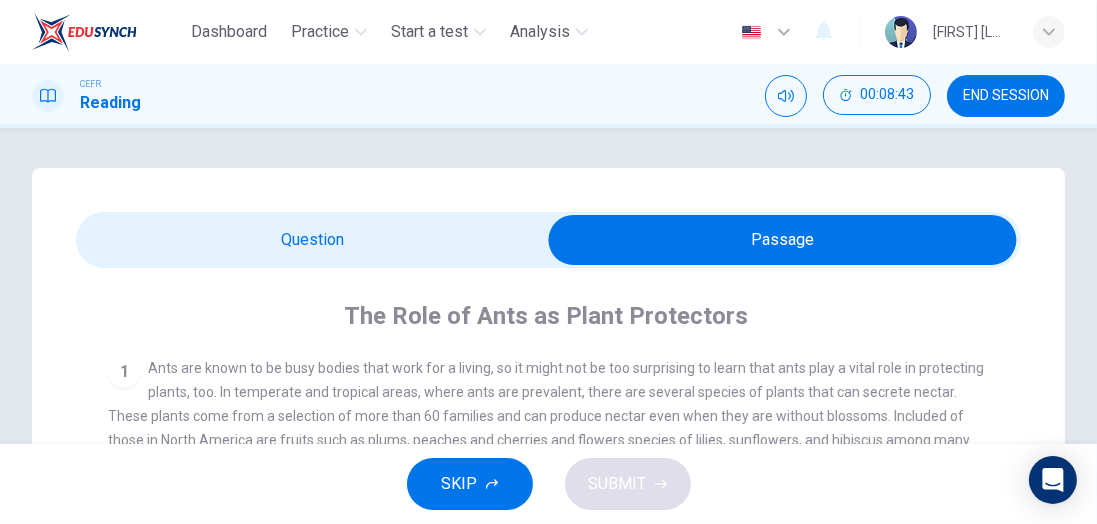 scroll, scrollTop: 92, scrollLeft: 0, axis: vertical 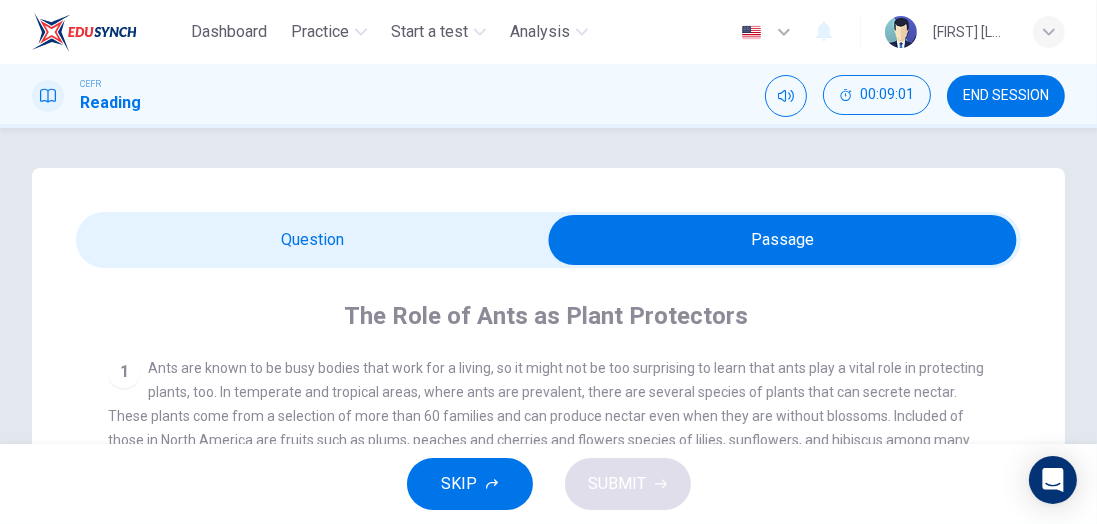 click at bounding box center (783, 240) 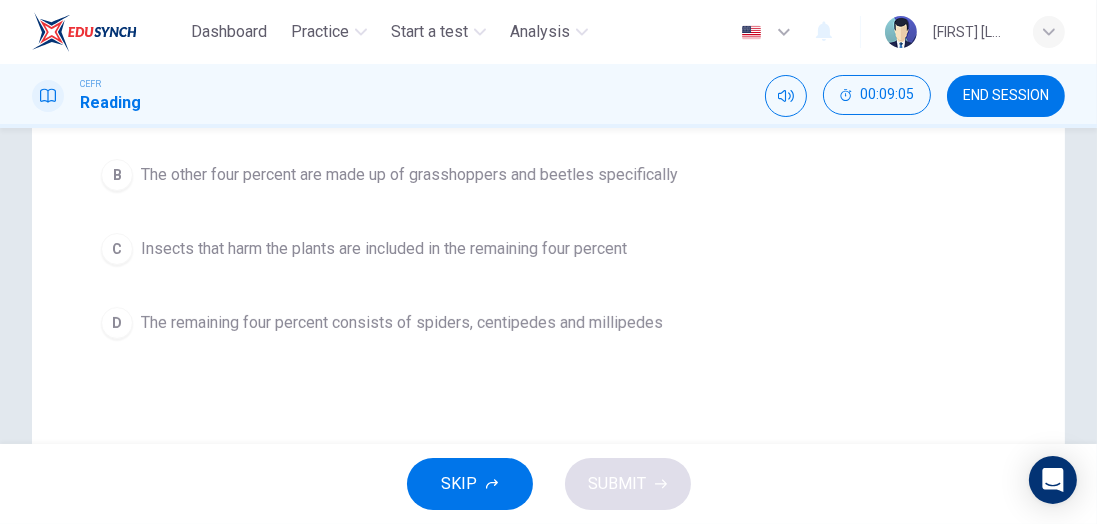 scroll, scrollTop: 343, scrollLeft: 0, axis: vertical 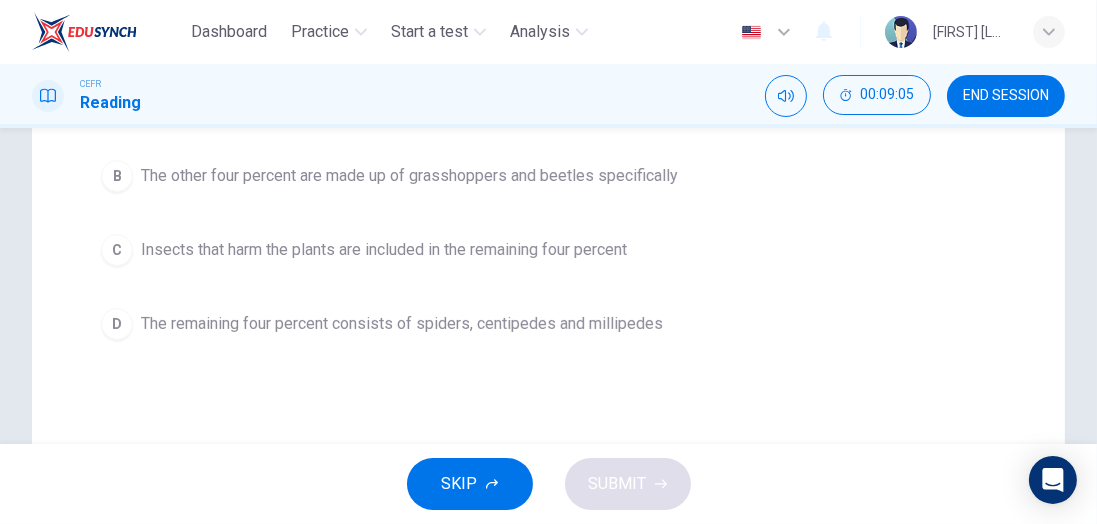 click on "C" at bounding box center [117, 102] 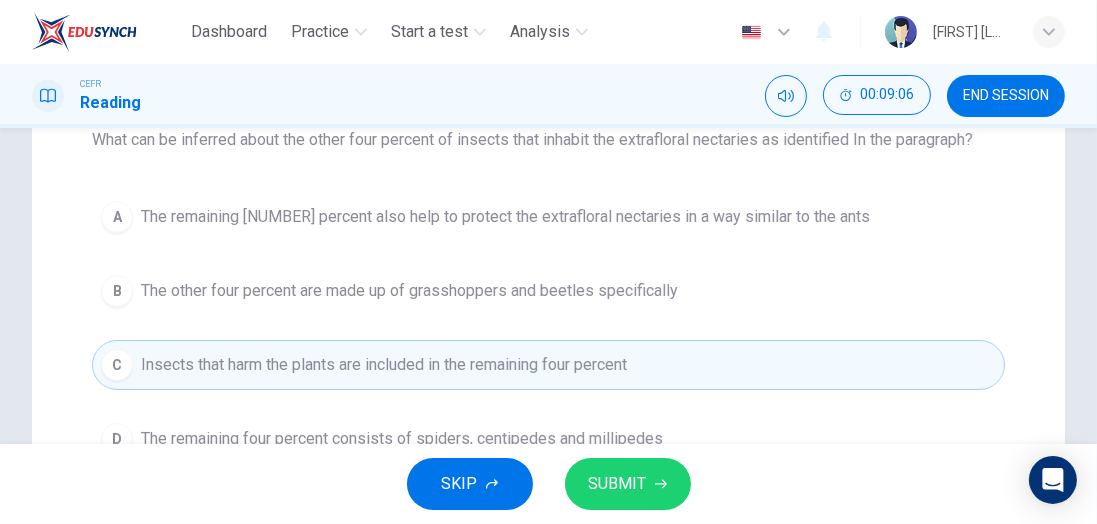 scroll, scrollTop: 221, scrollLeft: 0, axis: vertical 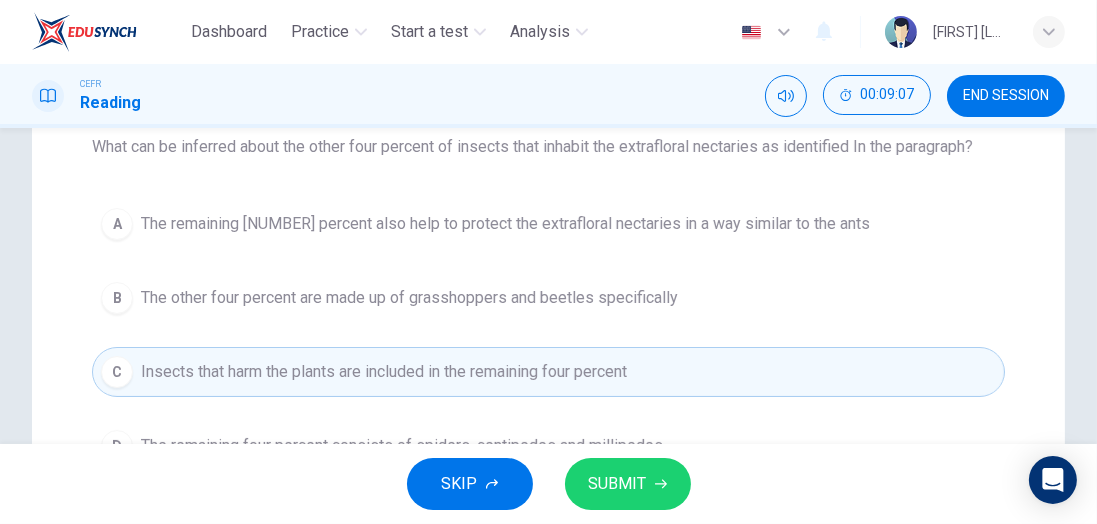 click on "SUBMIT" at bounding box center (618, 484) 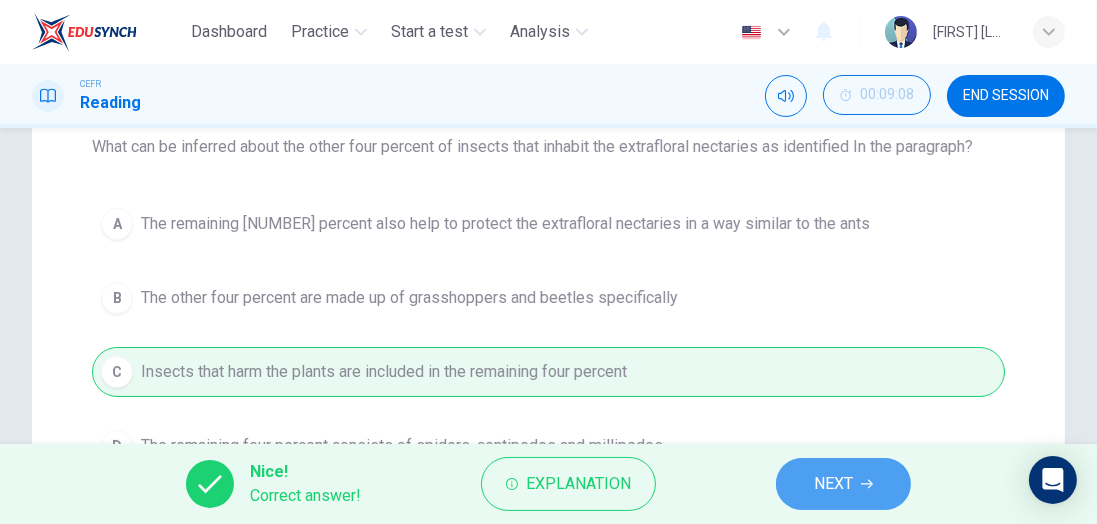 click on "NEXT" at bounding box center [833, 484] 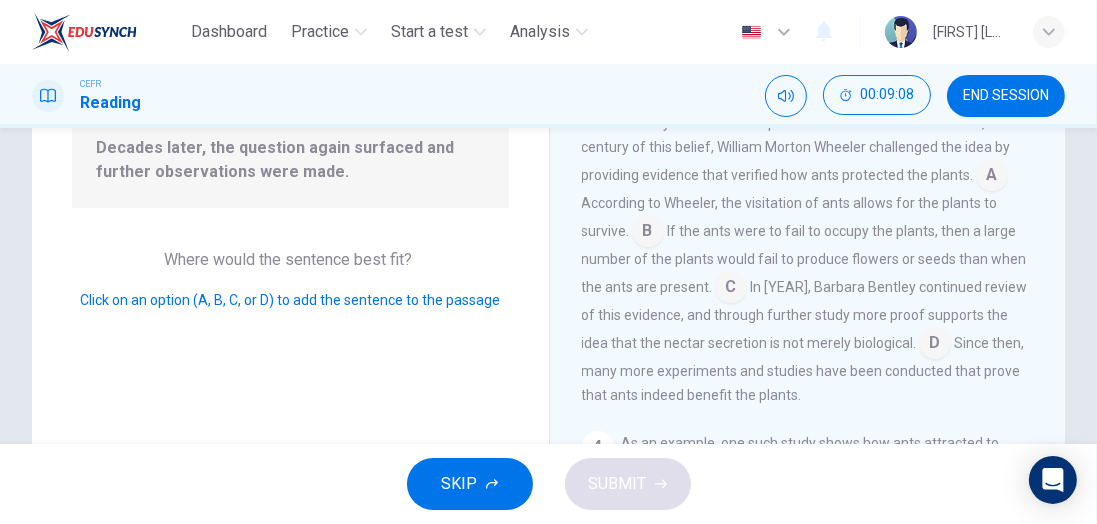 scroll, scrollTop: 508, scrollLeft: 0, axis: vertical 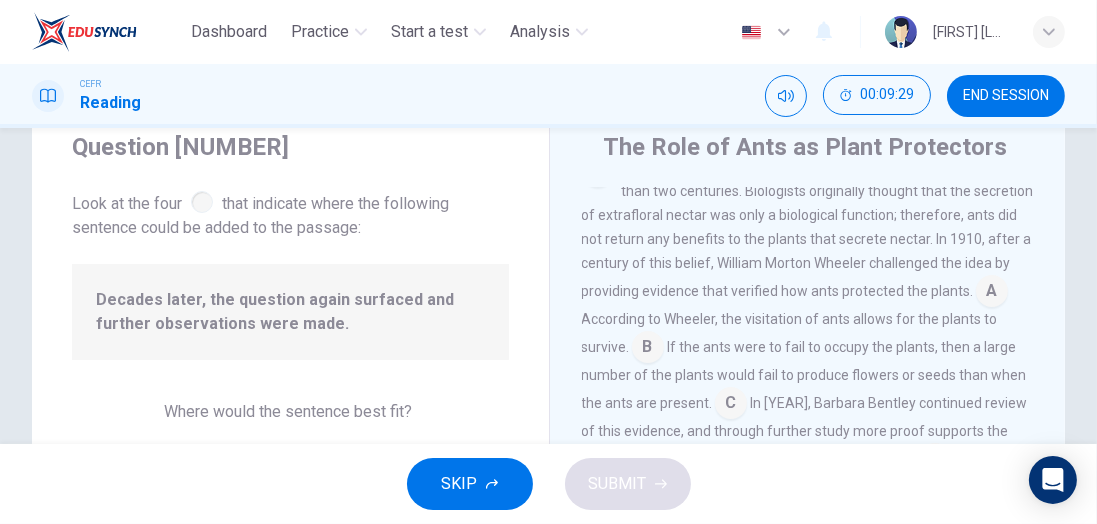 click on "Question 12 Look at the four     that indicate where the following sentence could be added to the passage: Decades later, the question again surfaced and further observations were made. Where would the sentence best fit?   Click on an option (A, B, C, or D) to add the sentence to the passage The Role of Ants as Plant Protectors 1 2 Ants frequently defend plants as they are a tenacious insect. Their tenacity stems from the required energy of their trade: work. The more an ant works; the more energy it needs. Since ants work often, they resort to plants to replenish their energy. Plants with extrafloral nectar provide ants with this much-needed energy. To return the favor, ants defend the plants from herbivorous invader insects that would eat the leaves of the plants. 3 A  According to Wheeler, the visitation of ants allows for the plants to survive.  B  If the ants were to fail to occupy the plants, then a large number of the plants would fail to produce flowers or seeds than when the ants are present.  C D" at bounding box center (548, 446) 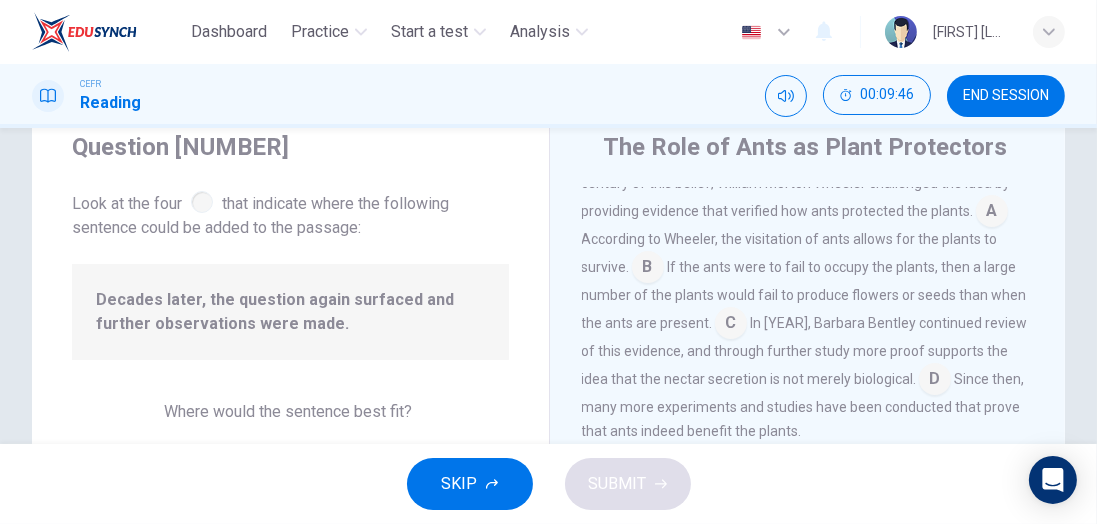 scroll, scrollTop: 617, scrollLeft: 0, axis: vertical 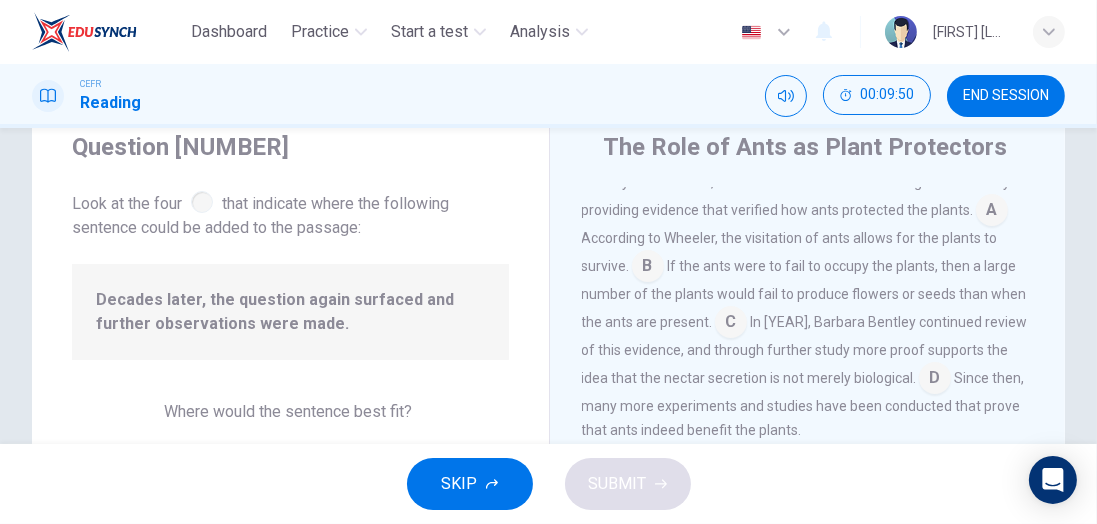 click at bounding box center [992, 212] 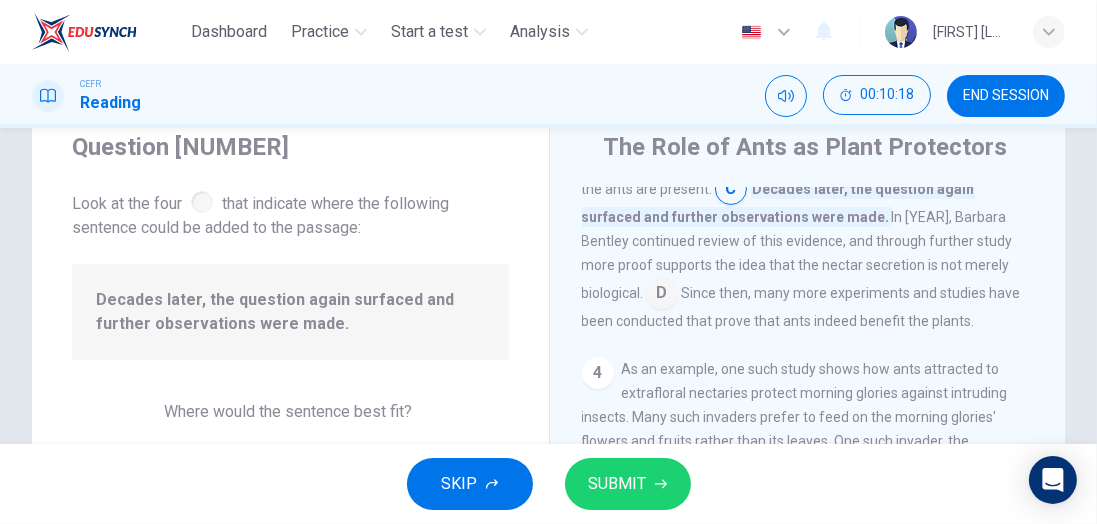 scroll, scrollTop: 782, scrollLeft: 0, axis: vertical 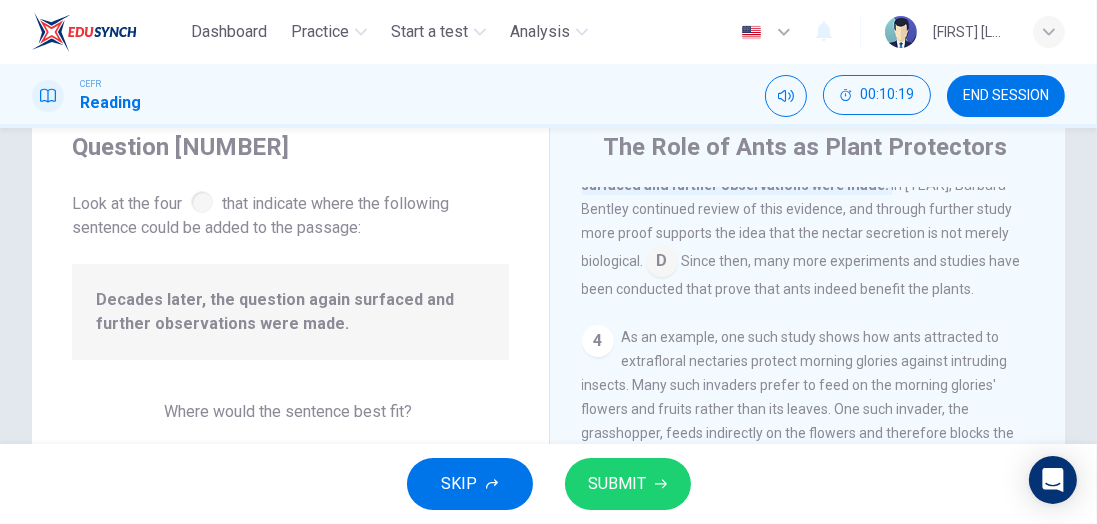 click on "SUBMIT" at bounding box center (618, 484) 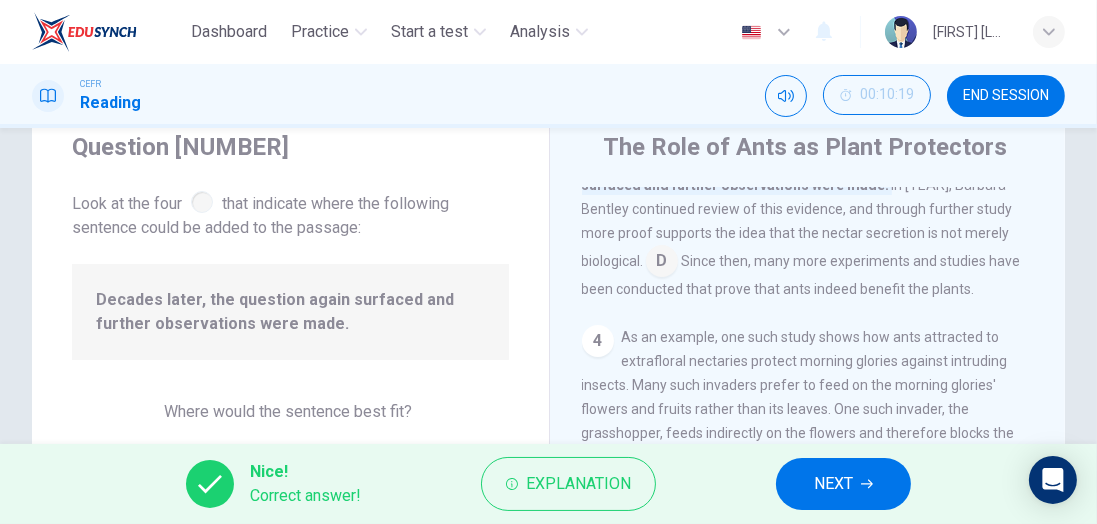 click at bounding box center (867, 484) 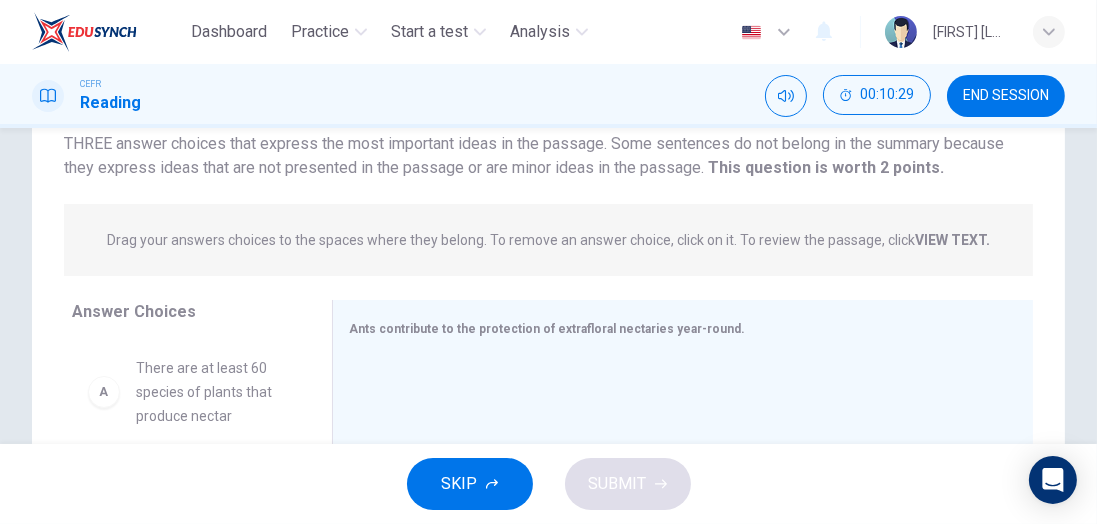 scroll, scrollTop: 174, scrollLeft: 0, axis: vertical 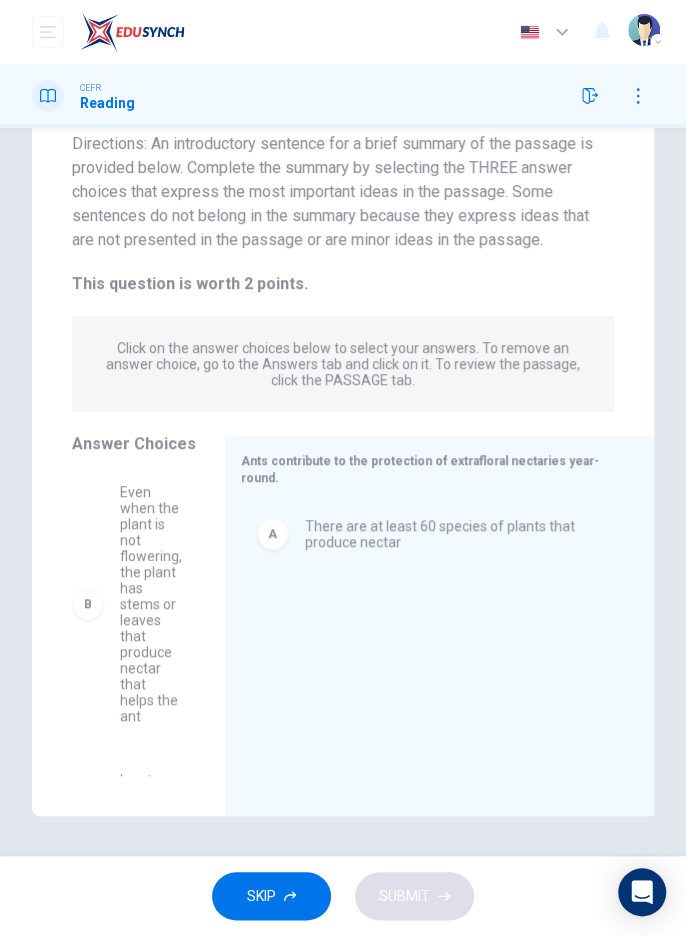 click on "In return, ants repay the plants by guarding it from other insect predators that may eat the leaves" at bounding box center (151, 604) 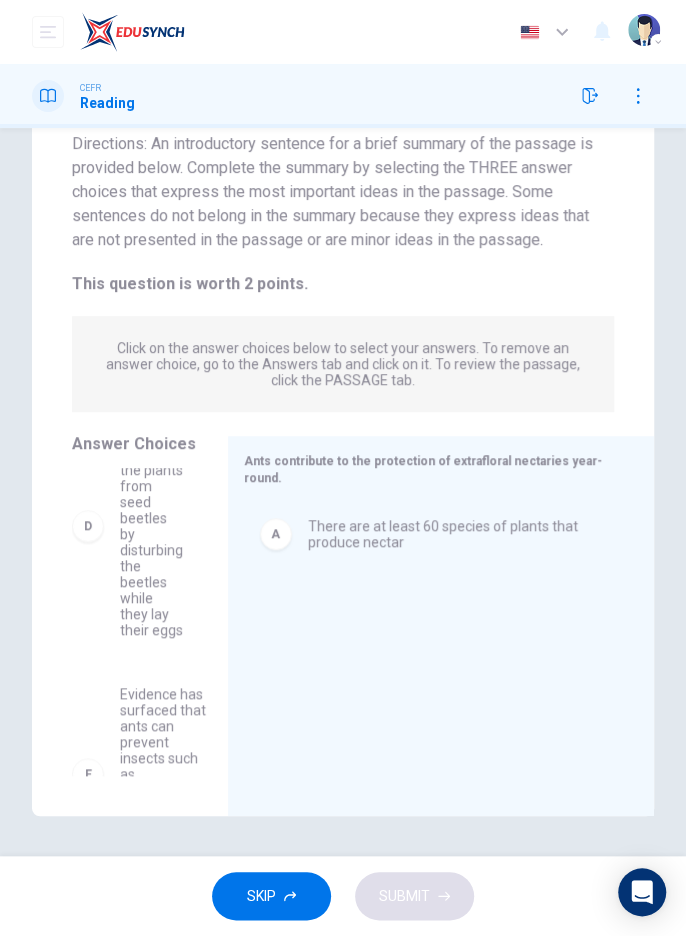scroll, scrollTop: 679, scrollLeft: 0, axis: vertical 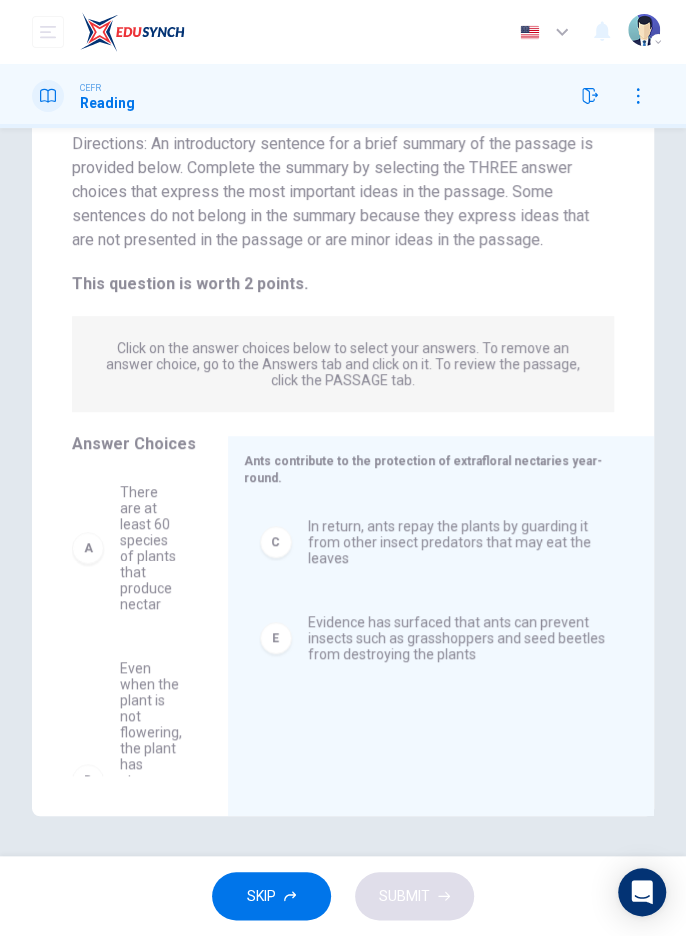 click on "C In return, ants repay the plants by guarding it from other insect predators that may eat the leaves E Evidence has surfaced that ants can prevent insects such as grasshoppers and seed beetles from destroying the plants" at bounding box center (433, 636) 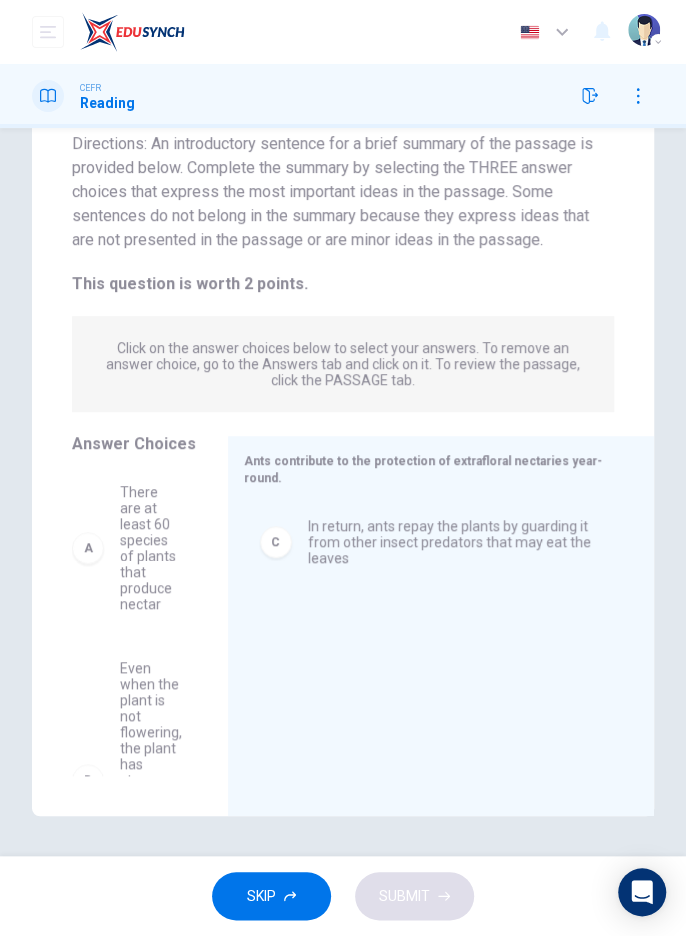 click on "Even when the plant is not flowering, the plant has stems or leaves that produce nectar that helps the ant" at bounding box center [150, 548] 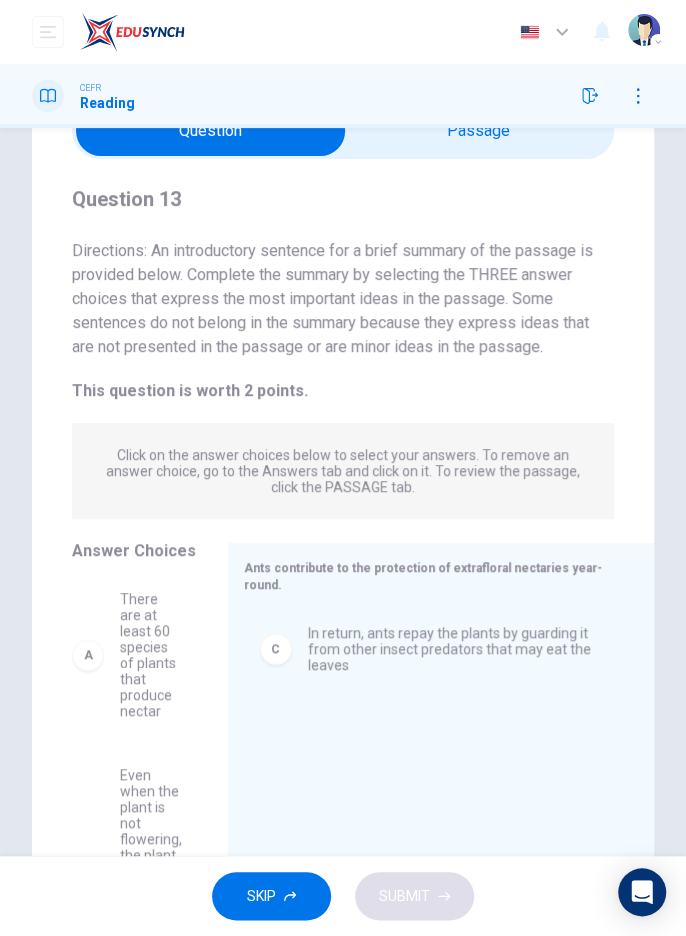 scroll, scrollTop: 212, scrollLeft: 0, axis: vertical 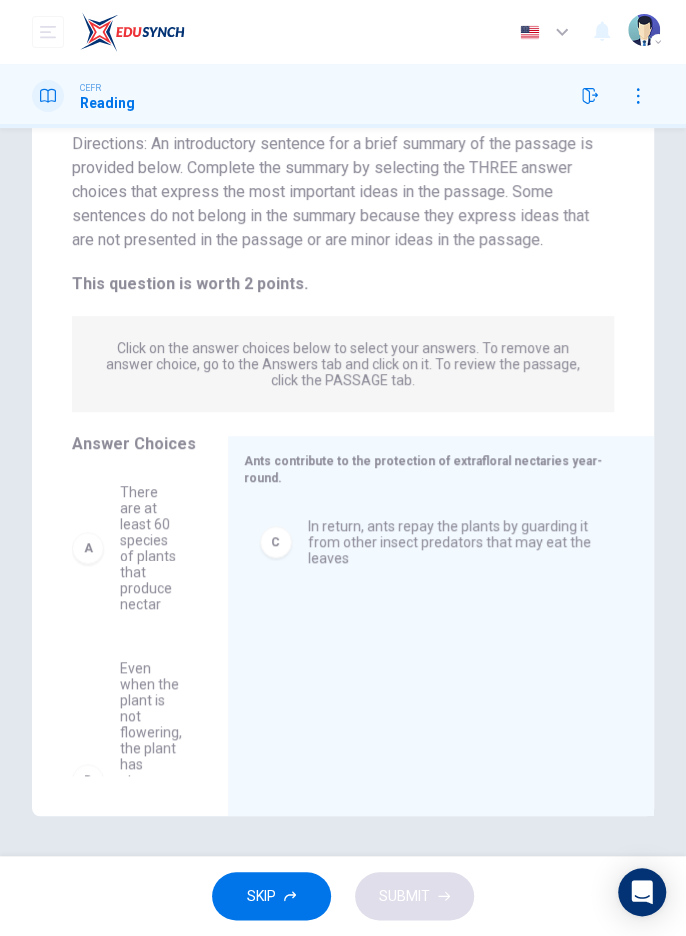 click on "C" at bounding box center (276, 542) 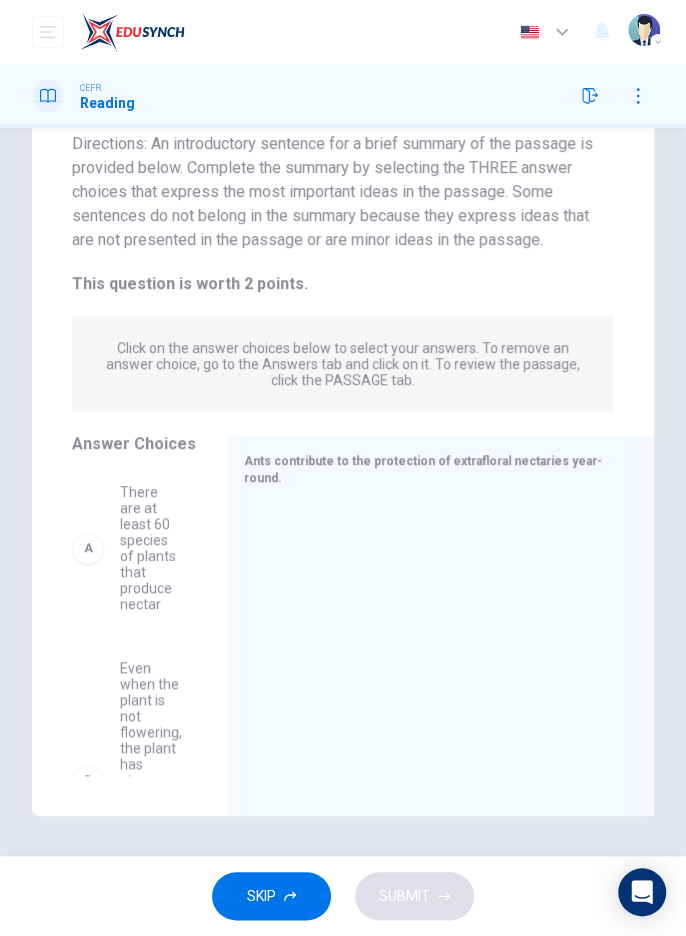 click on "There are at least 60 species of plants that produce nectar" at bounding box center (150, 548) 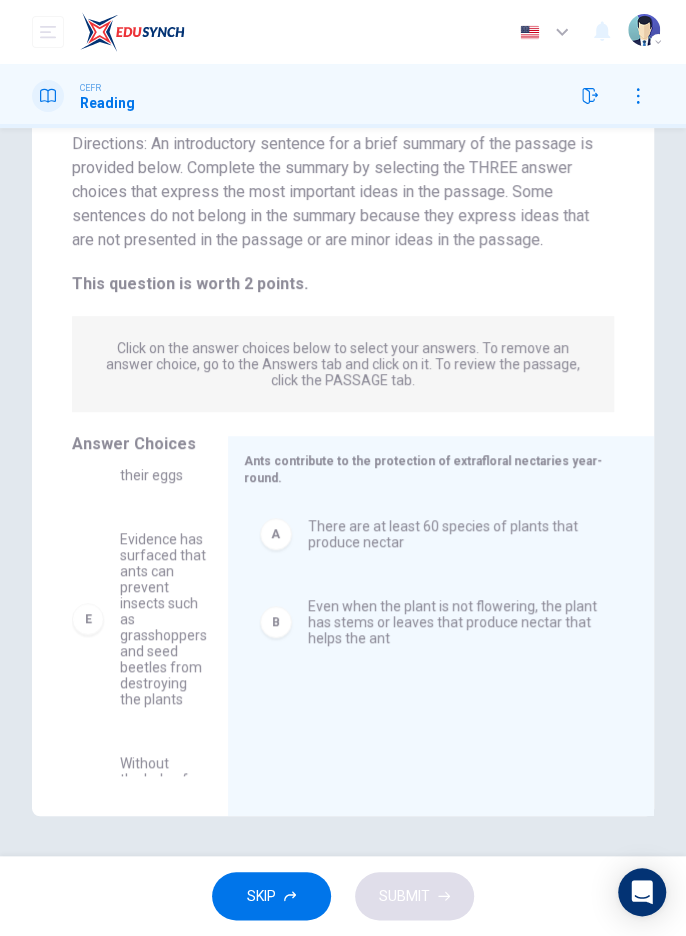 scroll, scrollTop: 464, scrollLeft: 0, axis: vertical 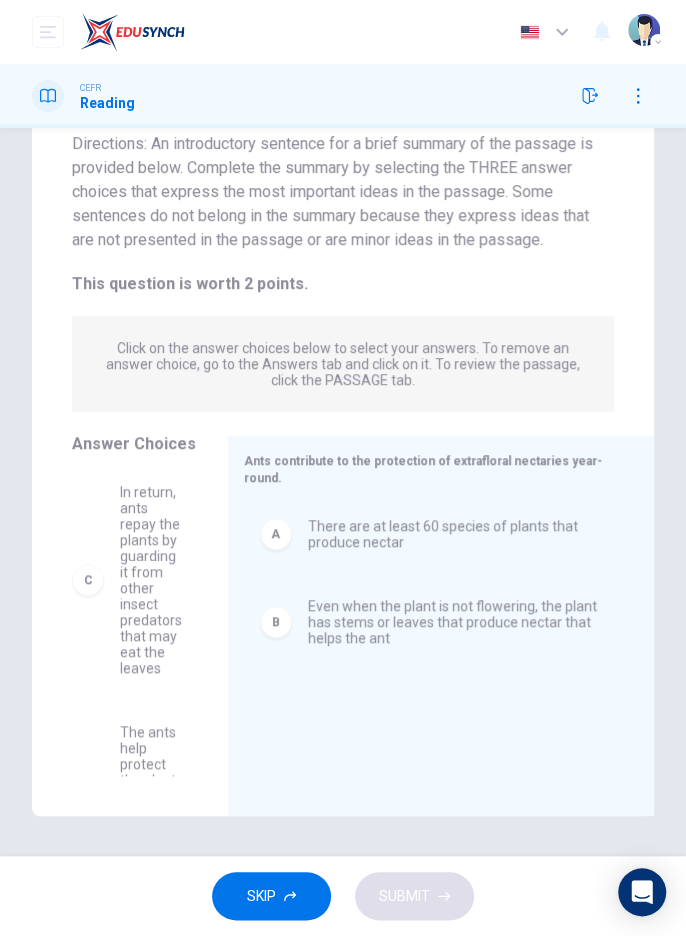 click on "A" at bounding box center (276, 534) 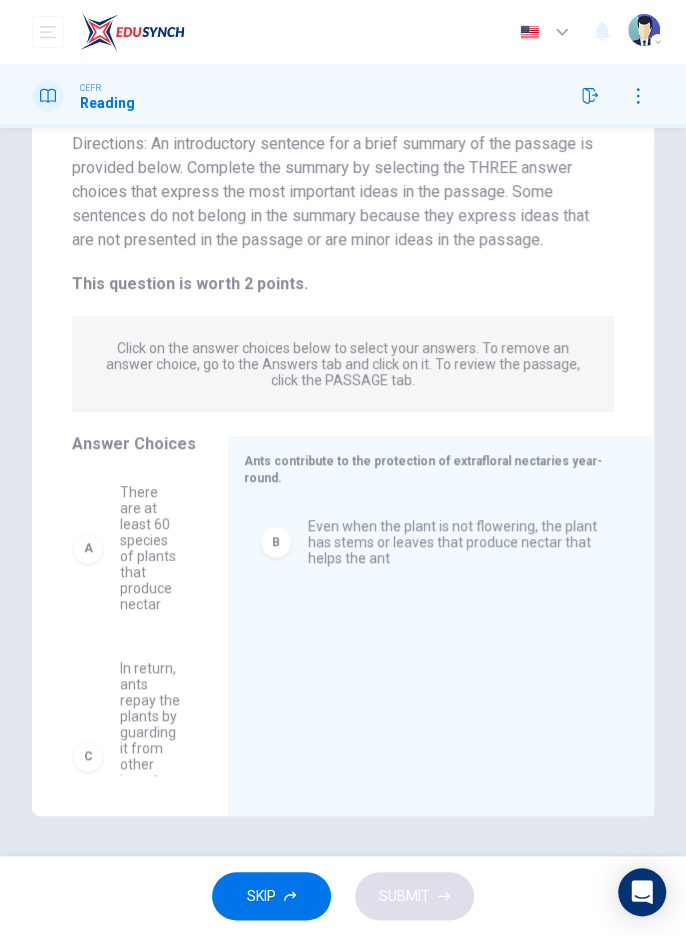click on "B" at bounding box center (276, 542) 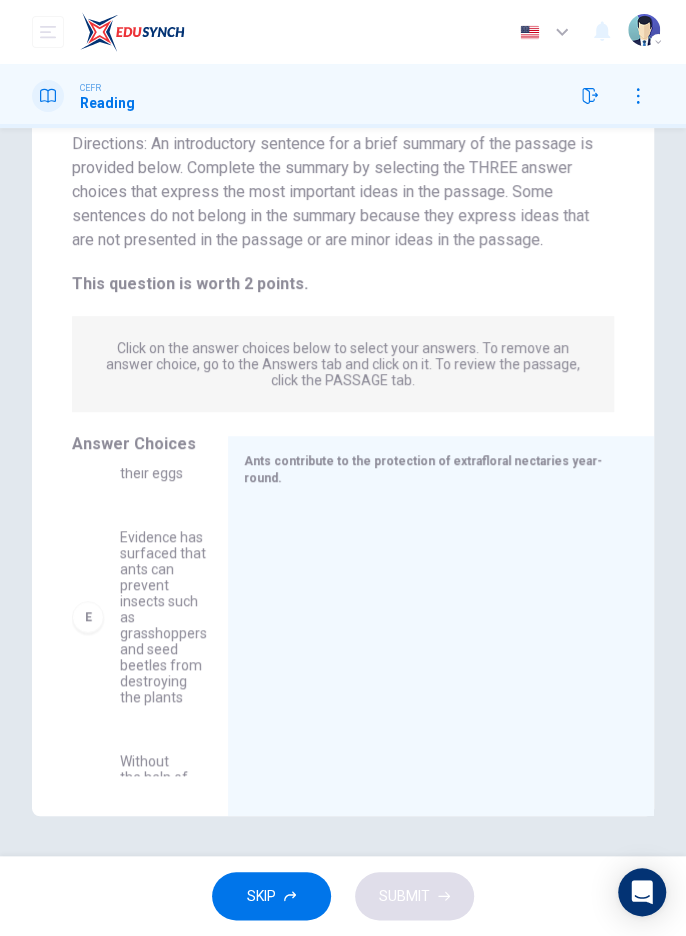scroll, scrollTop: 930, scrollLeft: 0, axis: vertical 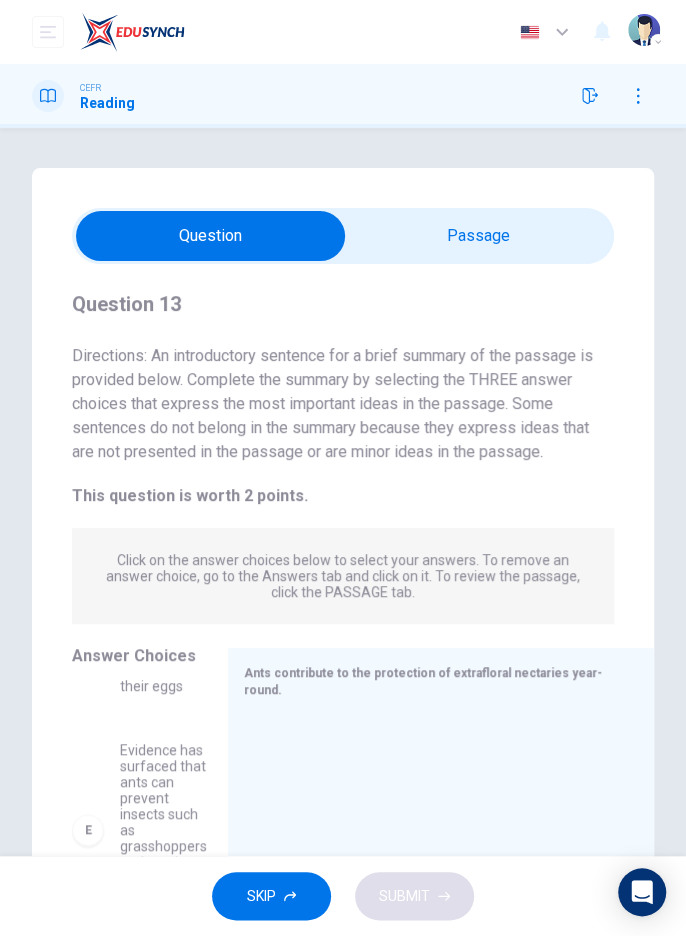click at bounding box center [210, 236] 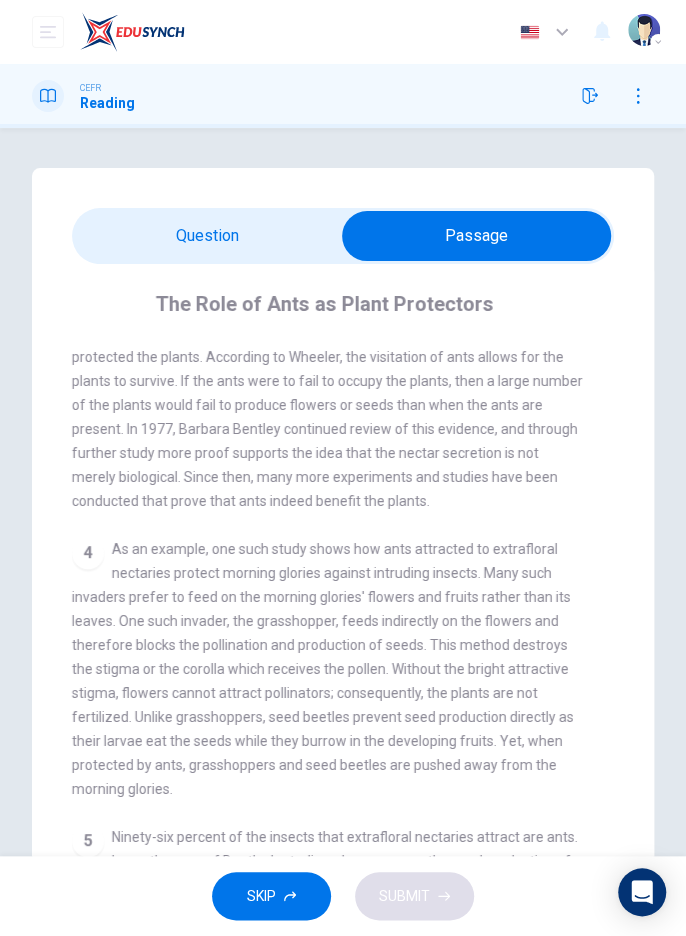 scroll, scrollTop: 588, scrollLeft: 0, axis: vertical 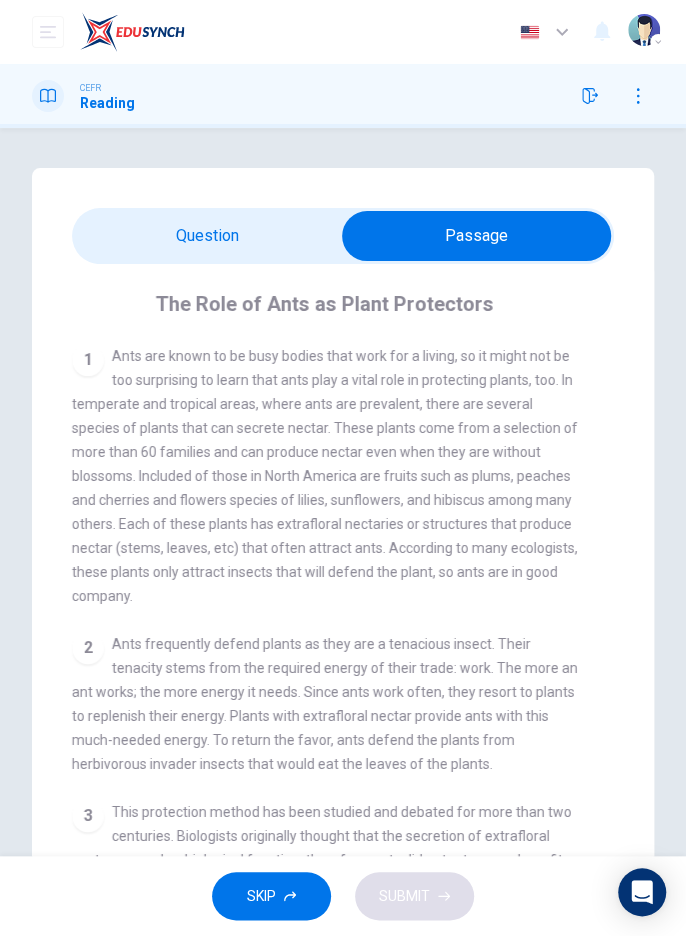 click at bounding box center [476, 236] 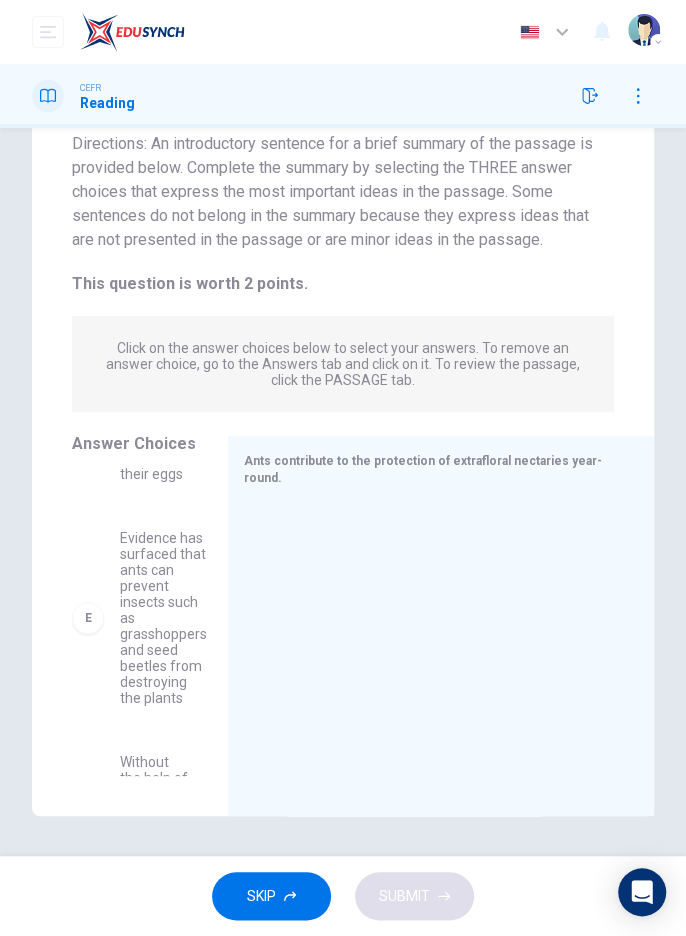 scroll, scrollTop: 212, scrollLeft: 0, axis: vertical 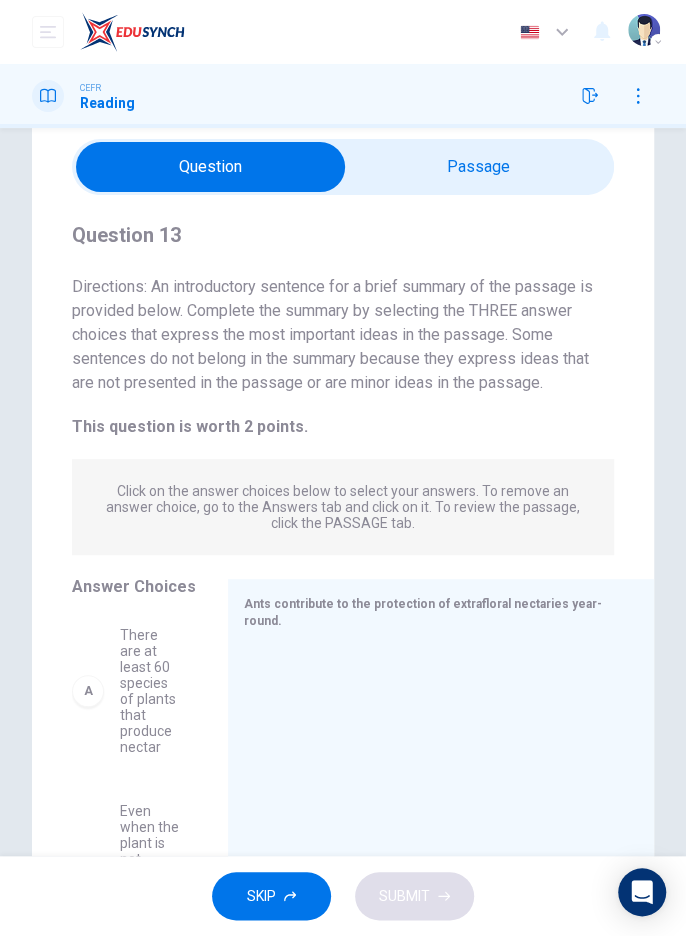 click at bounding box center [210, 167] 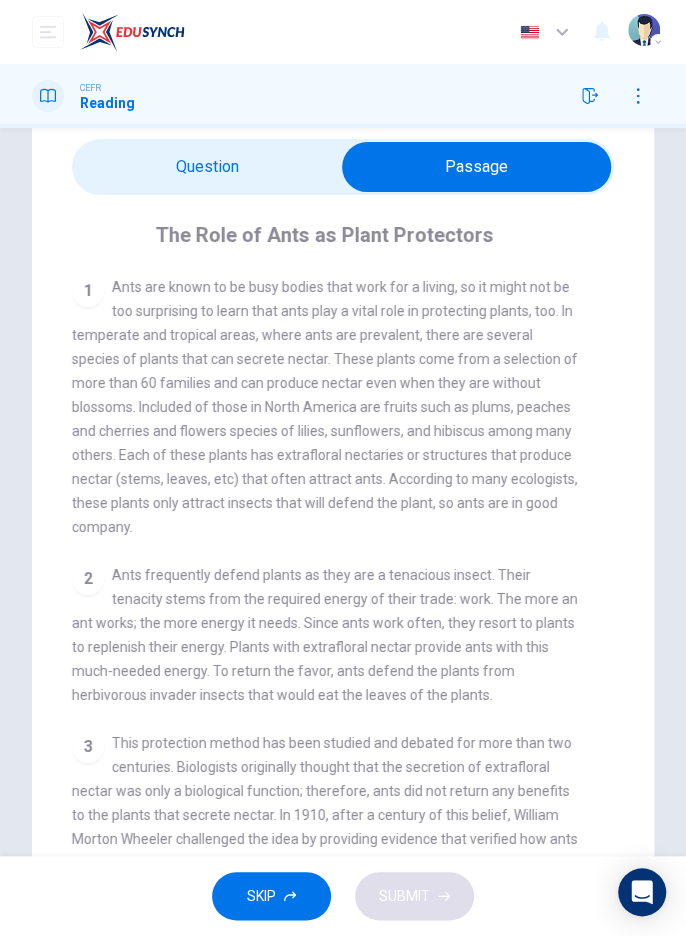 click at bounding box center [476, 167] 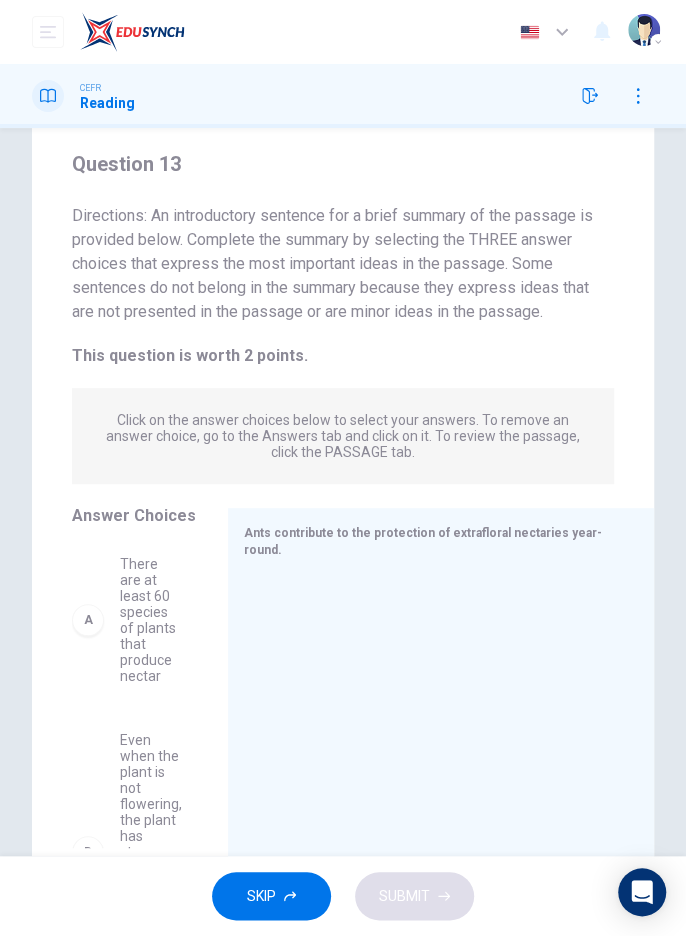 scroll, scrollTop: 212, scrollLeft: 0, axis: vertical 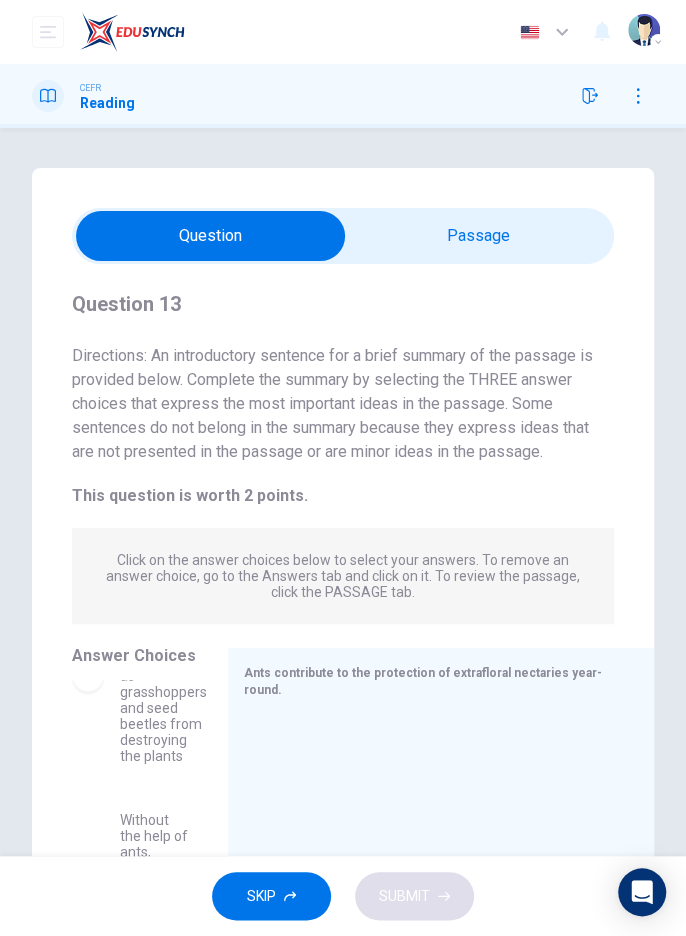 click at bounding box center (210, 236) 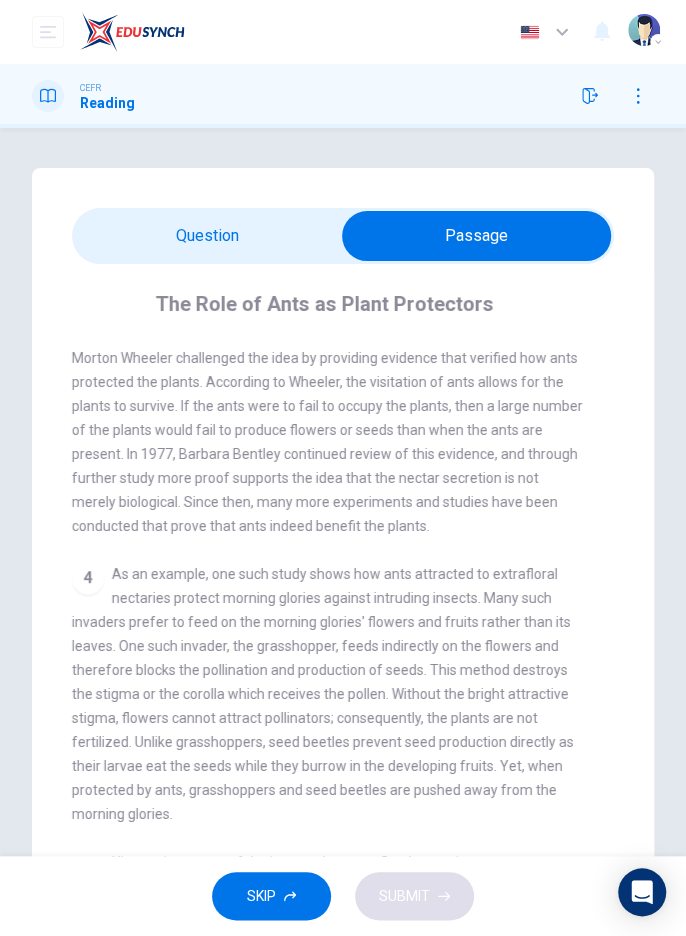 scroll, scrollTop: 588, scrollLeft: 0, axis: vertical 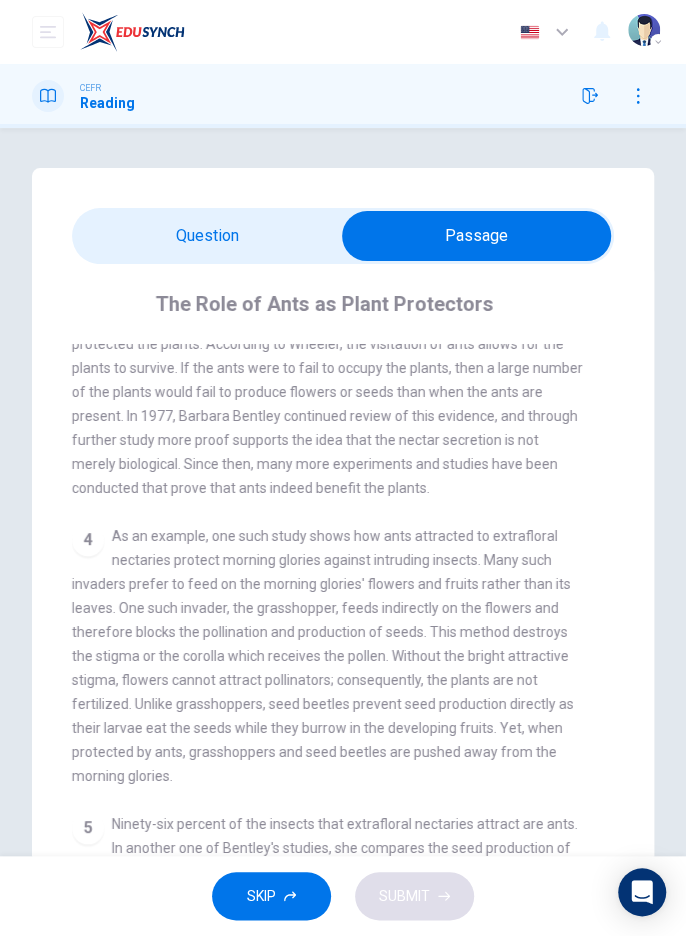 click at bounding box center [476, 236] 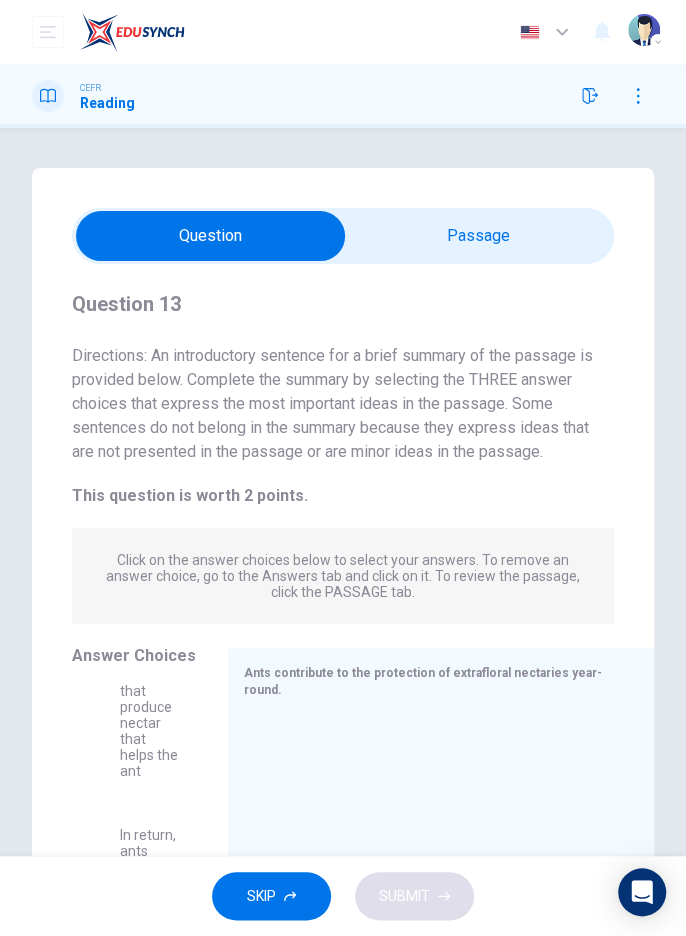 scroll, scrollTop: 324, scrollLeft: 0, axis: vertical 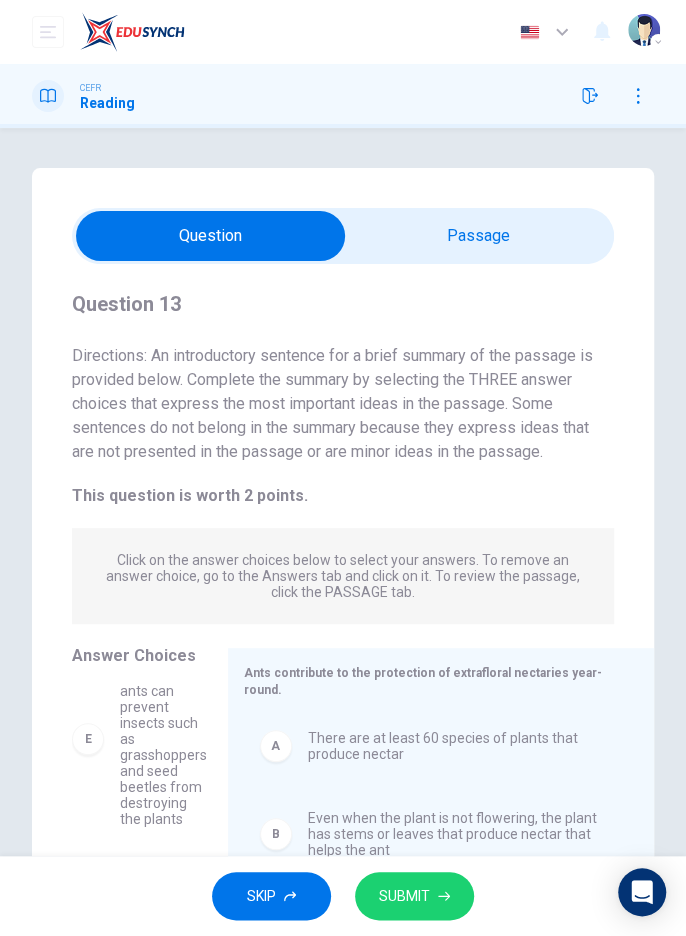 click at bounding box center (210, 236) 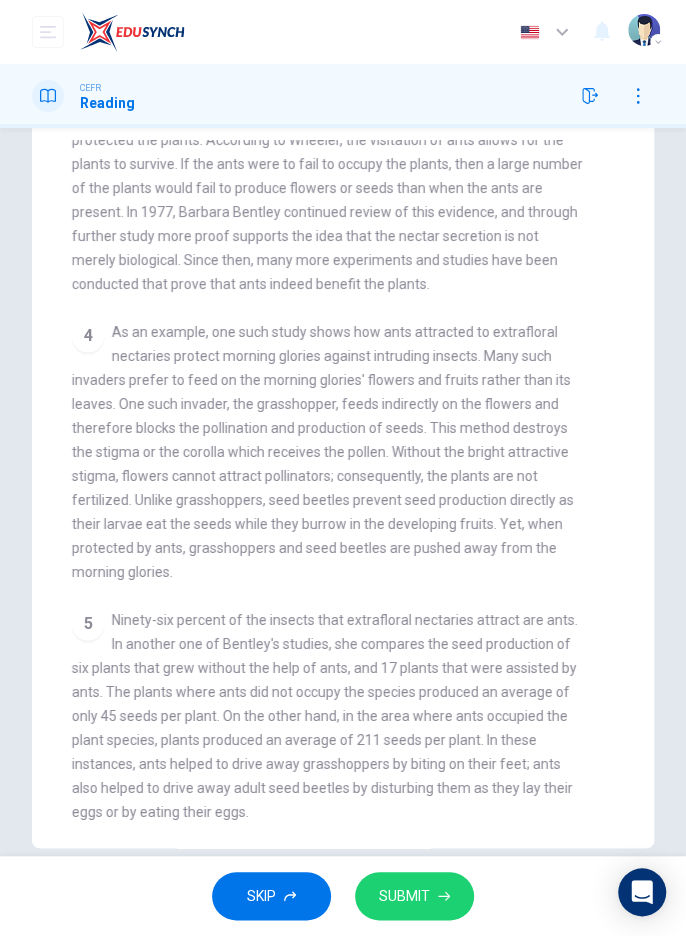 scroll, scrollTop: 0, scrollLeft: 0, axis: both 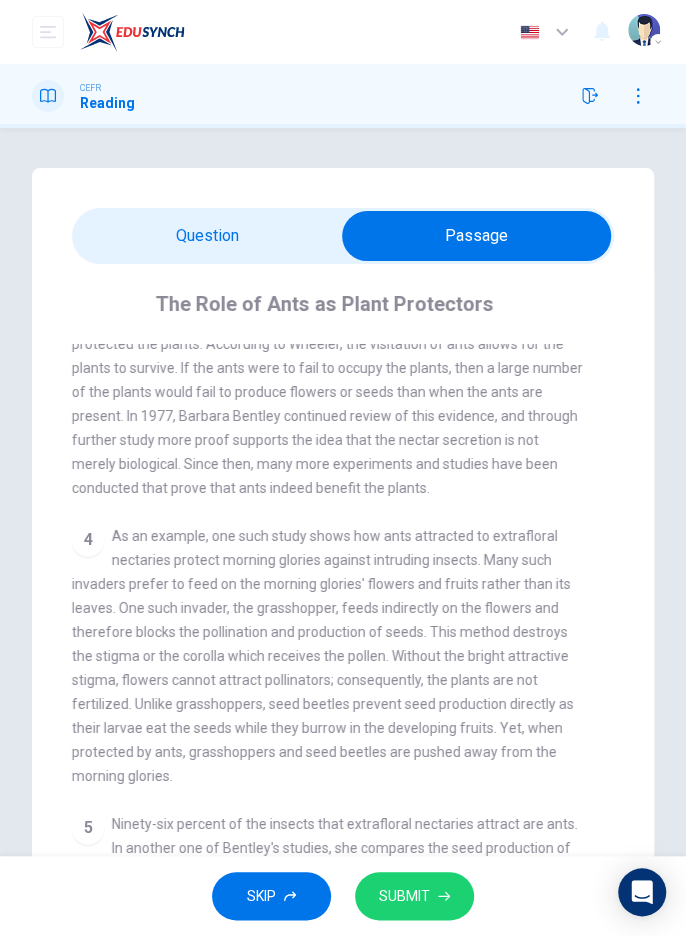 click at bounding box center (476, 236) 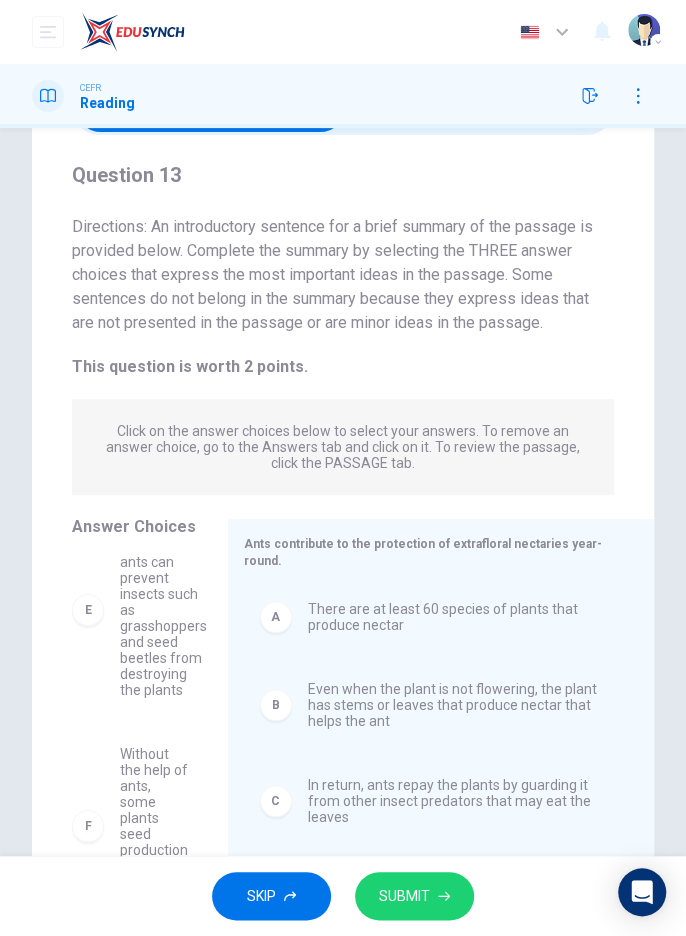 scroll, scrollTop: 212, scrollLeft: 0, axis: vertical 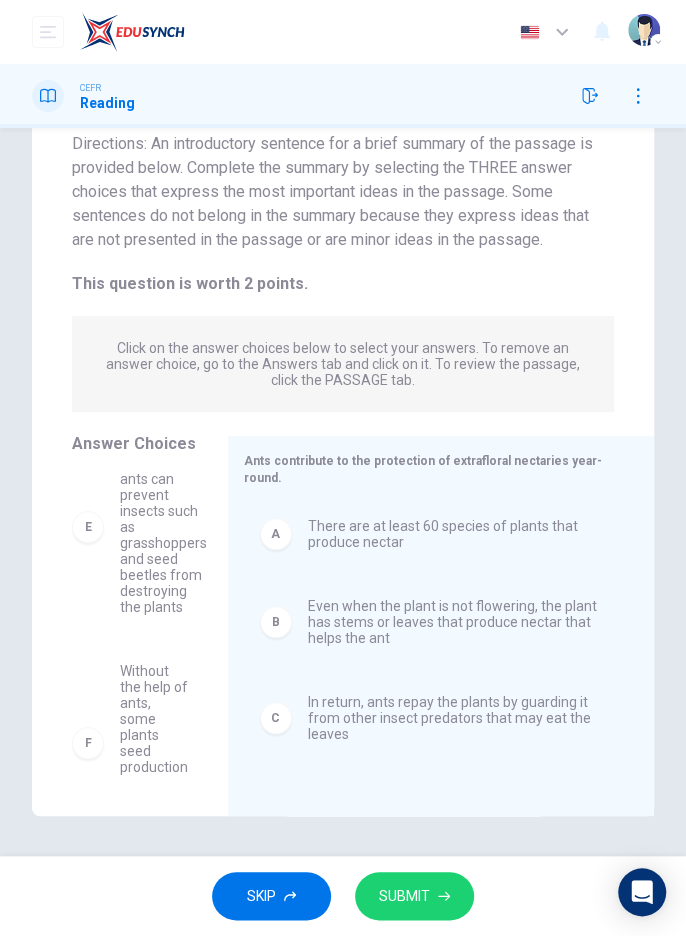 click on "A" at bounding box center (276, 534) 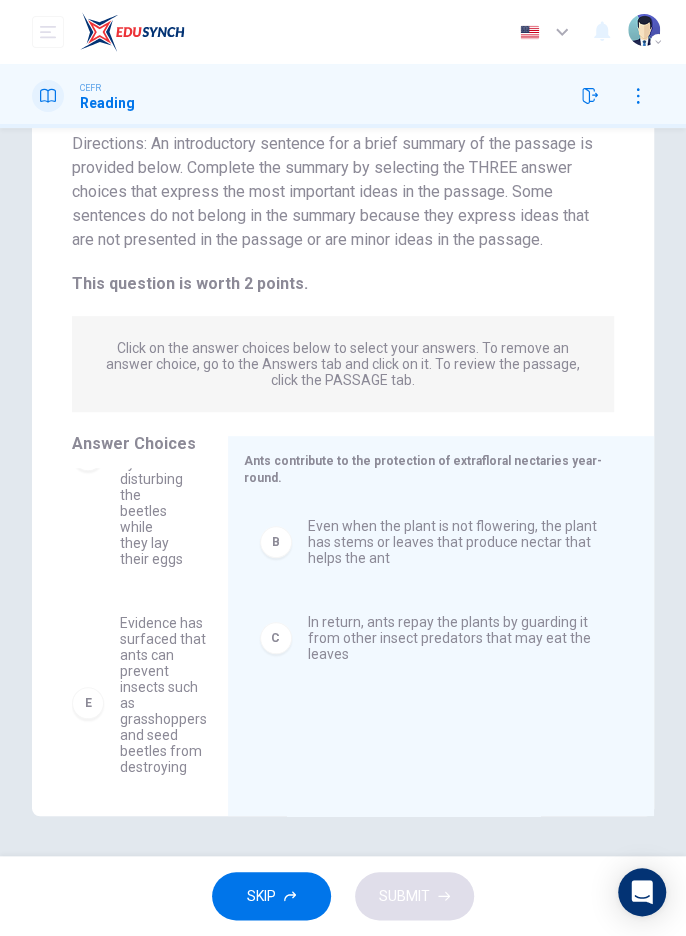 click on "B" at bounding box center [276, 542] 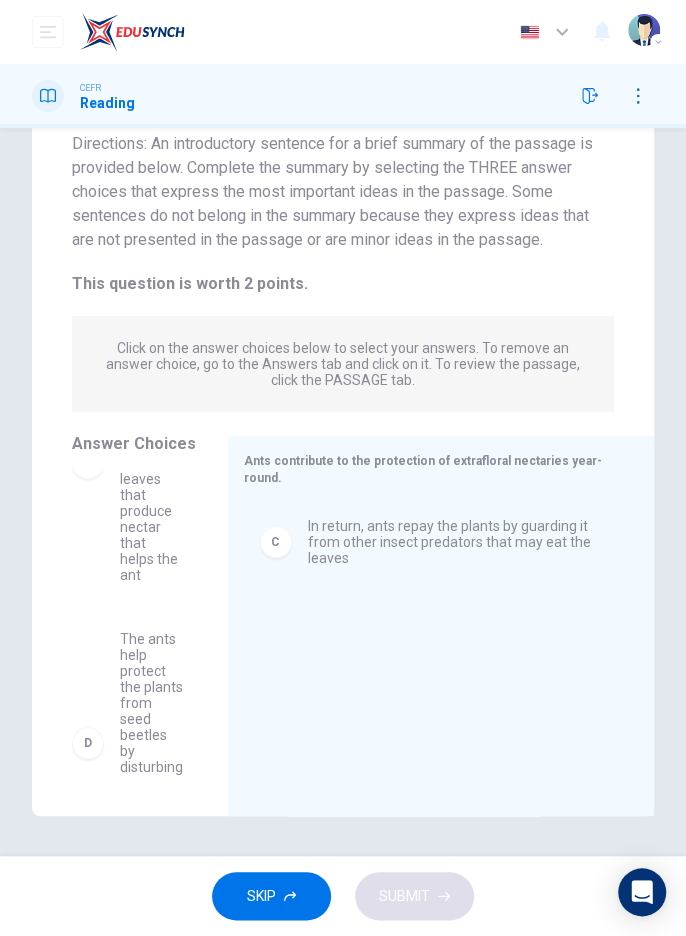 click on "C" at bounding box center [276, 542] 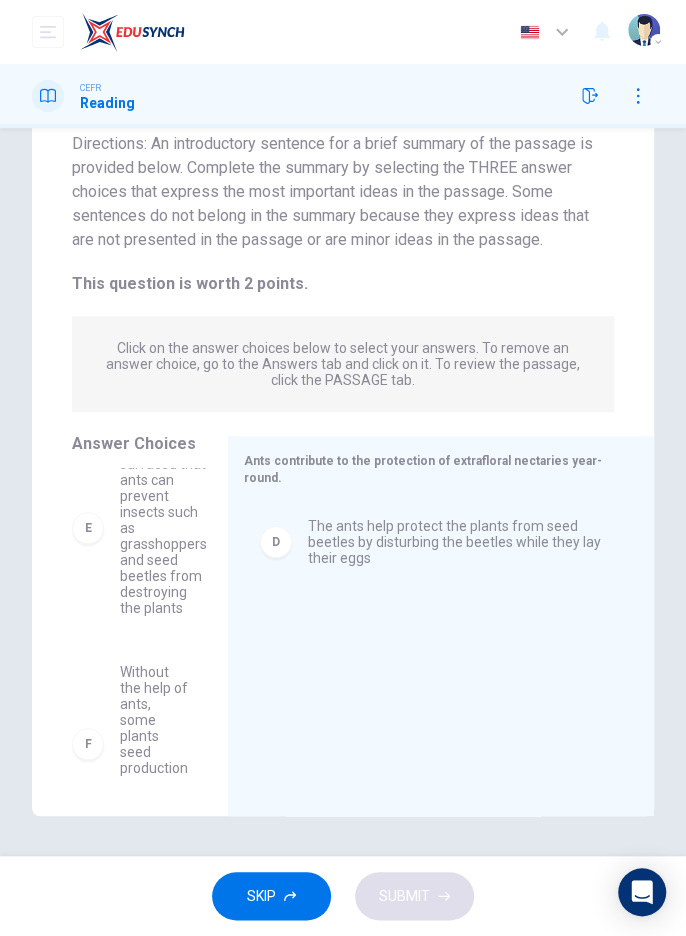 scroll, scrollTop: 812, scrollLeft: 0, axis: vertical 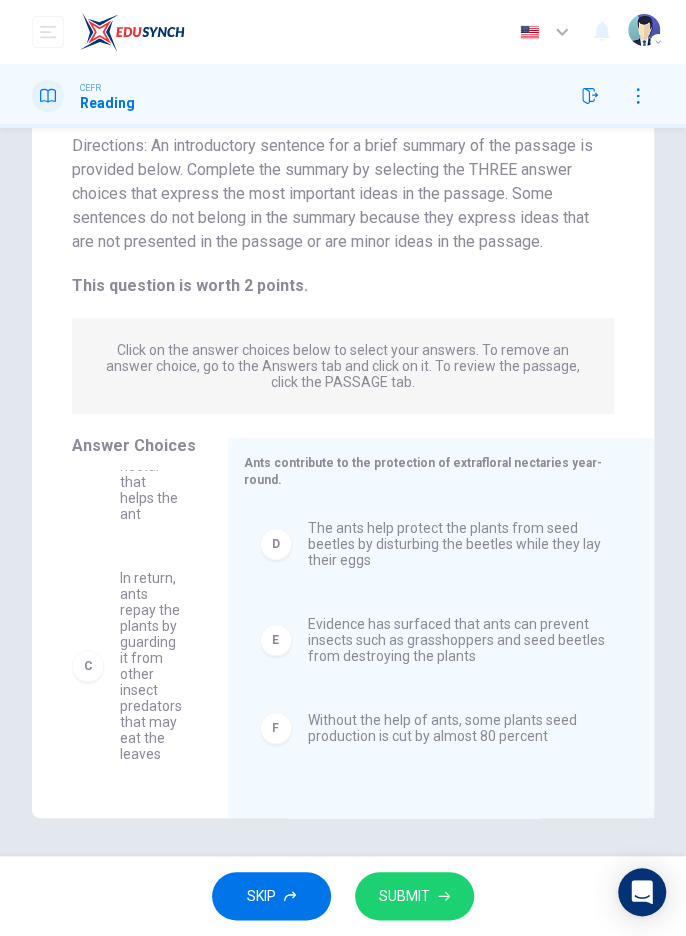 click at bounding box center [444, 896] 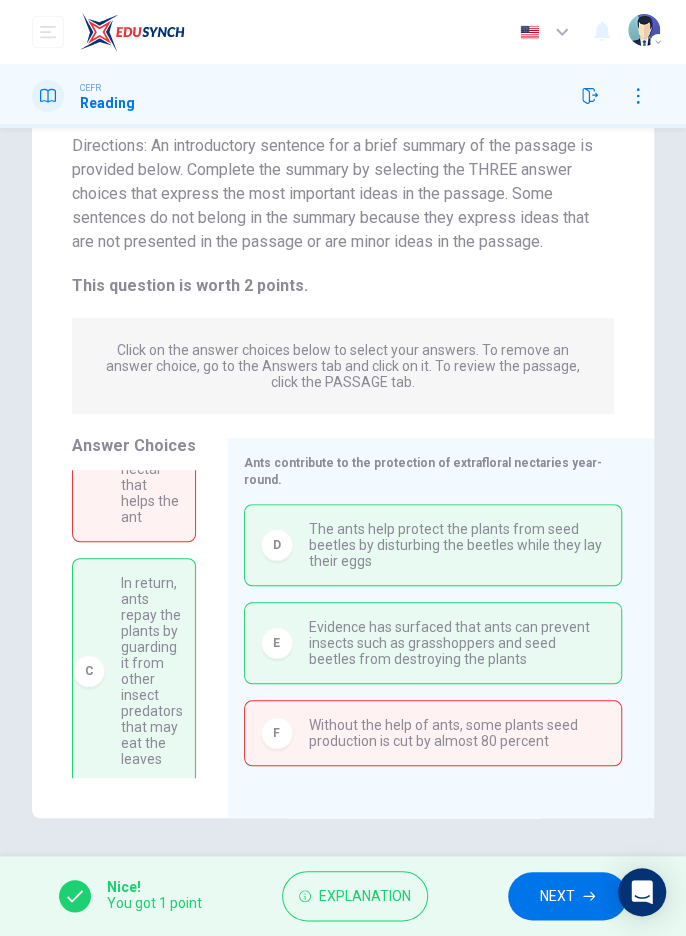 scroll, scrollTop: 383, scrollLeft: 0, axis: vertical 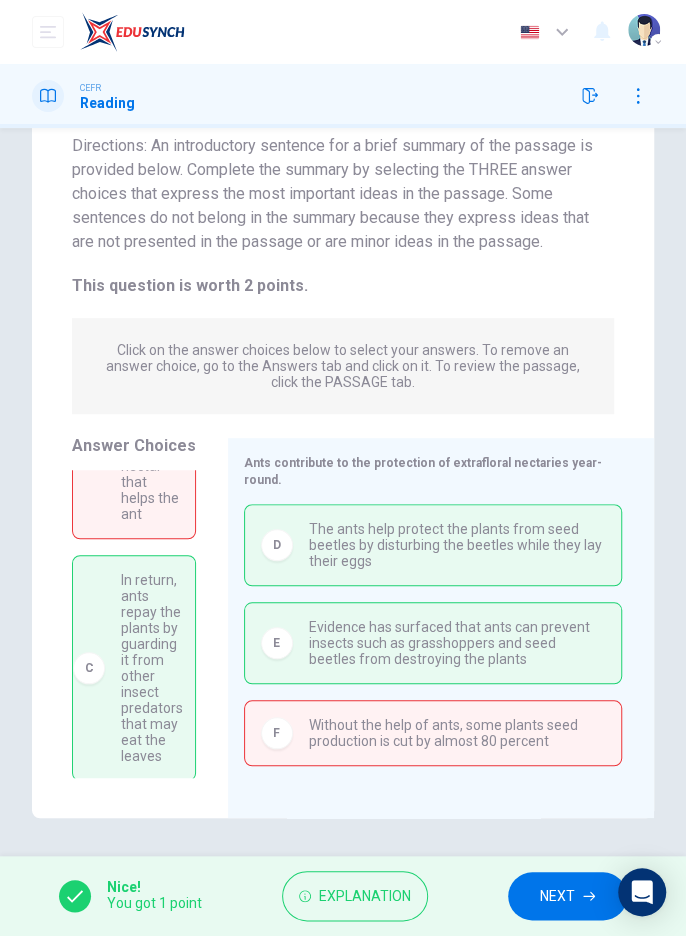 click on "Explanation" at bounding box center (365, 896) 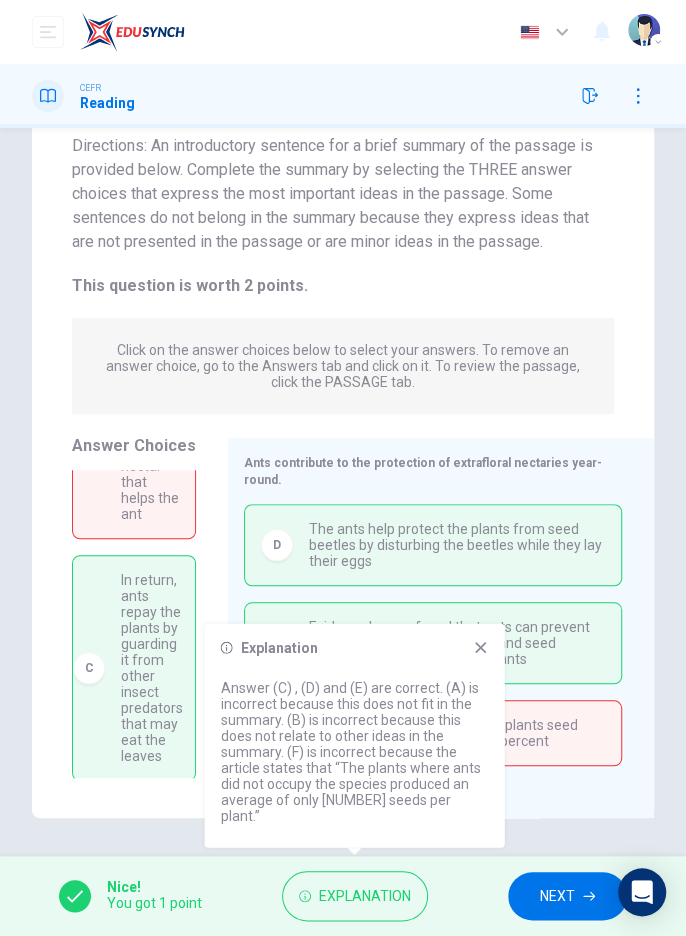 click on "D" at bounding box center (277, 545) 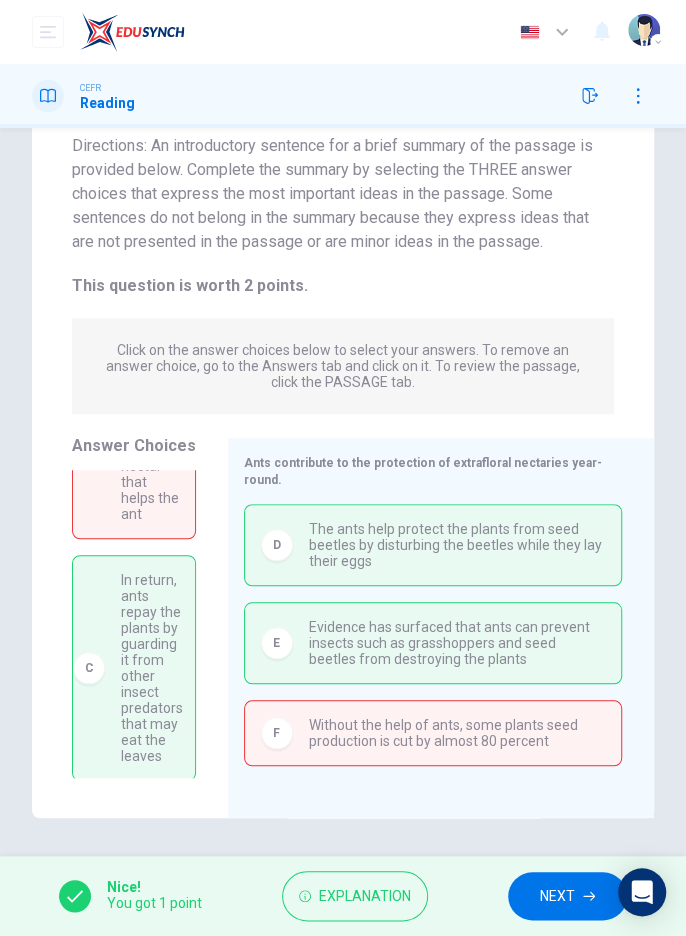 click on "NEXT" at bounding box center (557, 896) 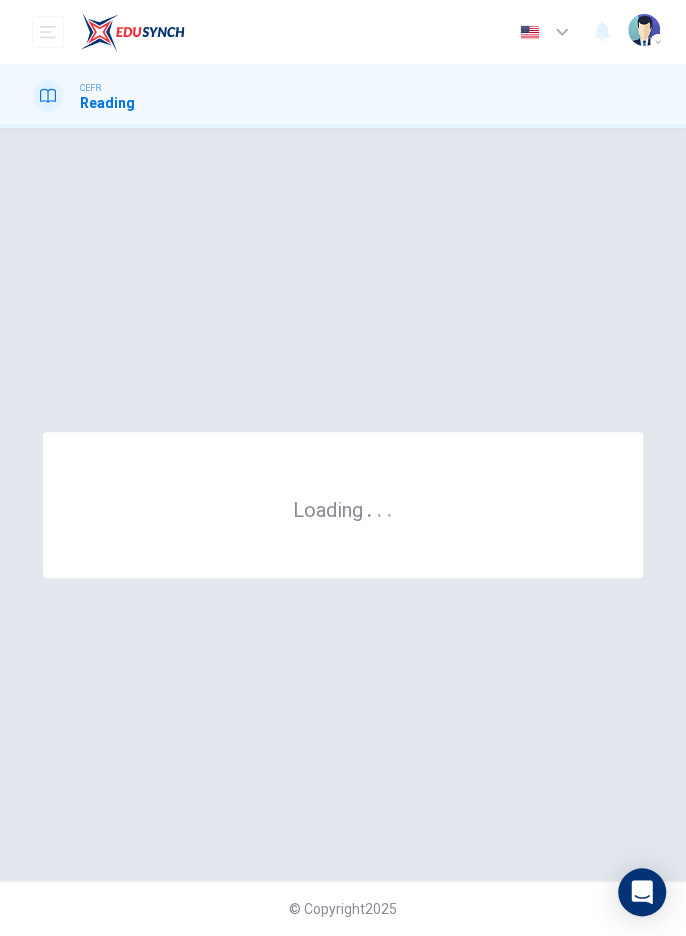 scroll, scrollTop: 0, scrollLeft: 0, axis: both 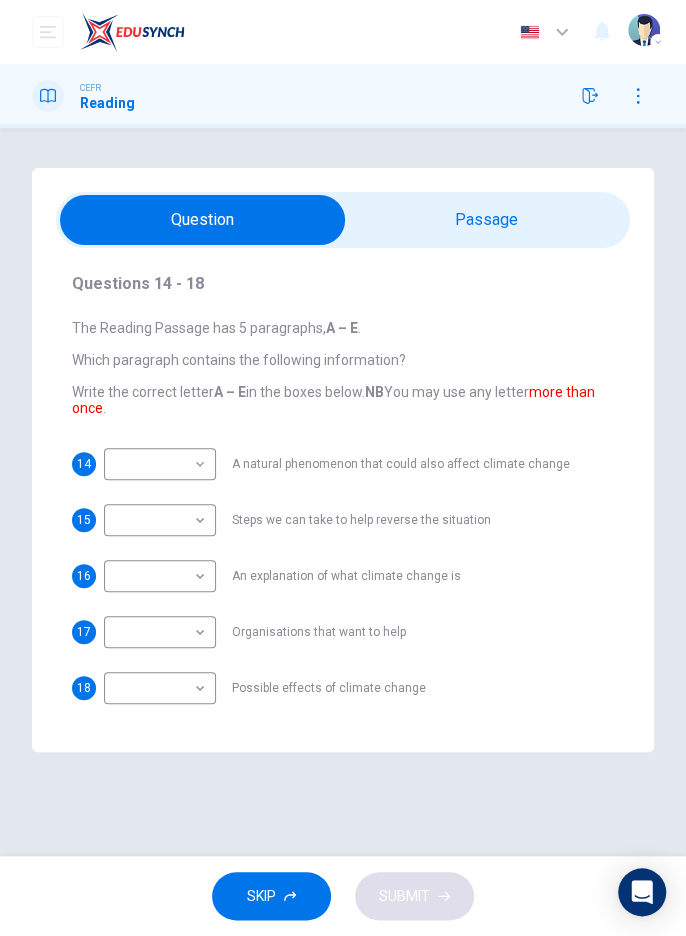 click at bounding box center (202, 220) 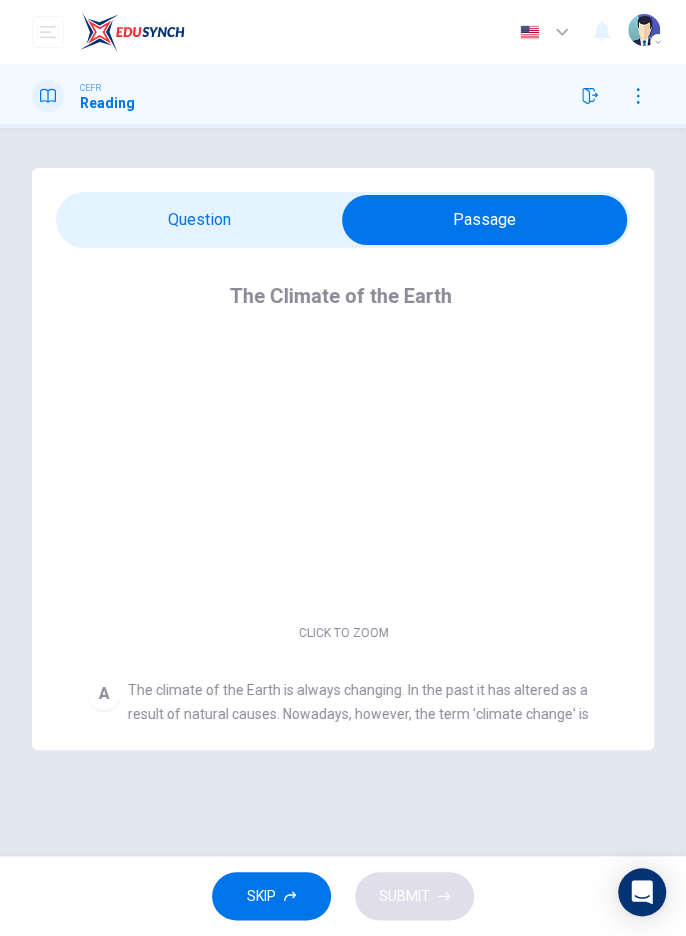 click at bounding box center [484, 220] 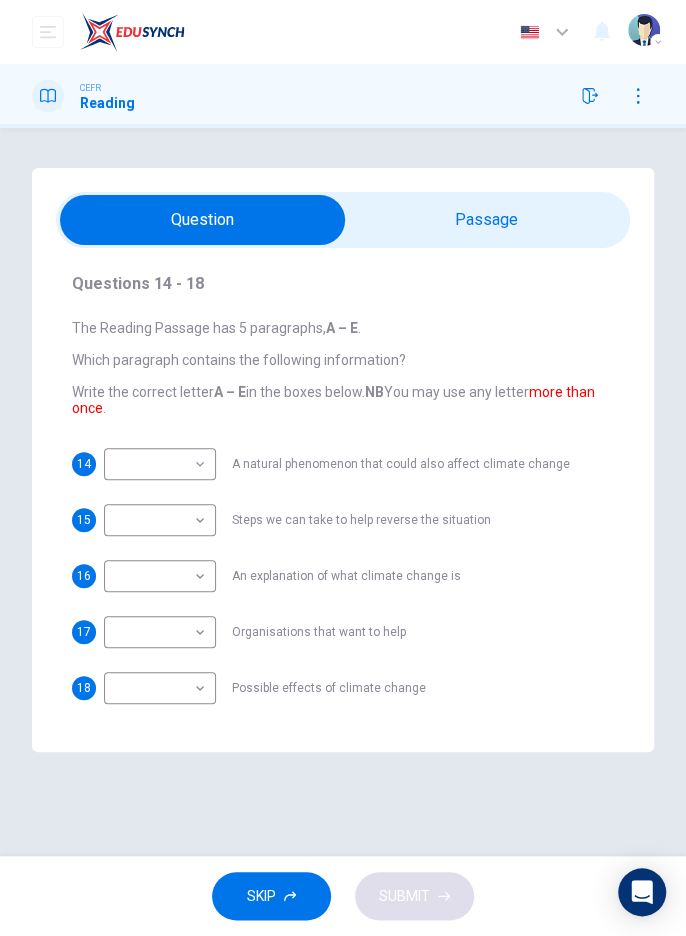 click at bounding box center (590, 96) 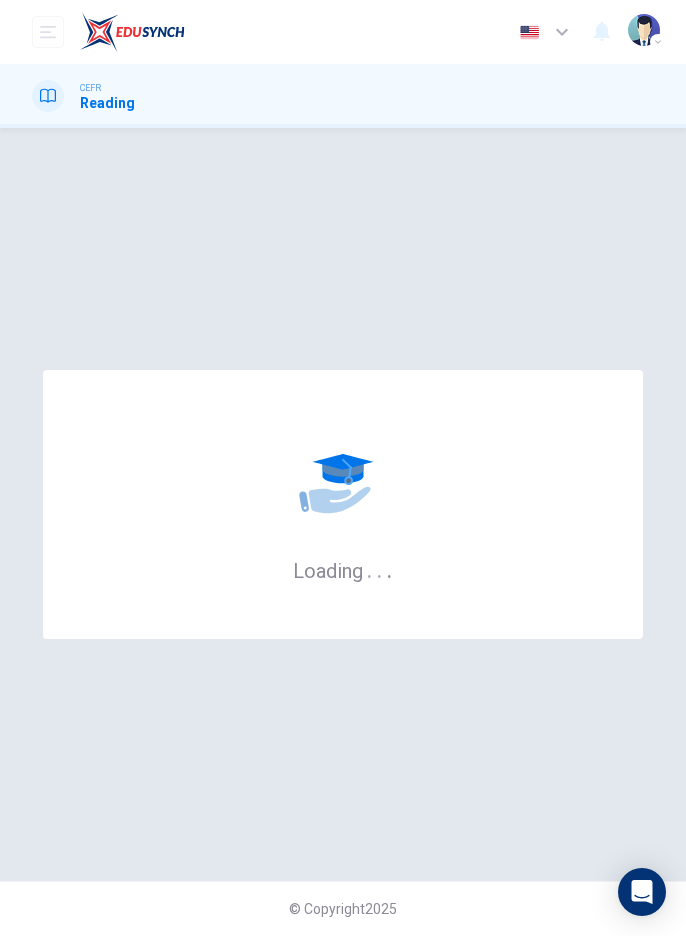 scroll, scrollTop: 0, scrollLeft: 0, axis: both 